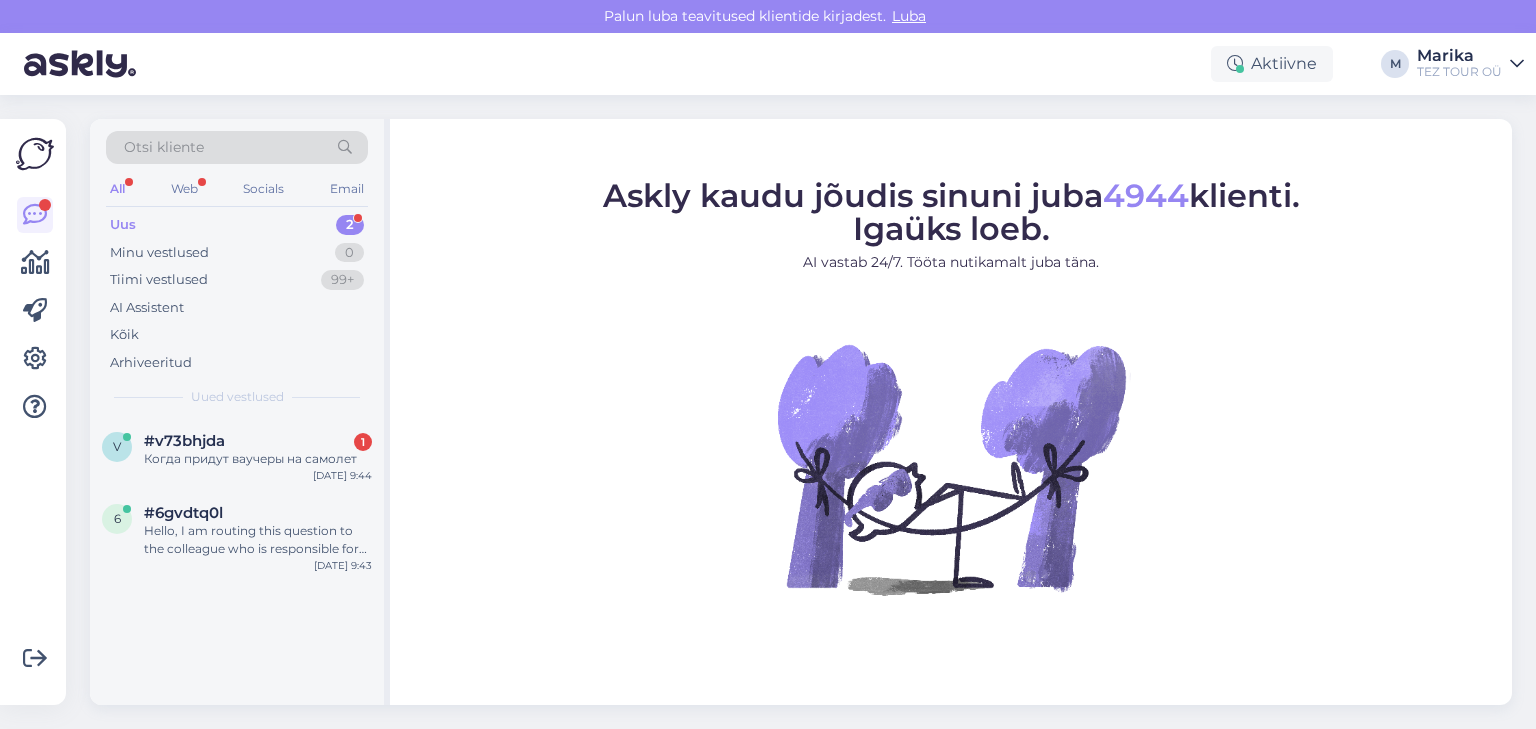 scroll, scrollTop: 0, scrollLeft: 0, axis: both 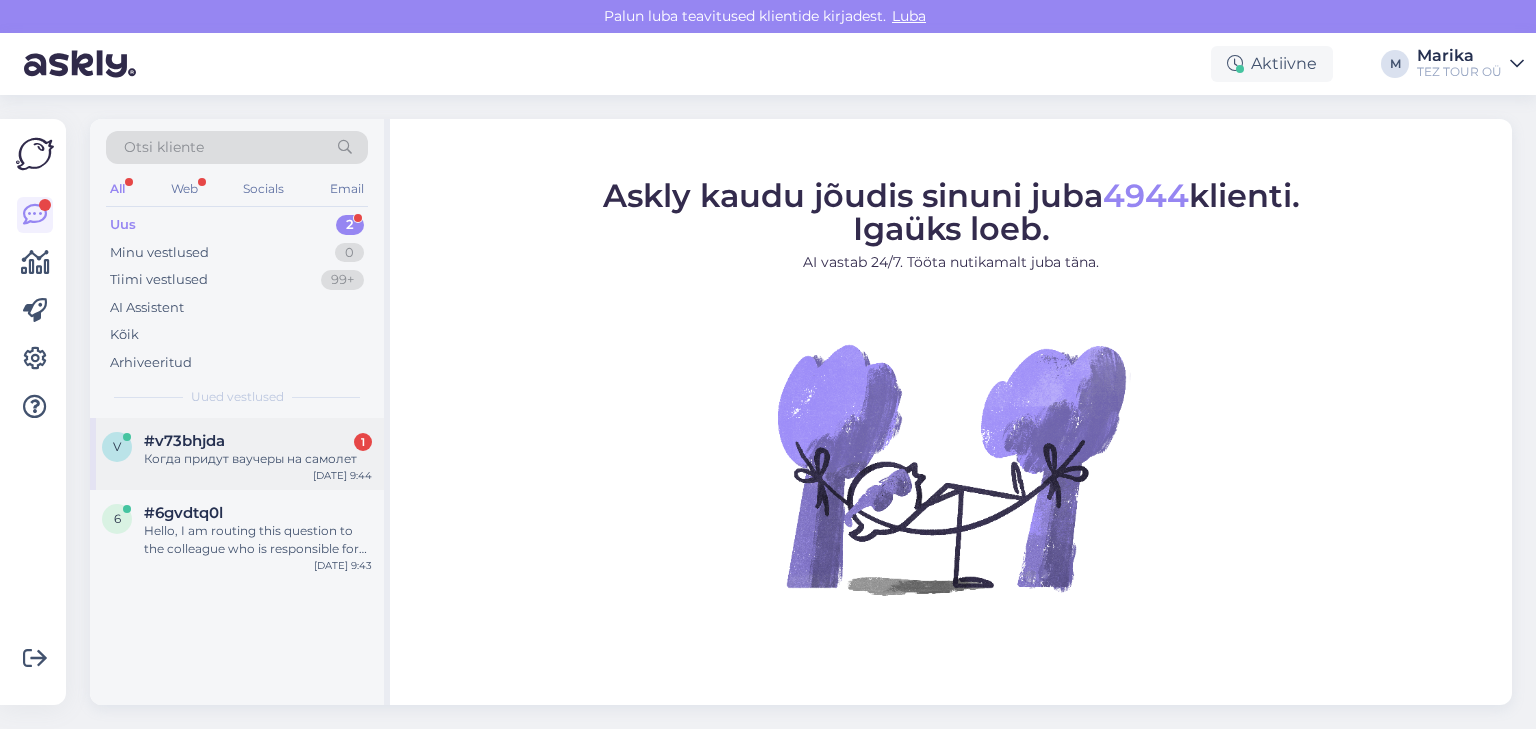 click on "#v73bhjda 1" at bounding box center (258, 441) 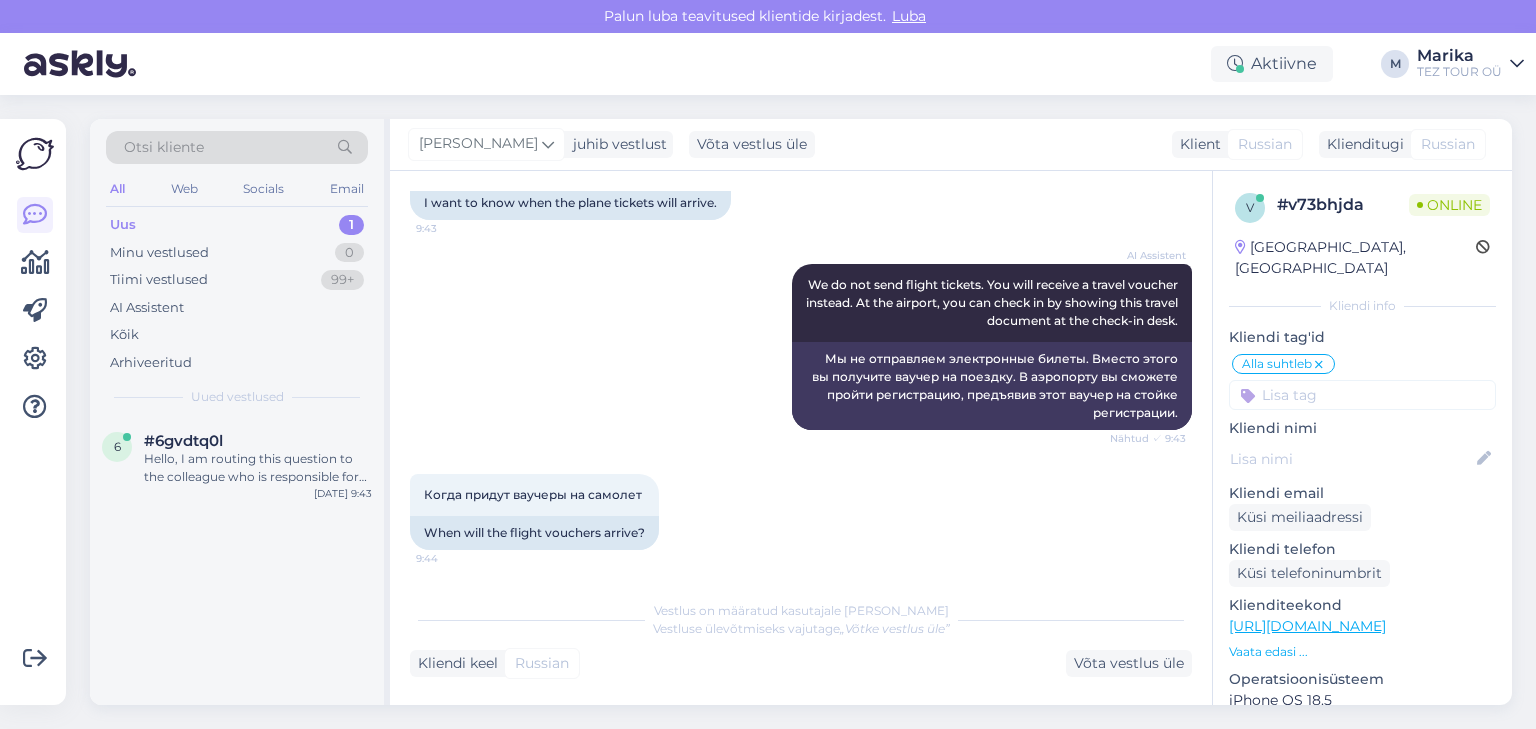 scroll, scrollTop: 153, scrollLeft: 0, axis: vertical 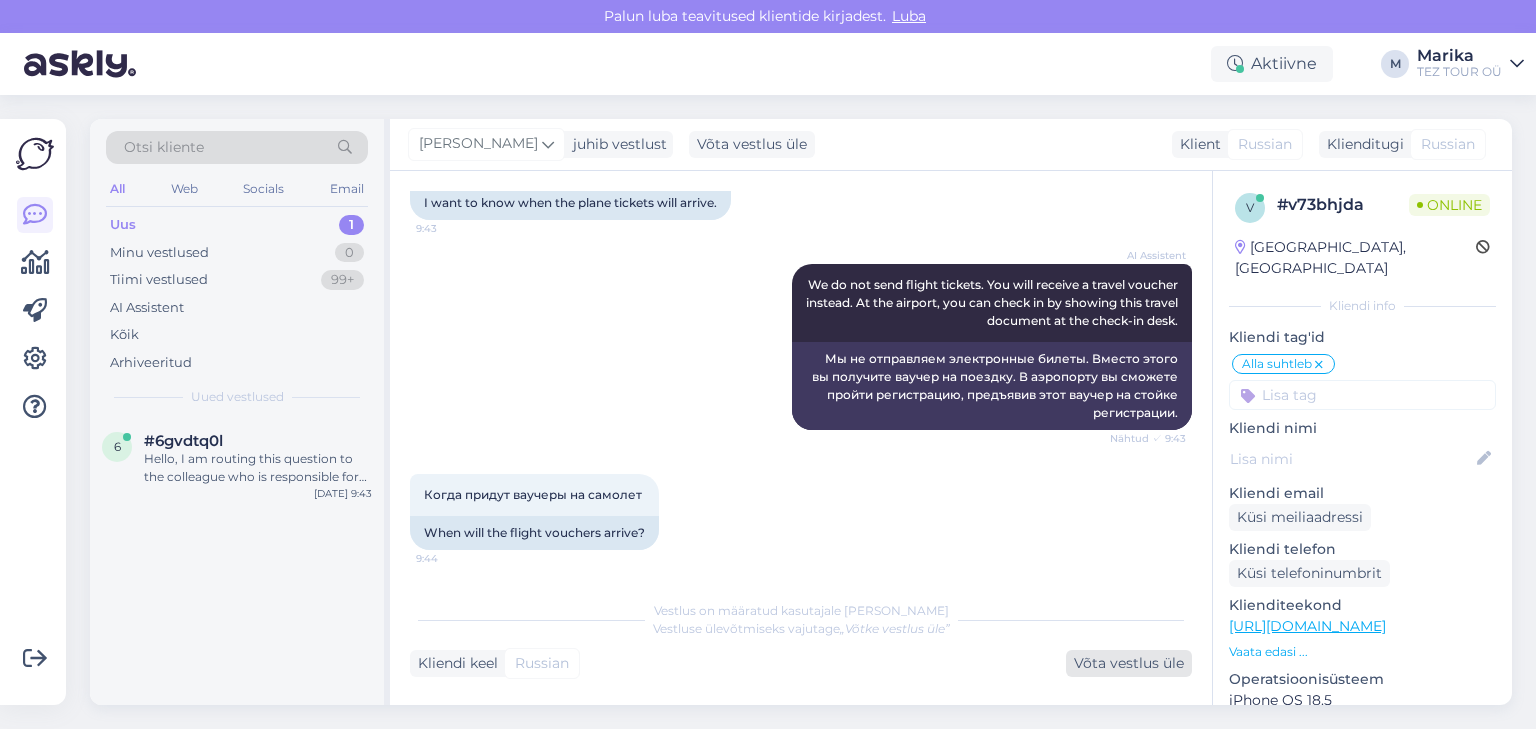 click on "Võta vestlus üle" at bounding box center [1129, 663] 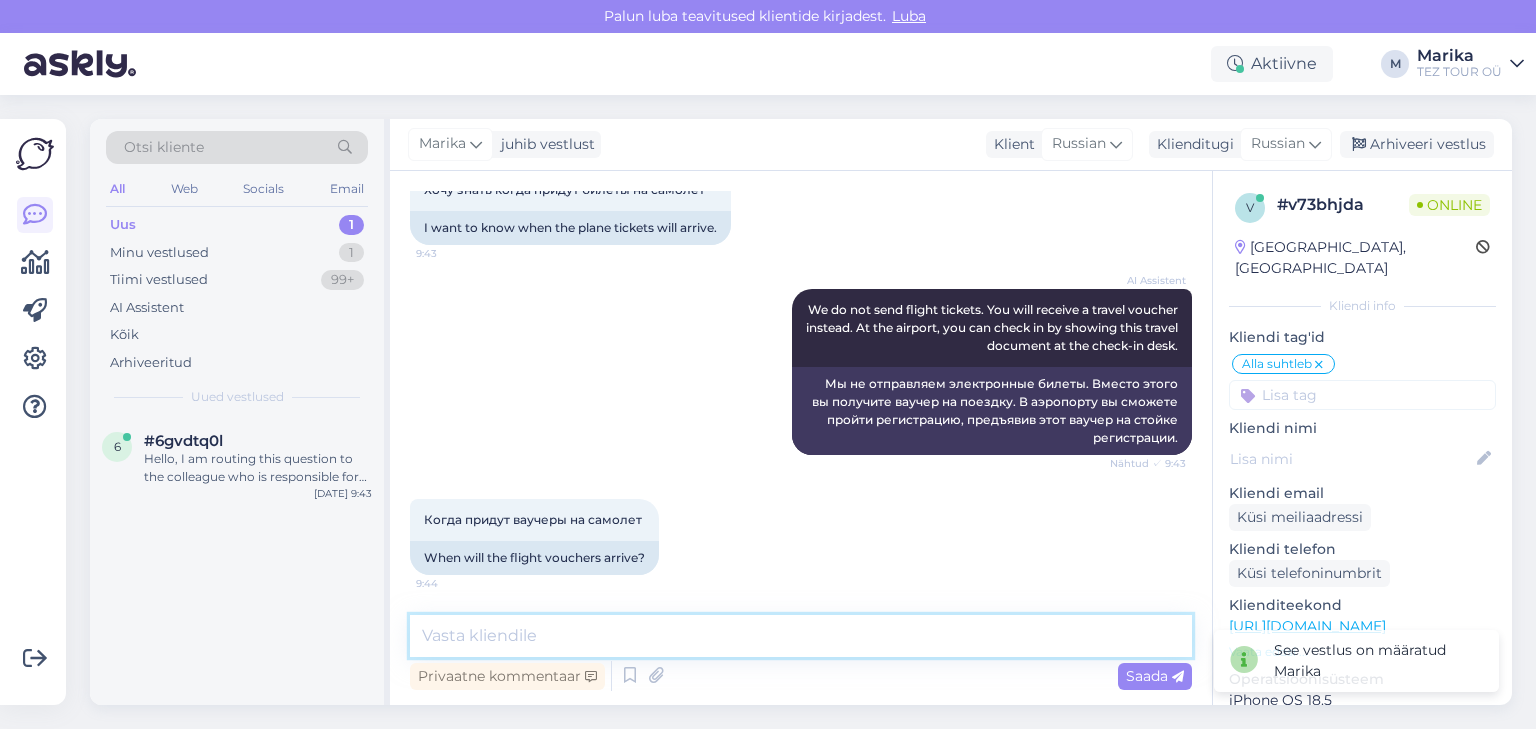 click at bounding box center [801, 636] 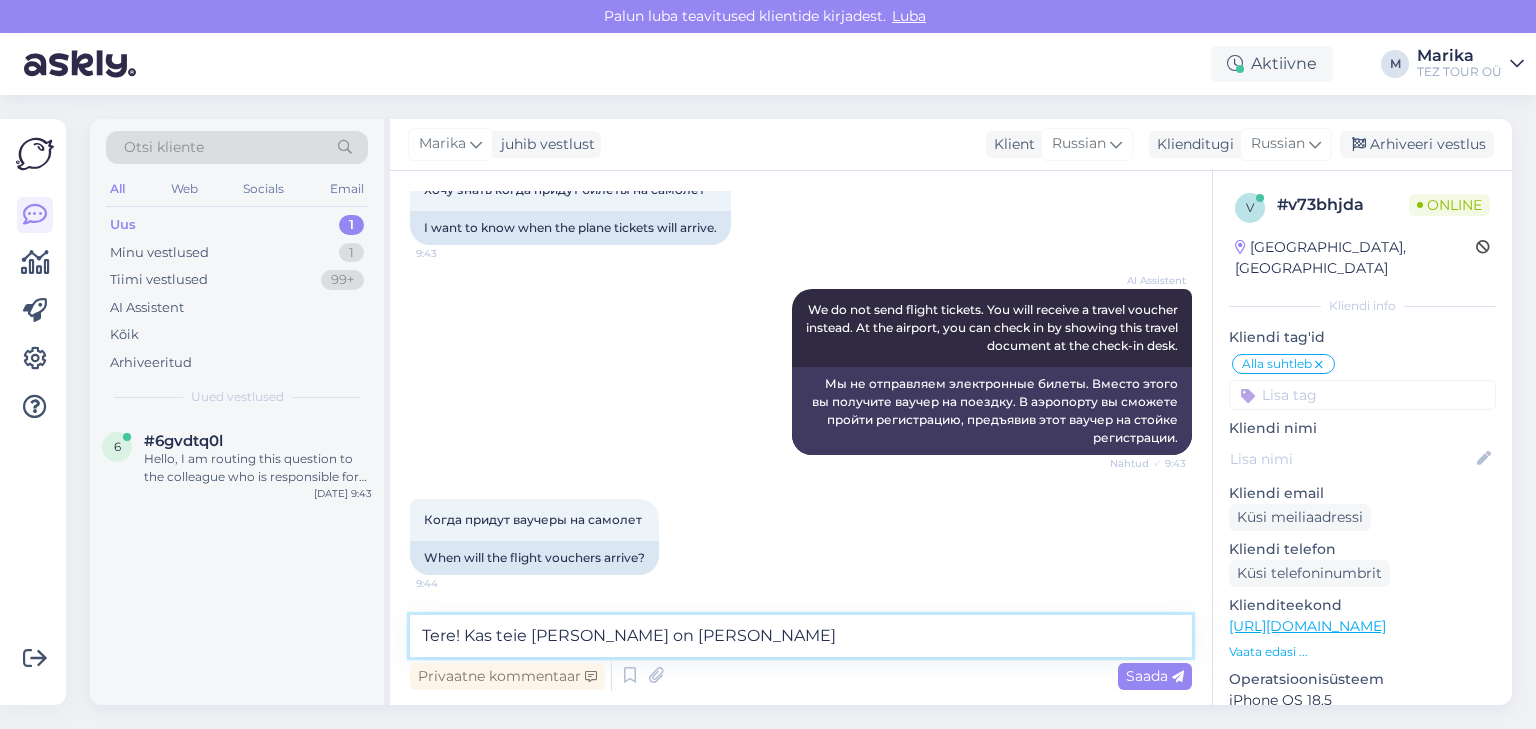 type on "Tere! Kas teie reis on bronee" 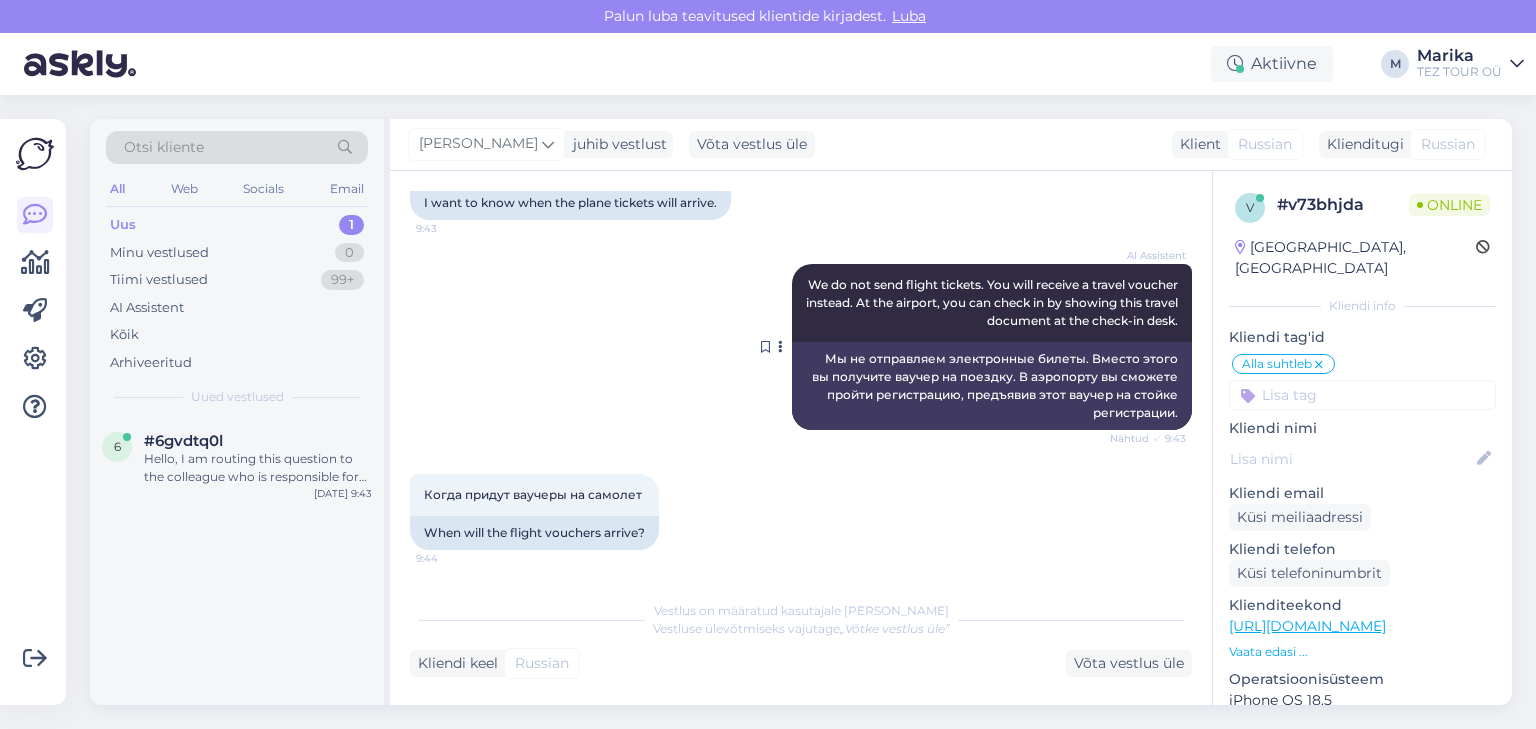 scroll, scrollTop: 152, scrollLeft: 0, axis: vertical 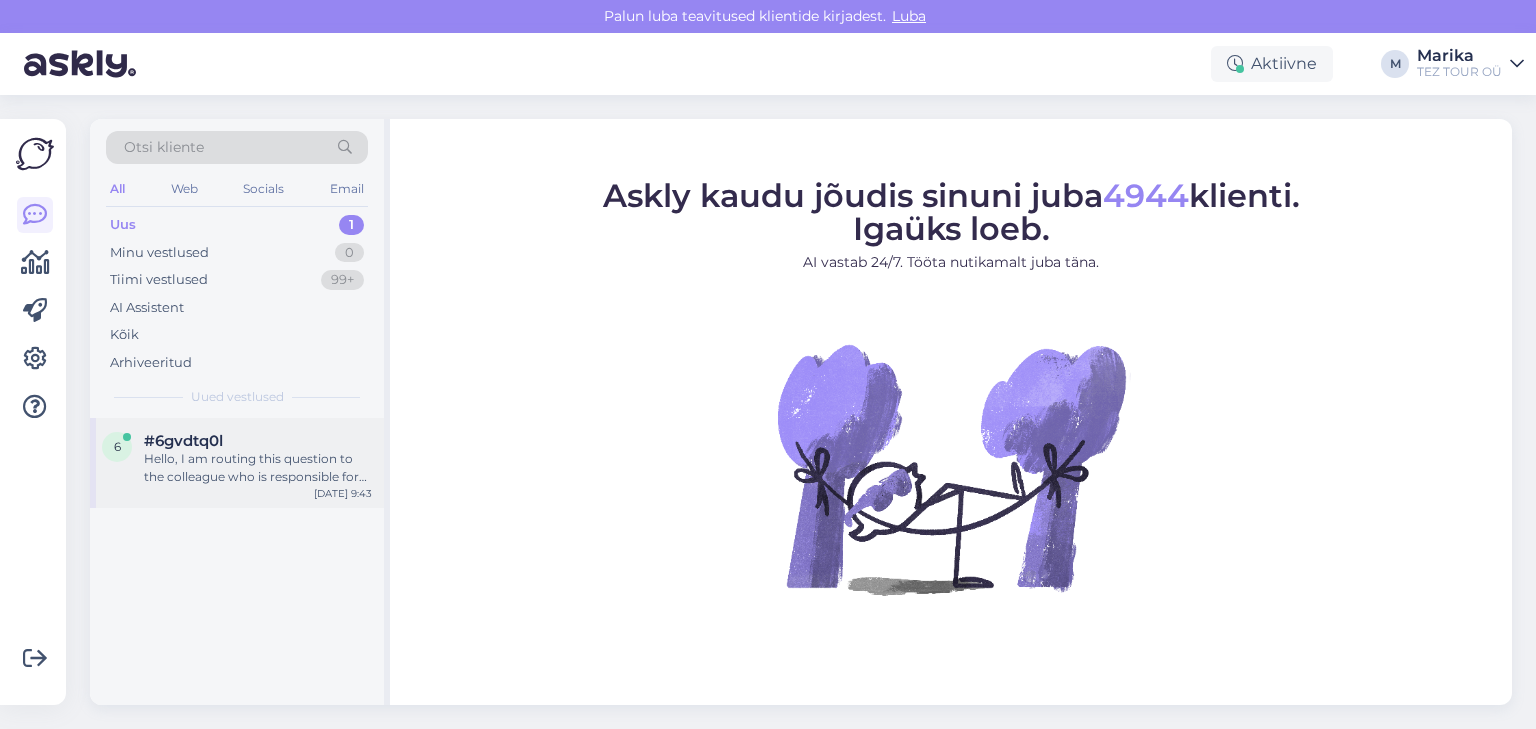 click on "Hello, I am routing this question to the colleague who is responsible for this topic. The reply might take a bit. But it’ll be saved here for you to read later." at bounding box center [258, 468] 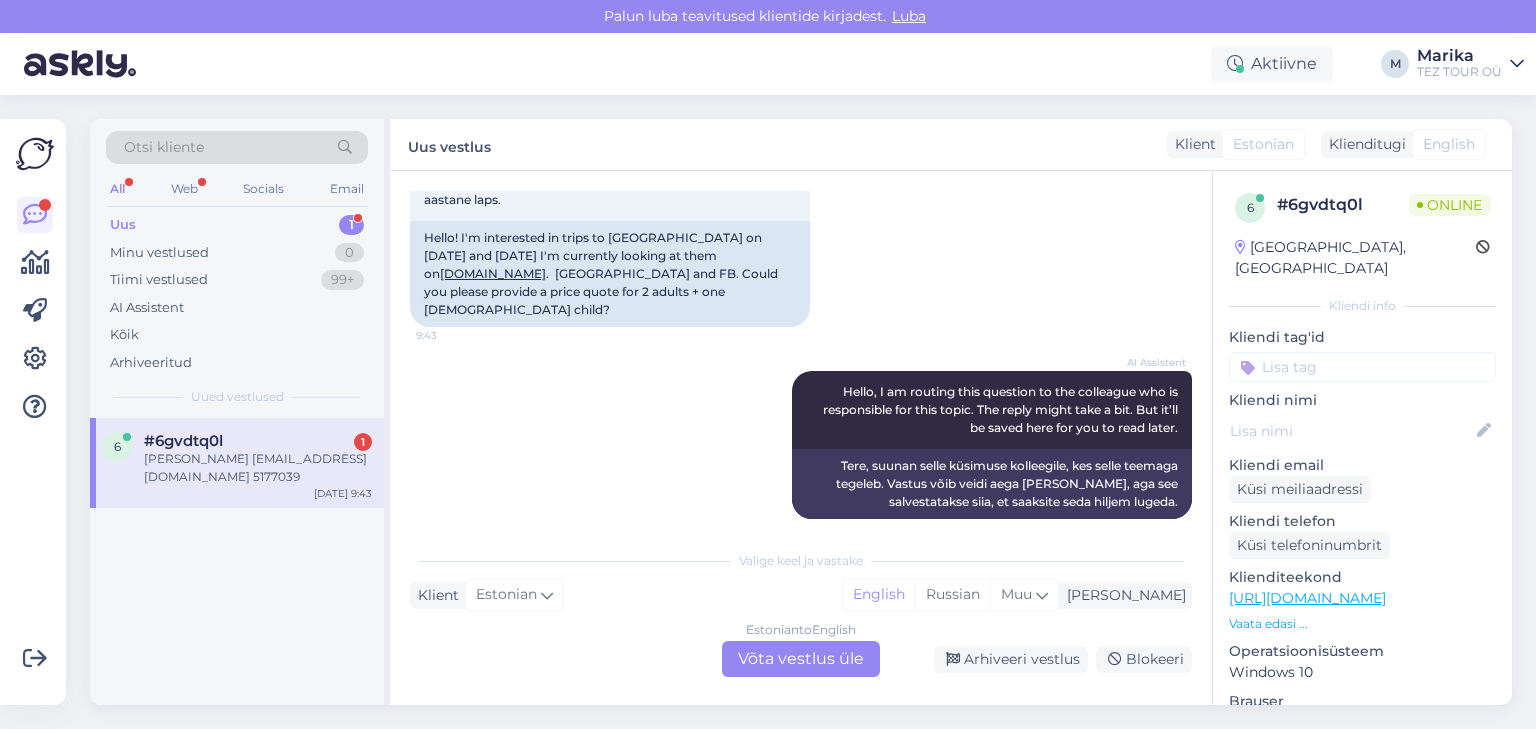scroll, scrollTop: 292, scrollLeft: 0, axis: vertical 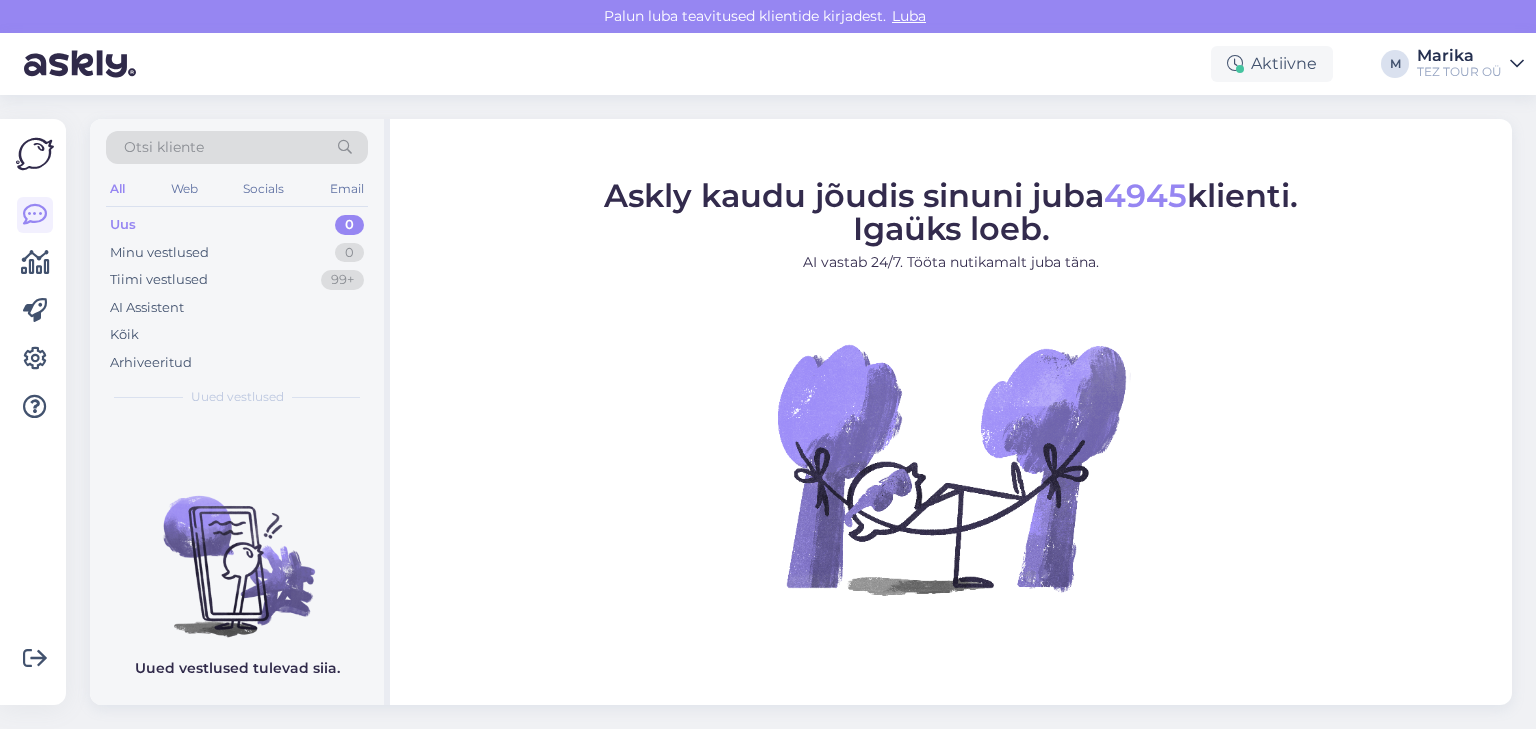 click on "Askly kaudu jõudis sinuni juba  4945  klienti.  Igaüks loeb. AI vastab 24/7. Tööta nutikamalt [PERSON_NAME]." at bounding box center [951, 413] 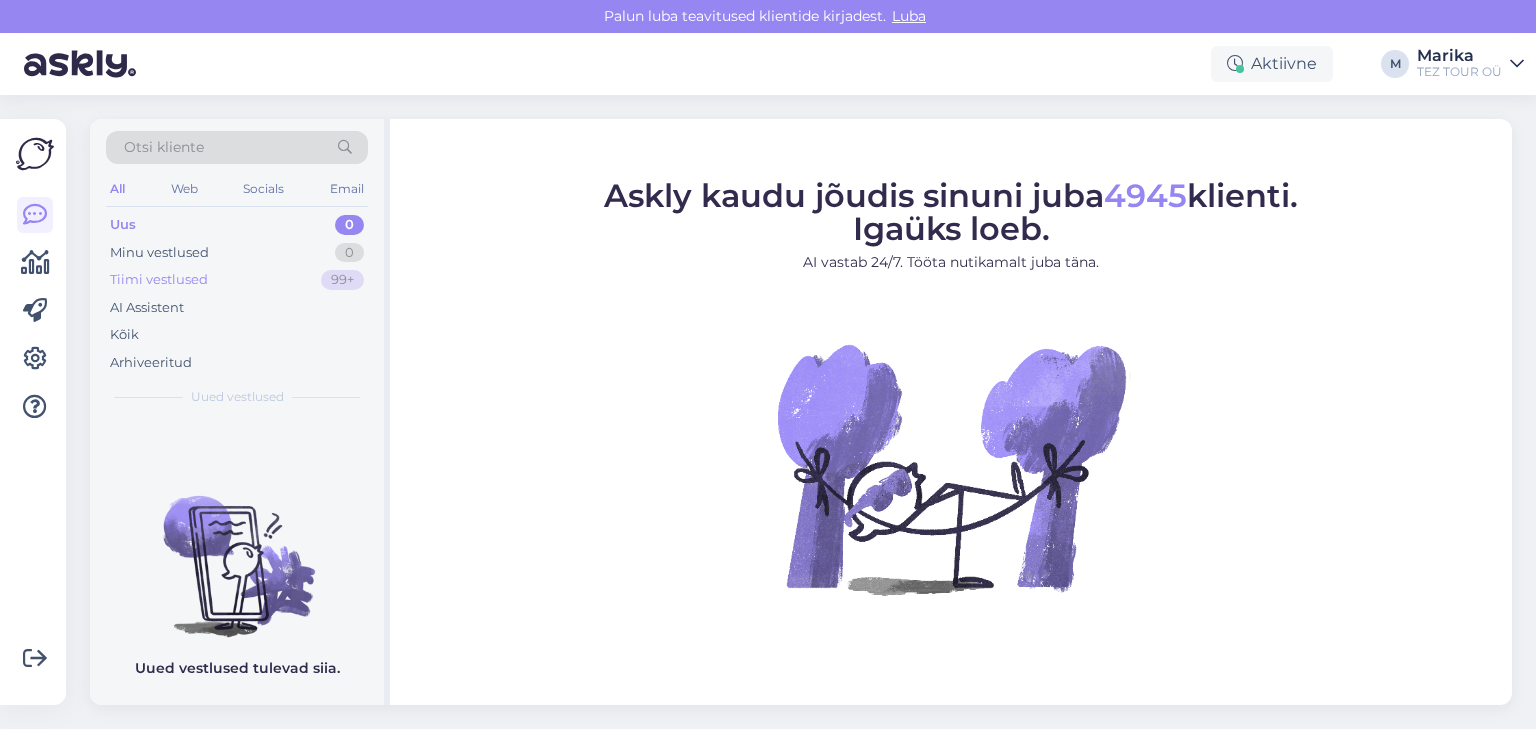 click on "Tiimi vestlused" at bounding box center [159, 280] 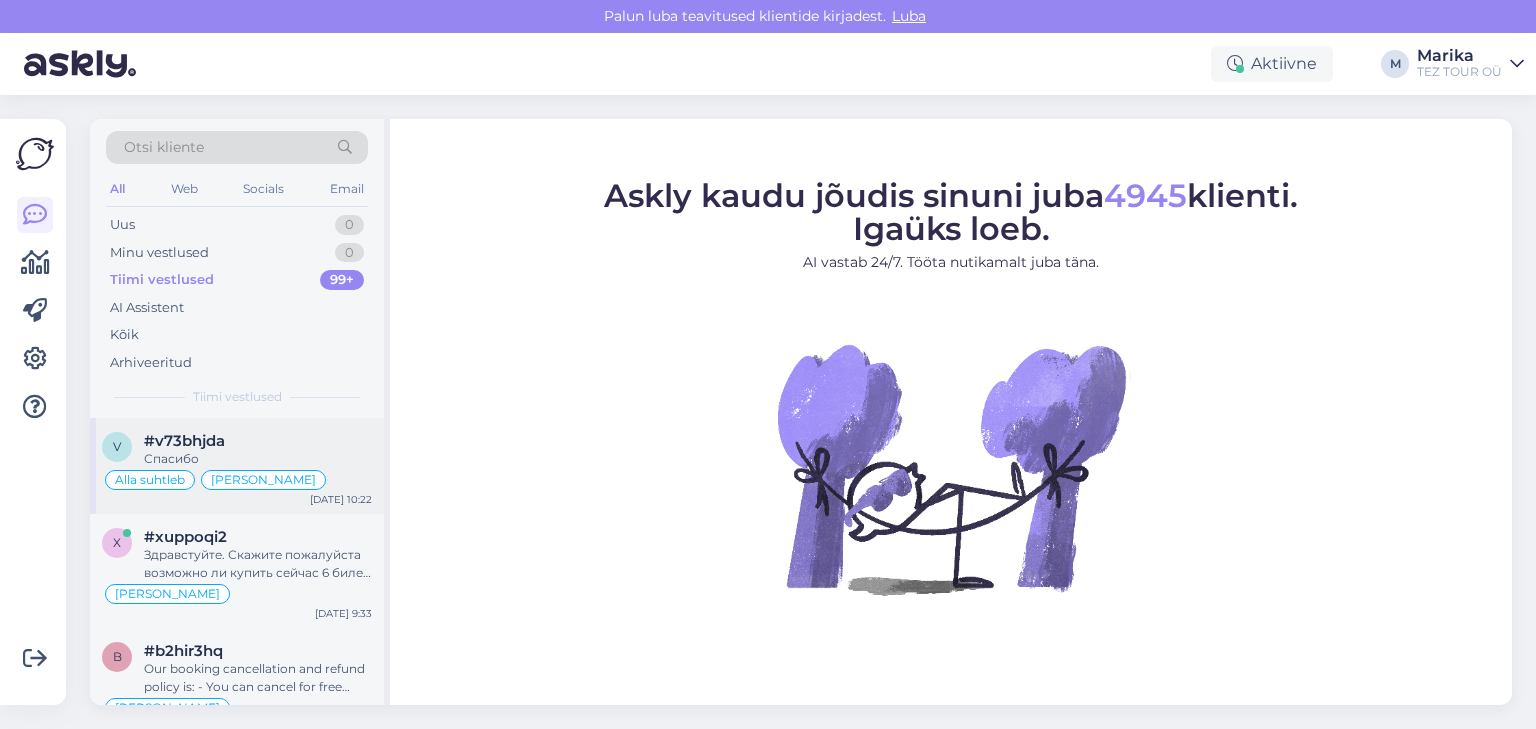 click on "Спасибо" at bounding box center [258, 459] 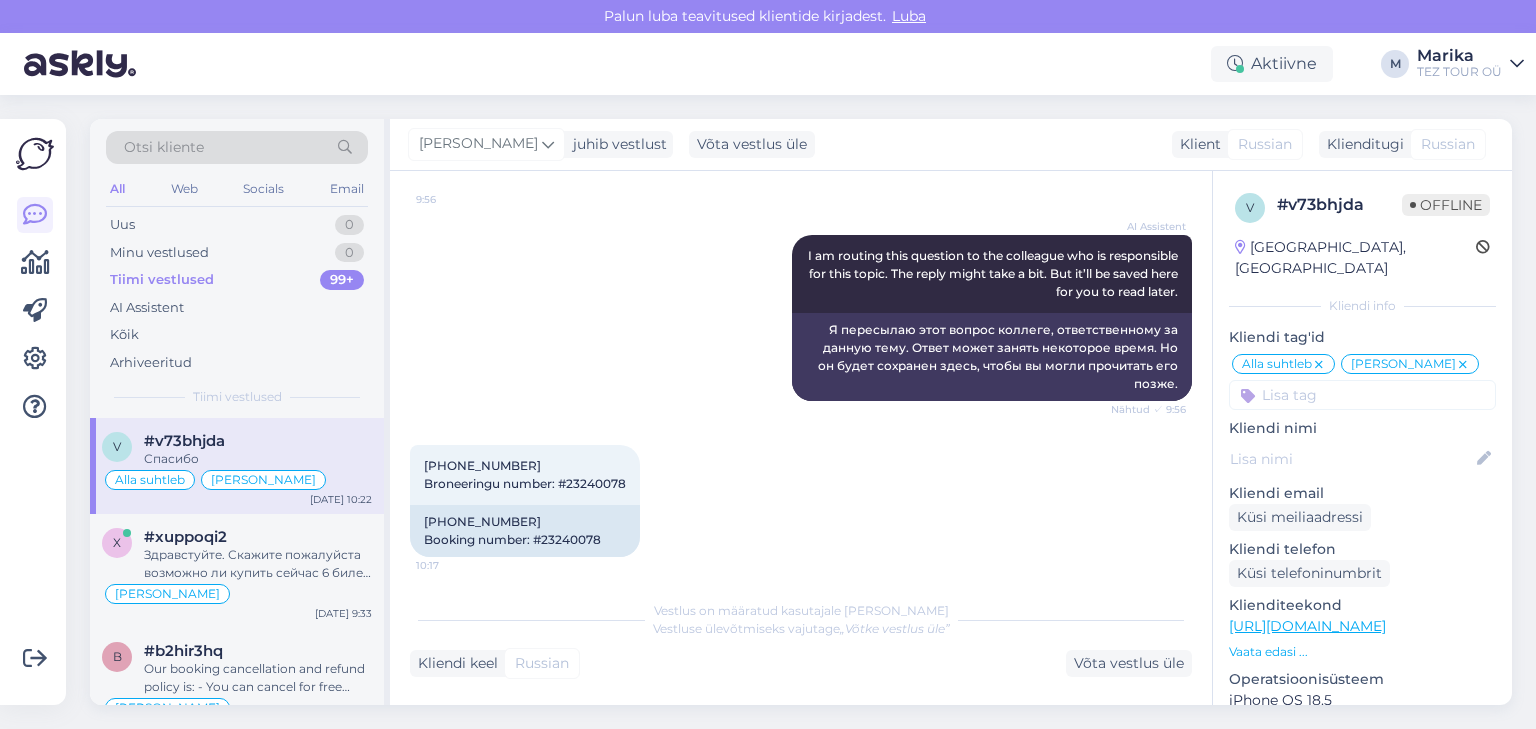 scroll, scrollTop: 792, scrollLeft: 0, axis: vertical 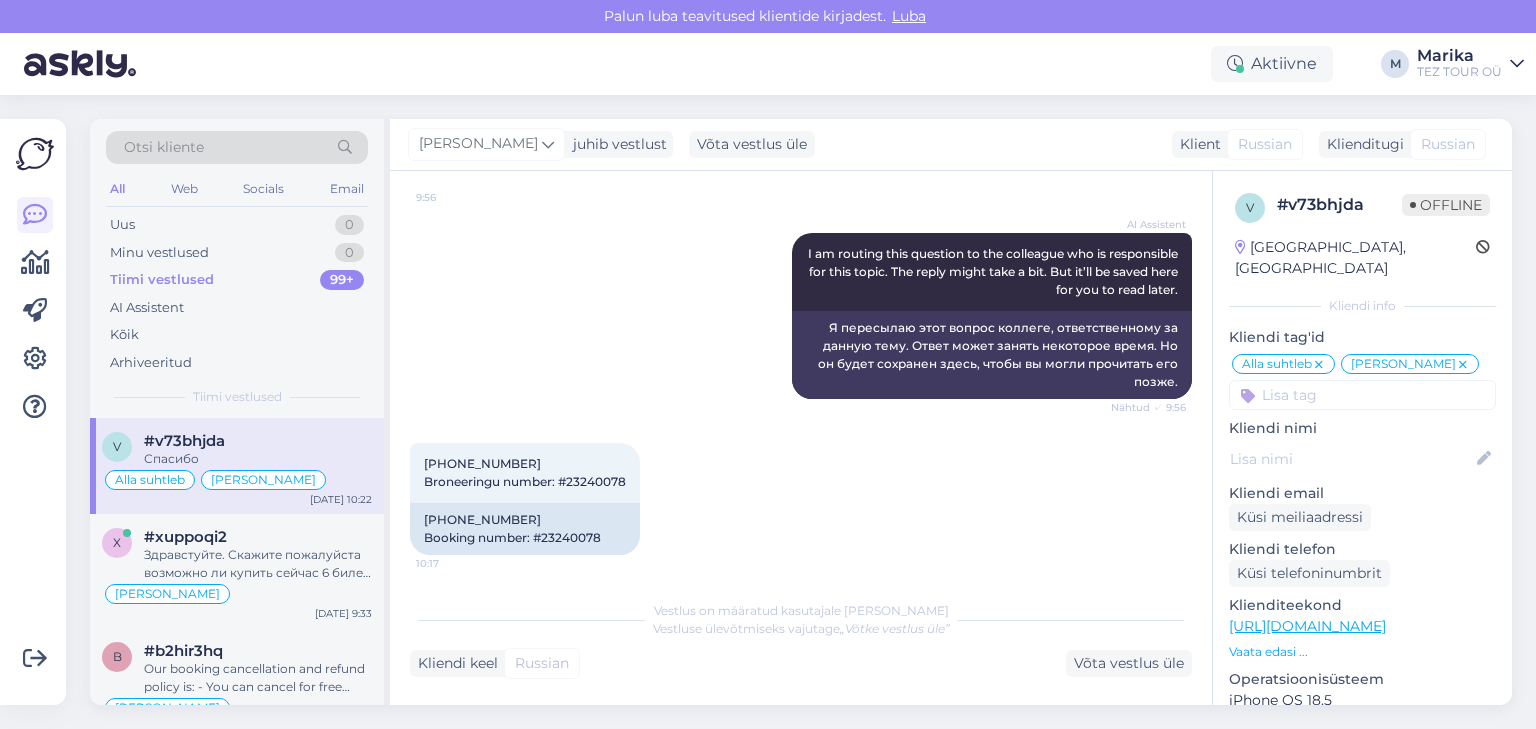 click on "Russian" at bounding box center (1265, 144) 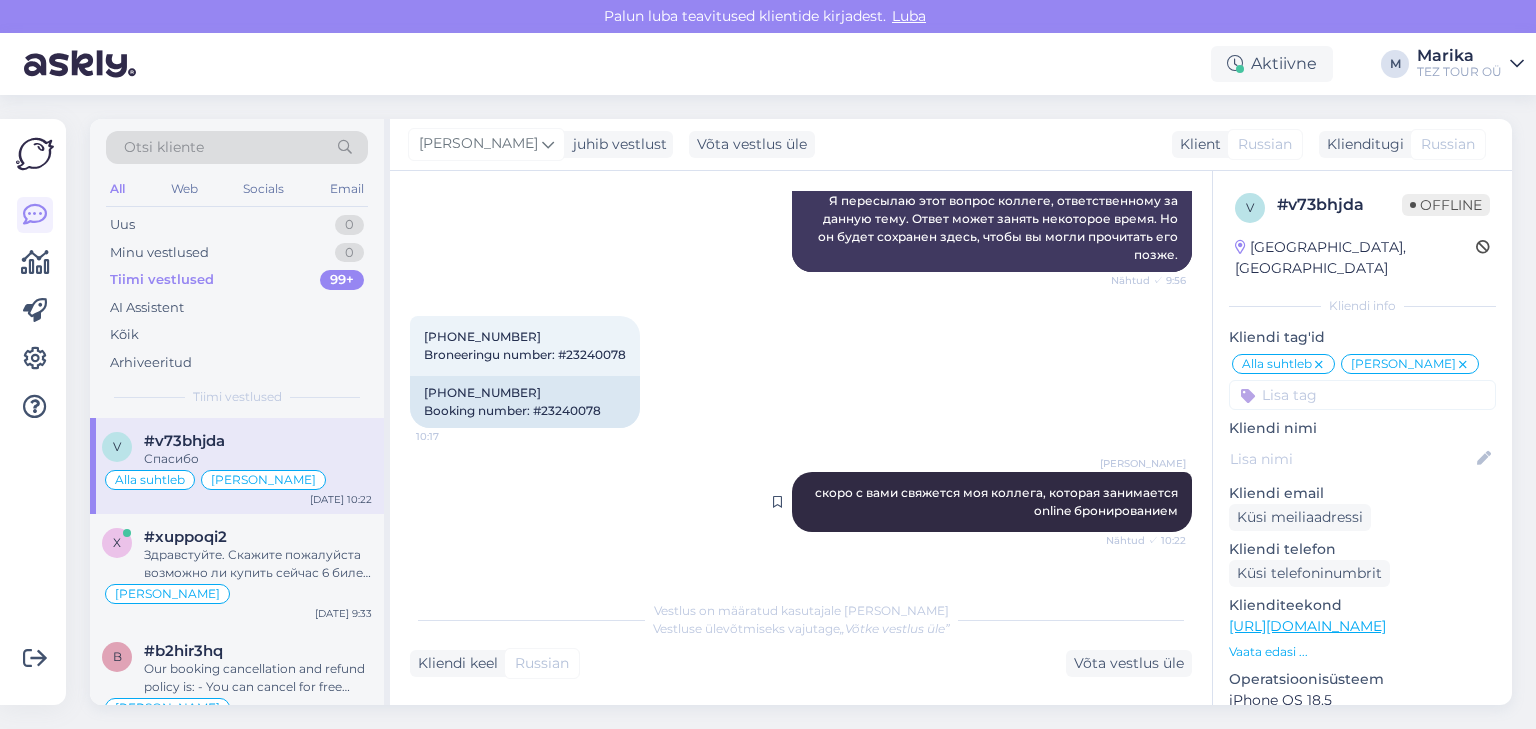 scroll, scrollTop: 1004, scrollLeft: 0, axis: vertical 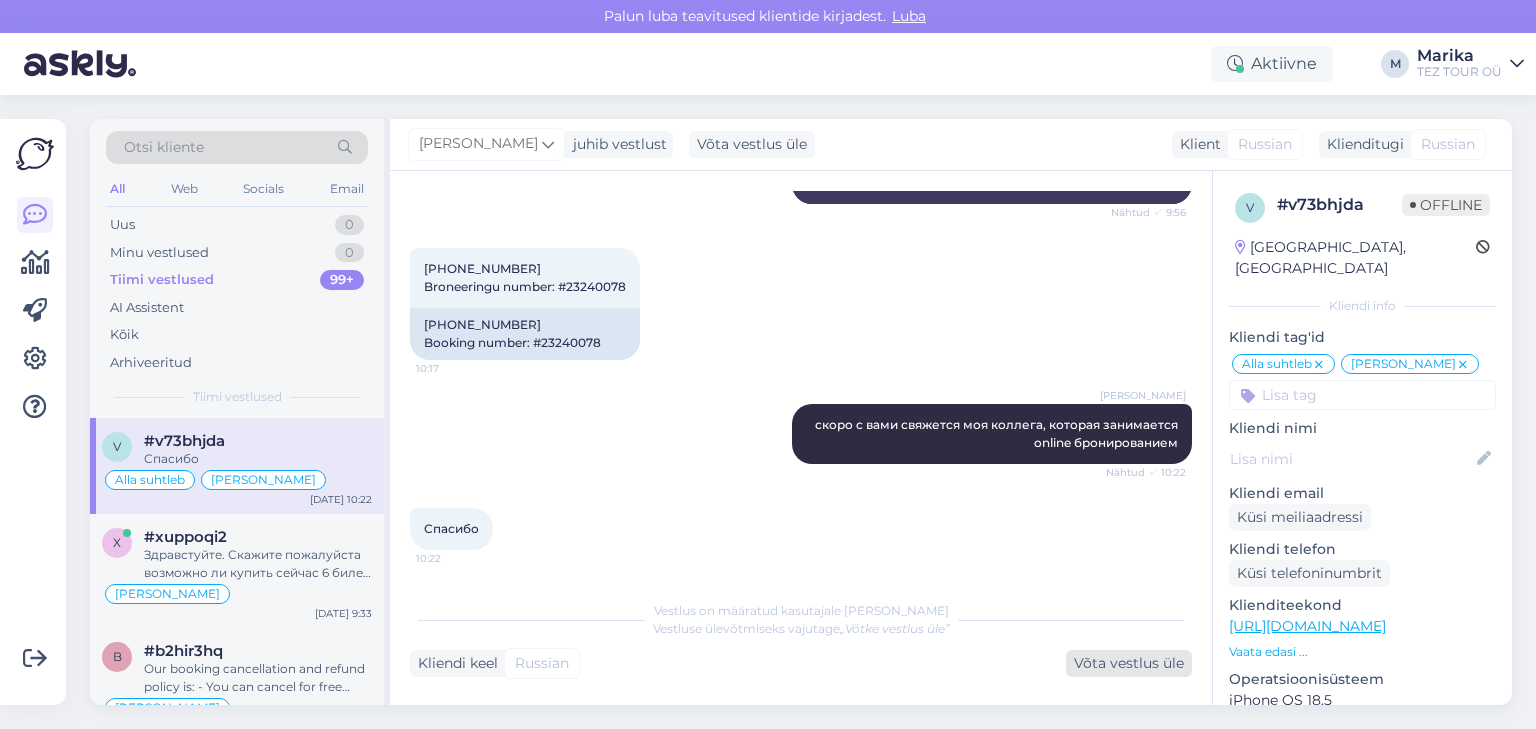click on "Võta vestlus üle" at bounding box center [1129, 663] 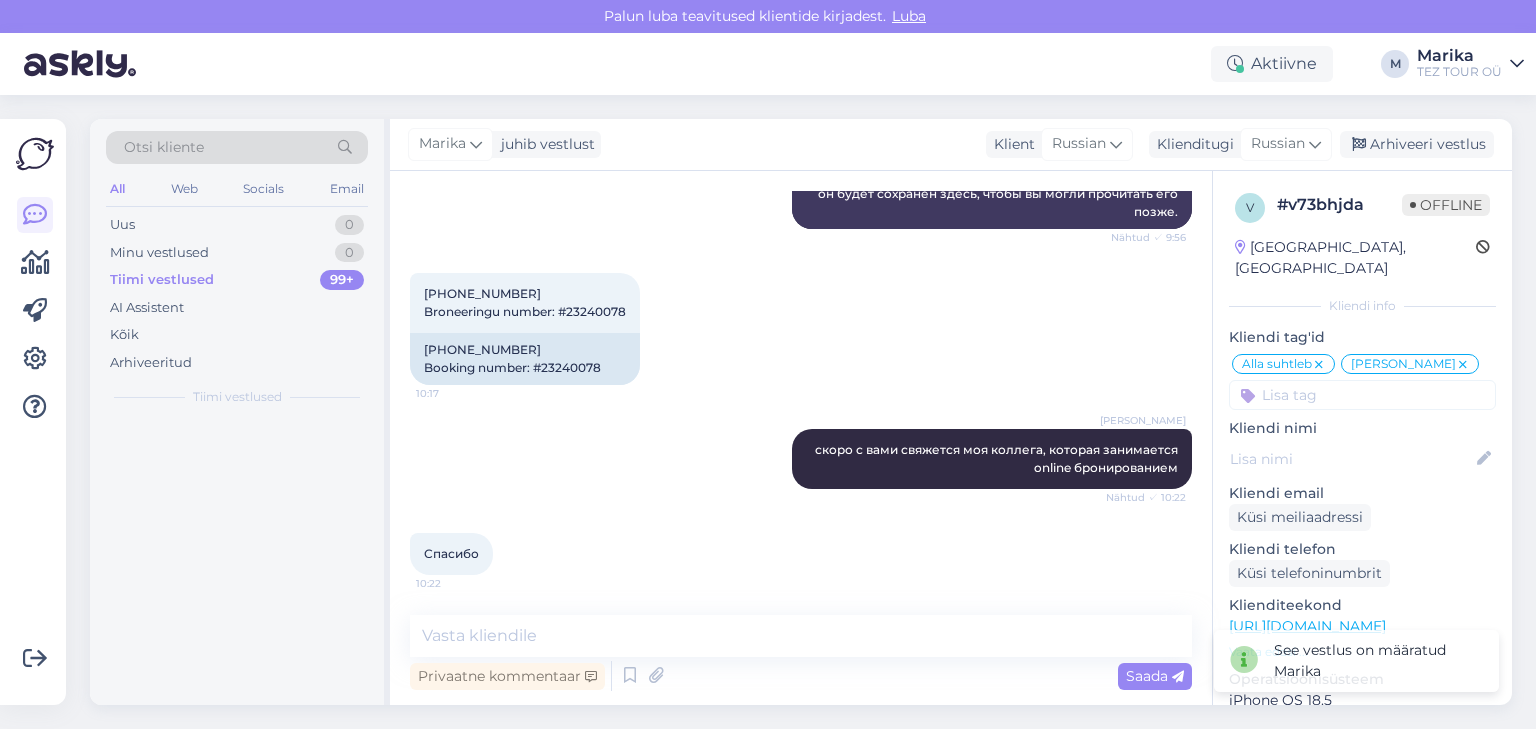 scroll, scrollTop: 980, scrollLeft: 0, axis: vertical 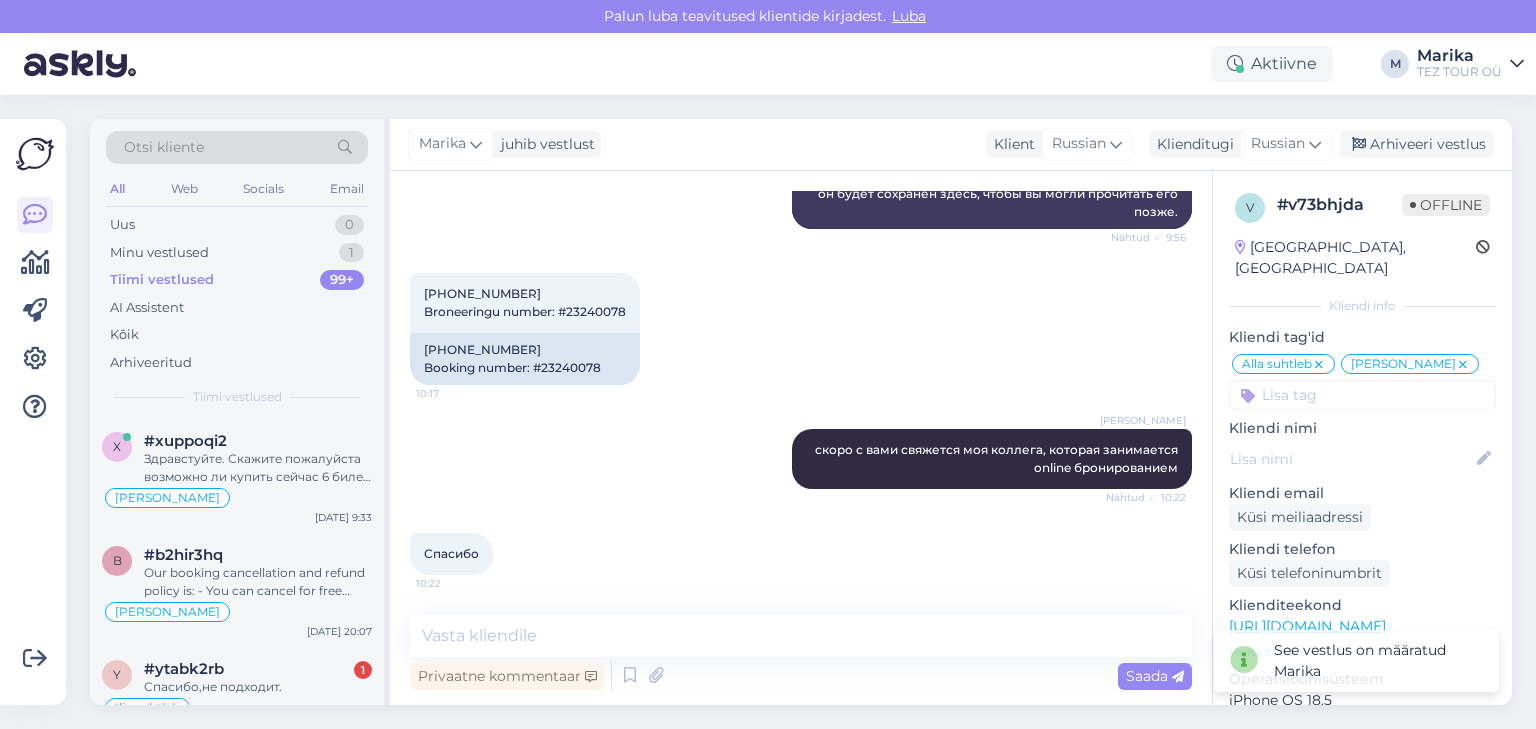 click at bounding box center [1362, 395] 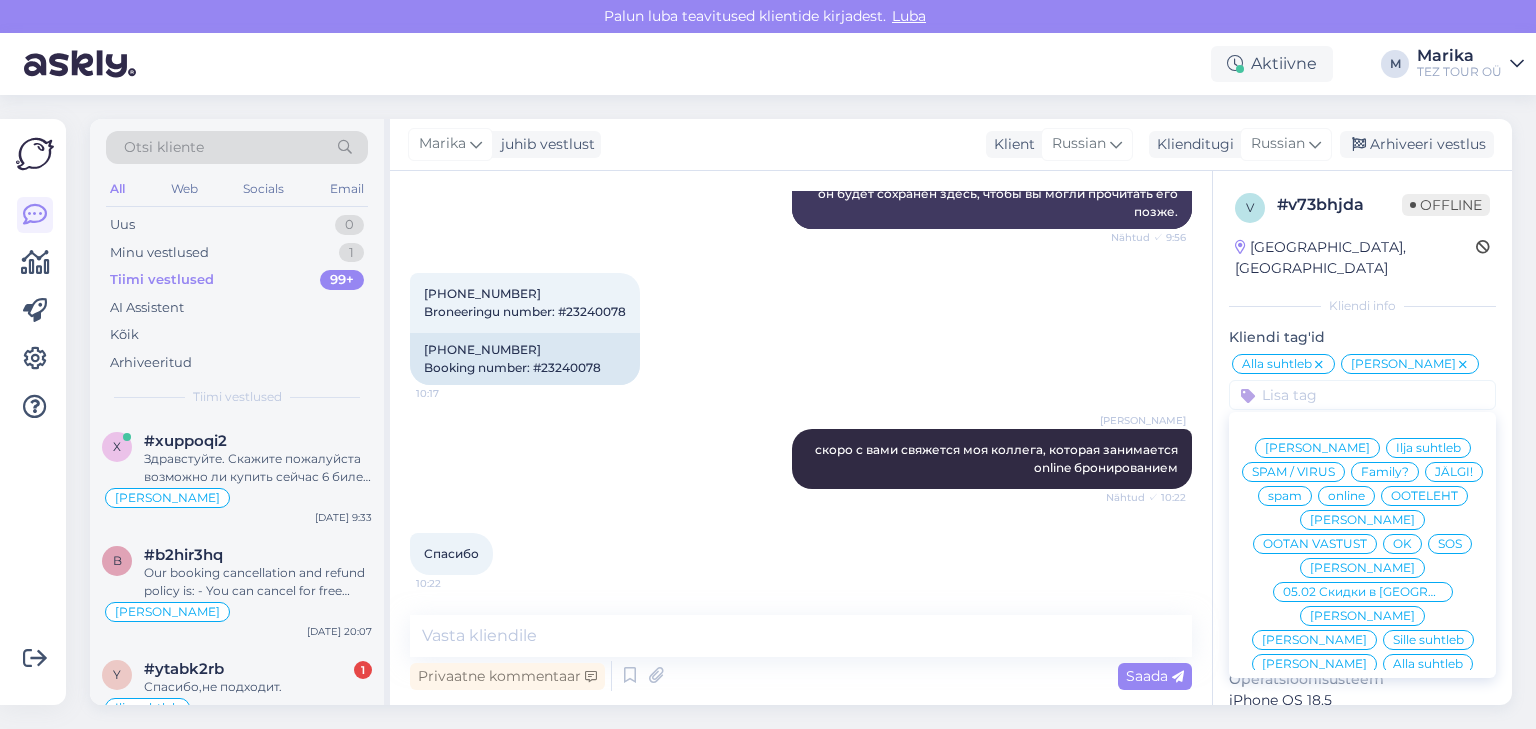 click on "[PERSON_NAME]" at bounding box center (1362, 520) 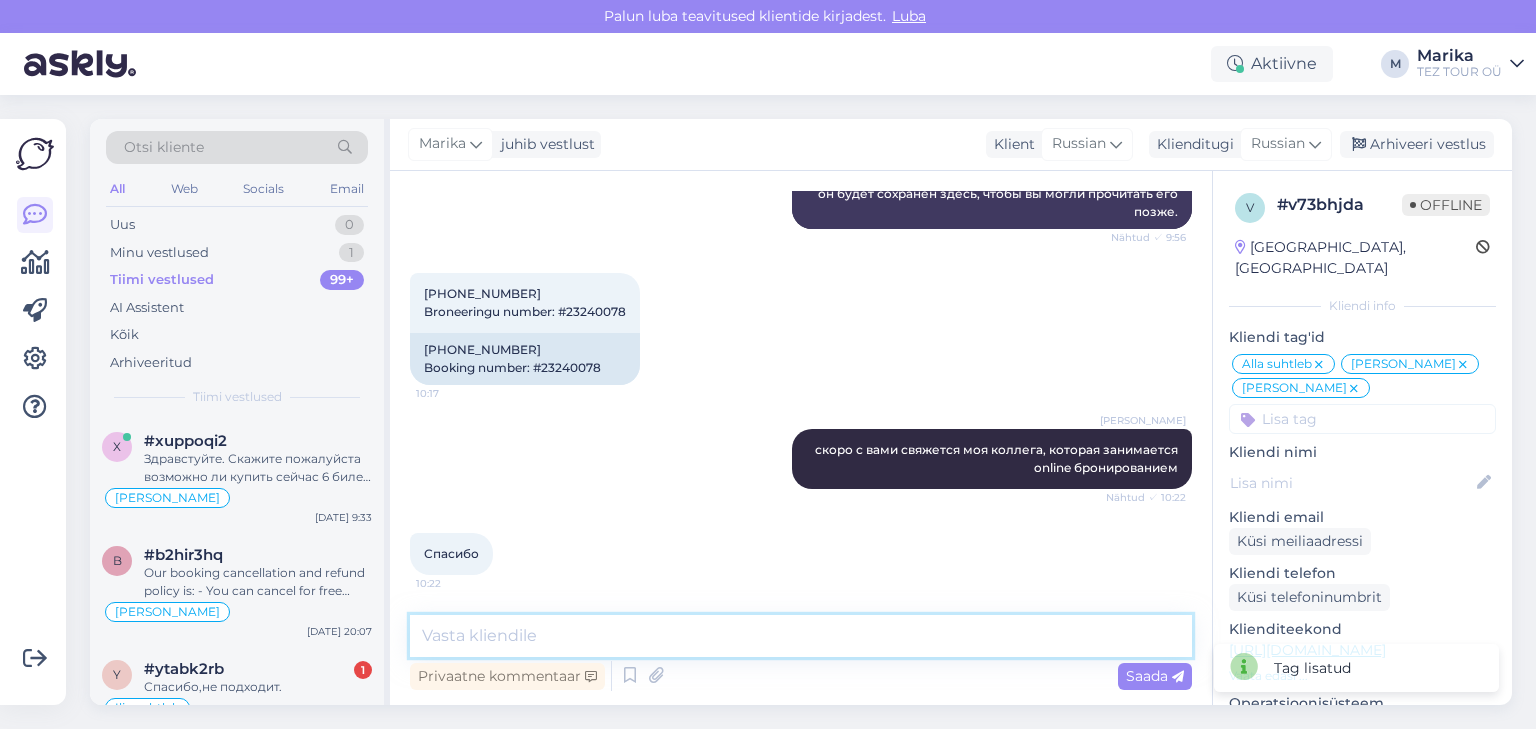 click at bounding box center (801, 636) 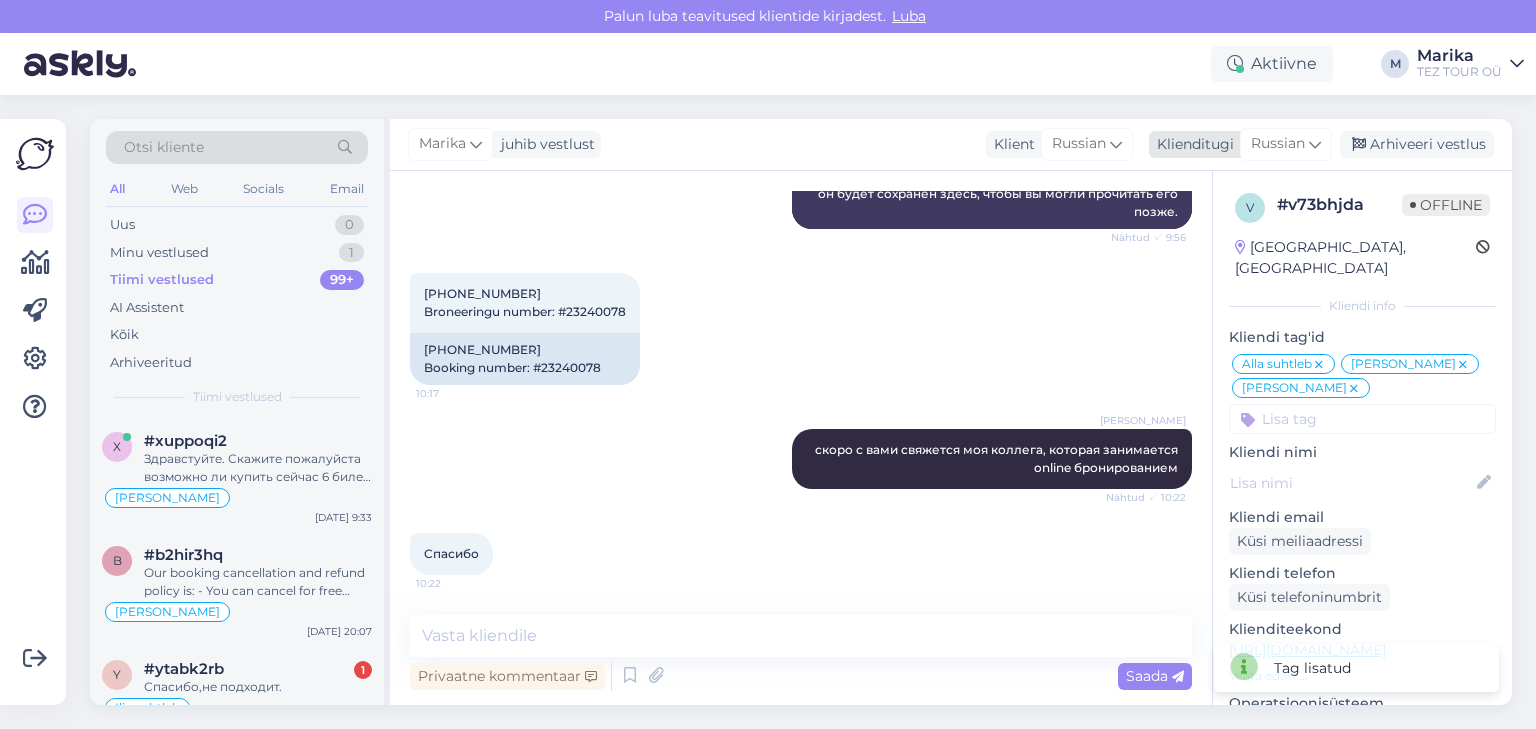 click on "Russian" at bounding box center (1278, 144) 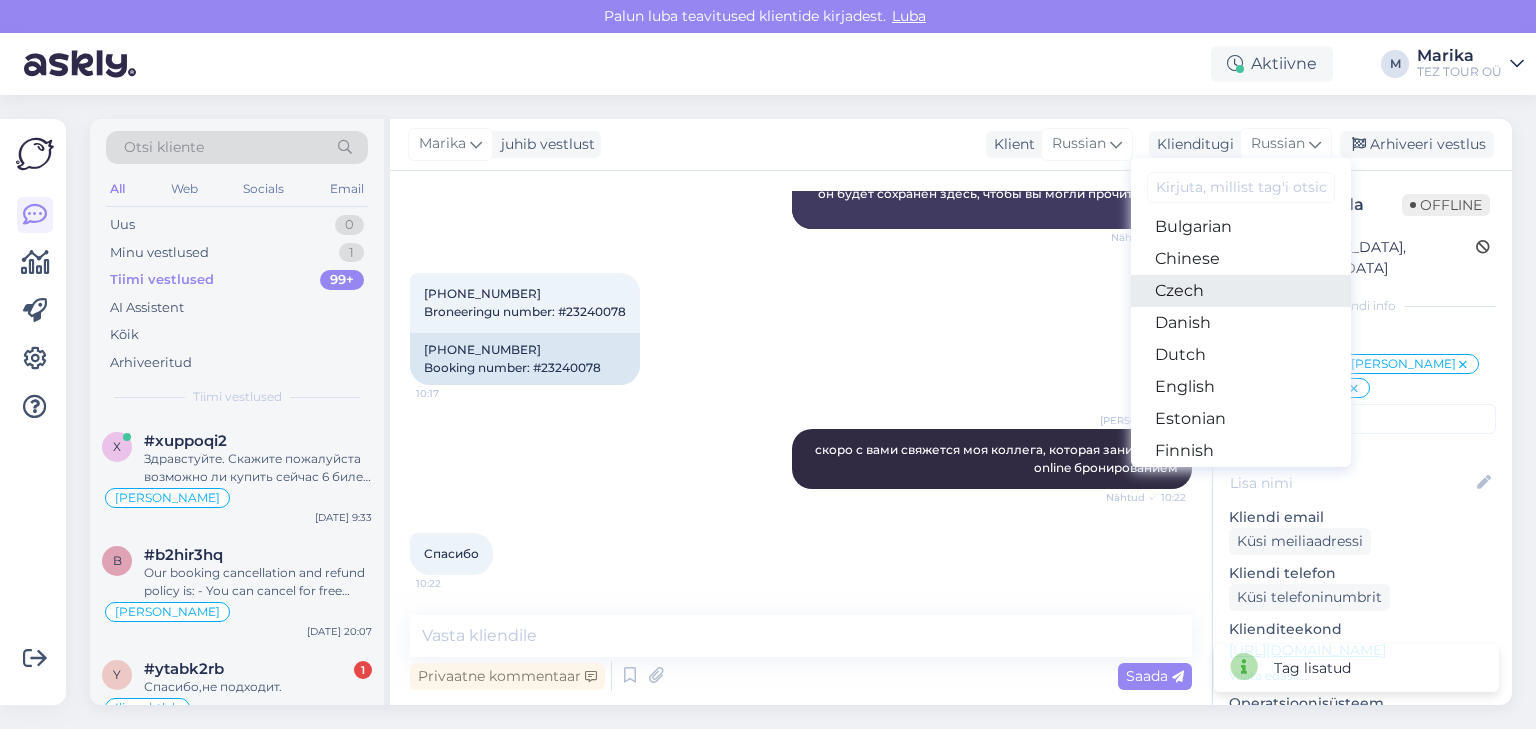 scroll, scrollTop: 106, scrollLeft: 0, axis: vertical 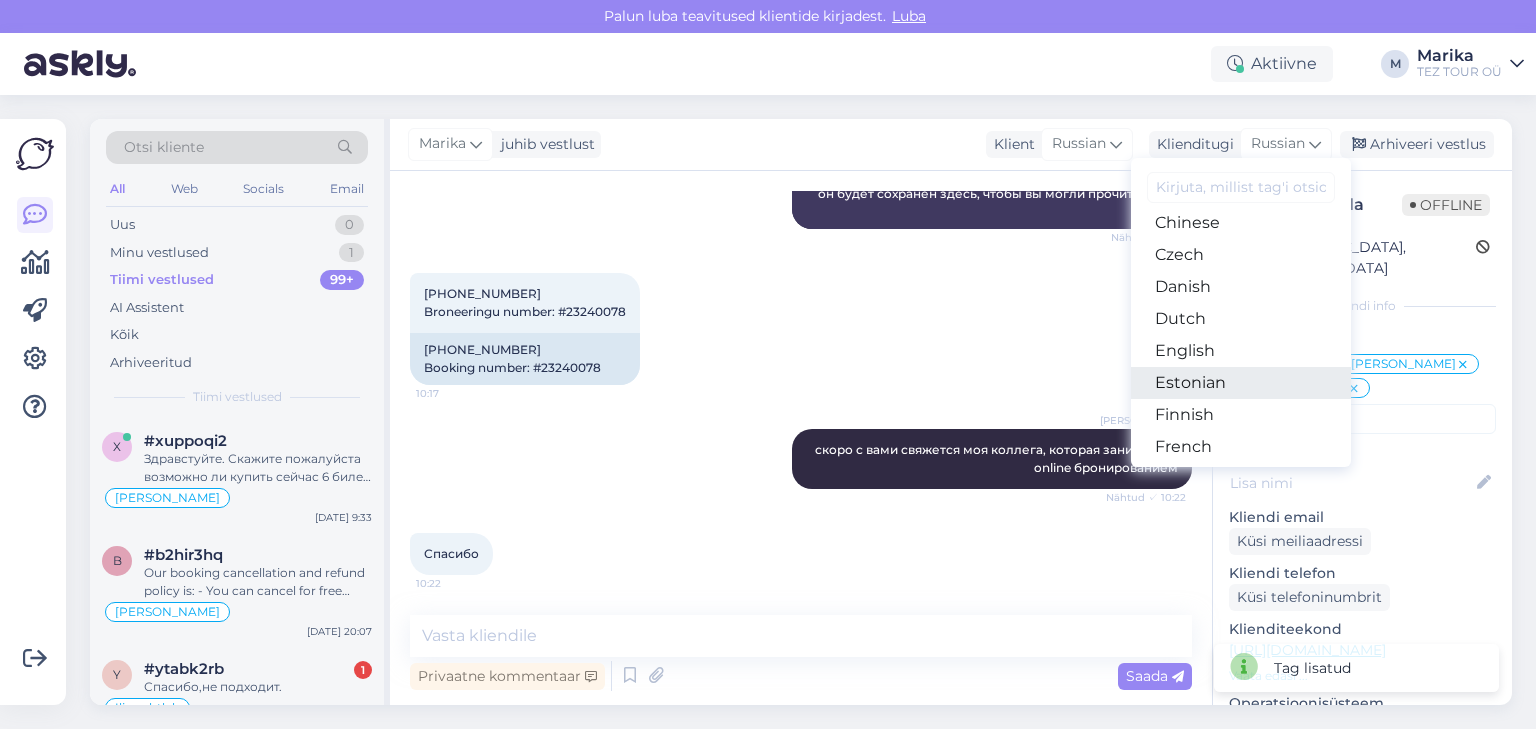 click on "Estonian" at bounding box center (1241, 383) 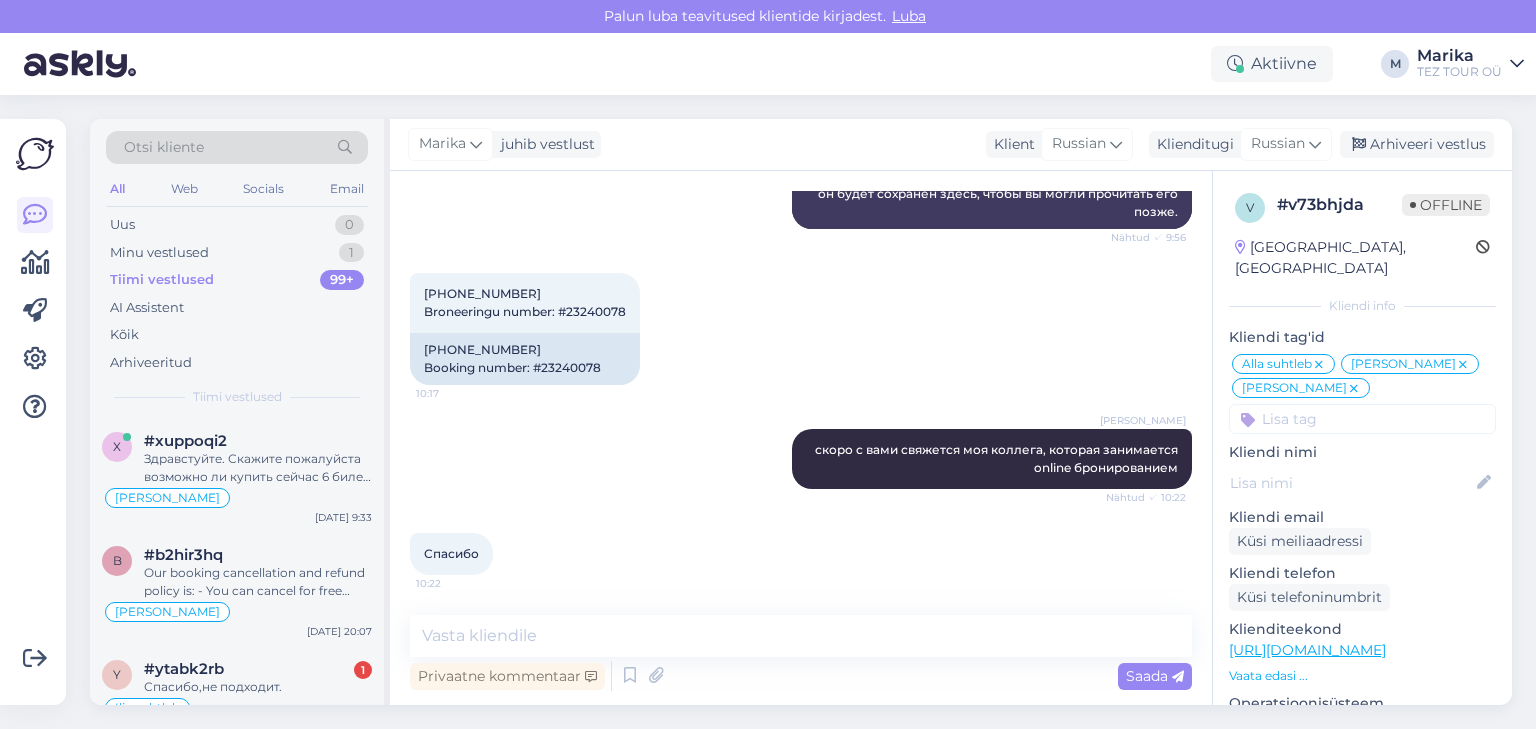 scroll, scrollTop: 1004, scrollLeft: 0, axis: vertical 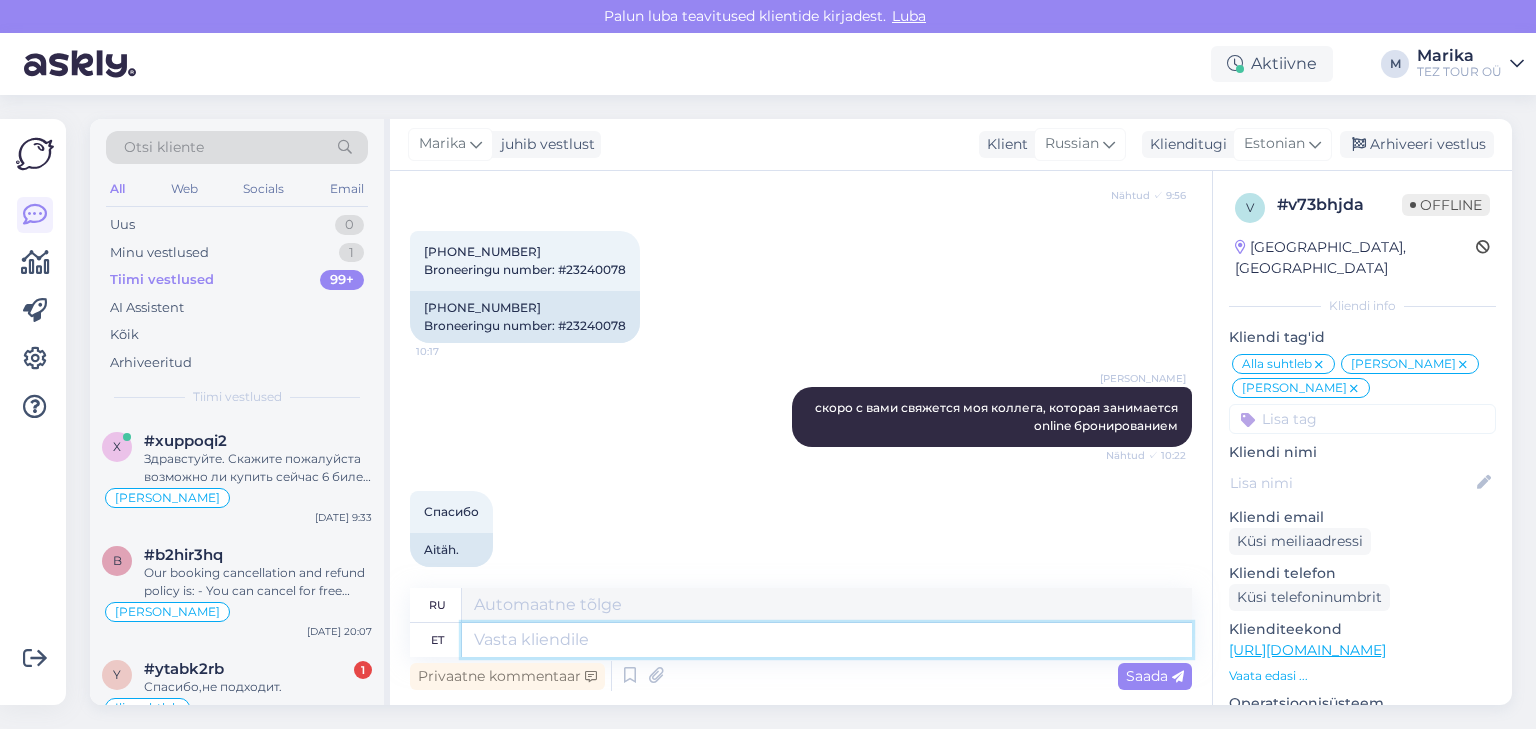 click at bounding box center [827, 640] 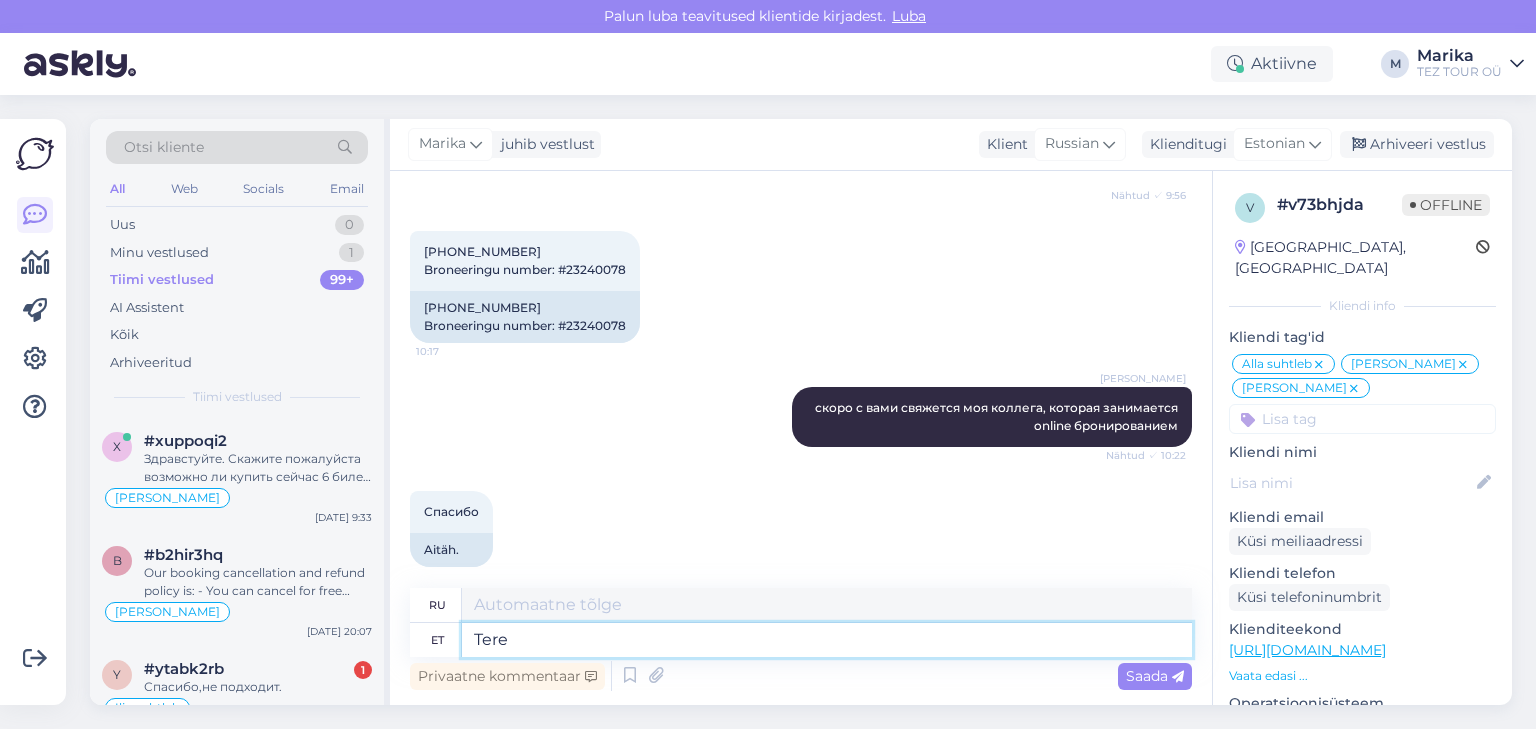 type on "Tere!" 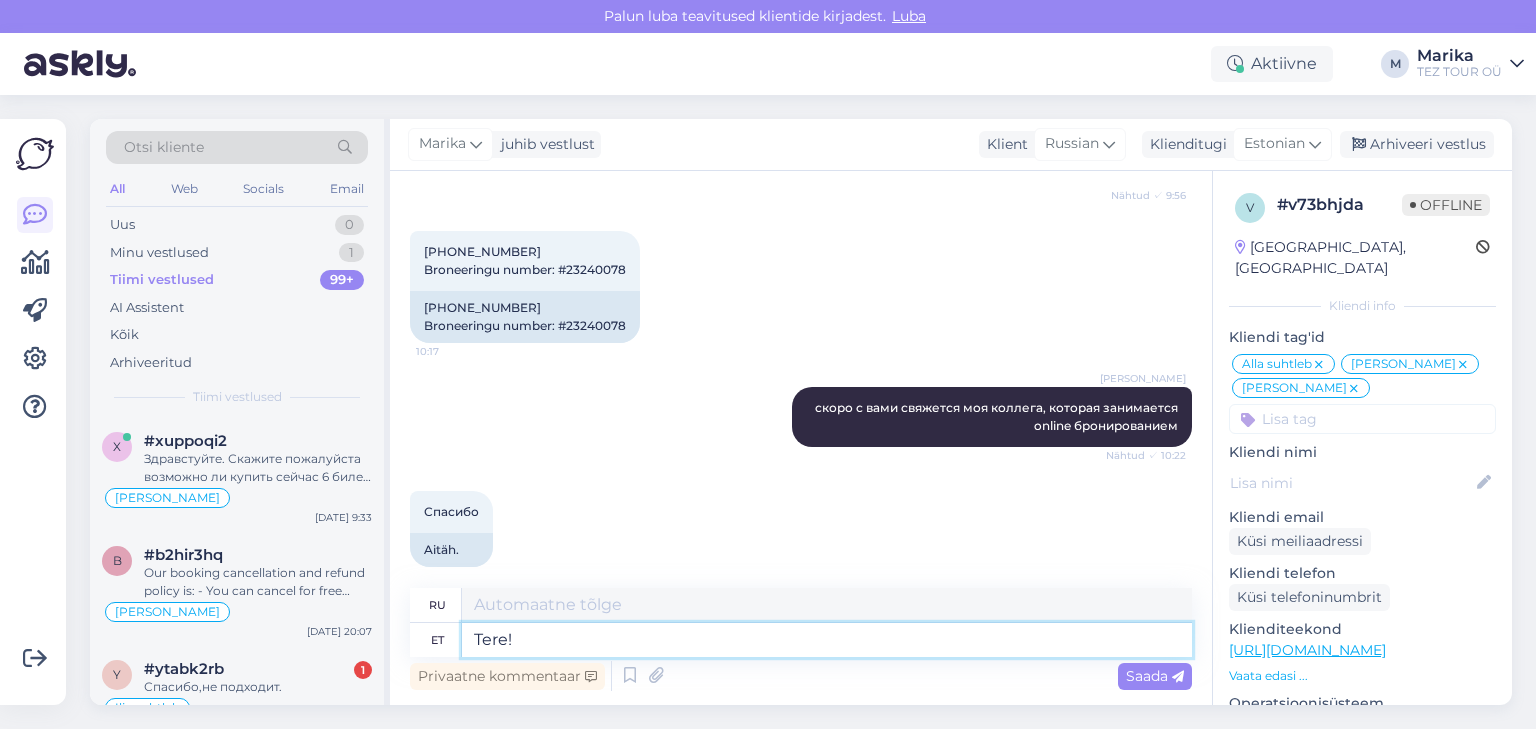 type on "Привет!" 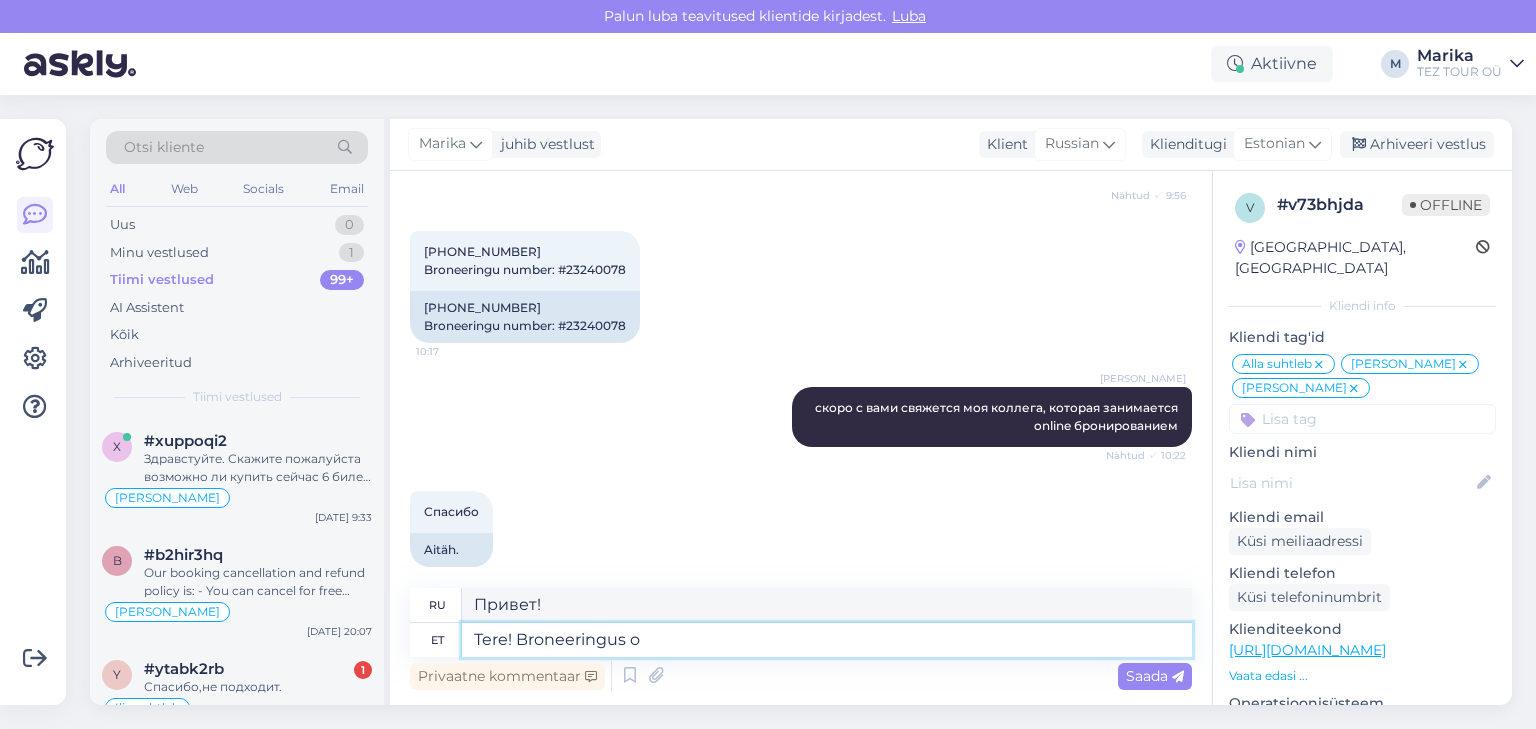 type on "Tere! Broneeringus ol" 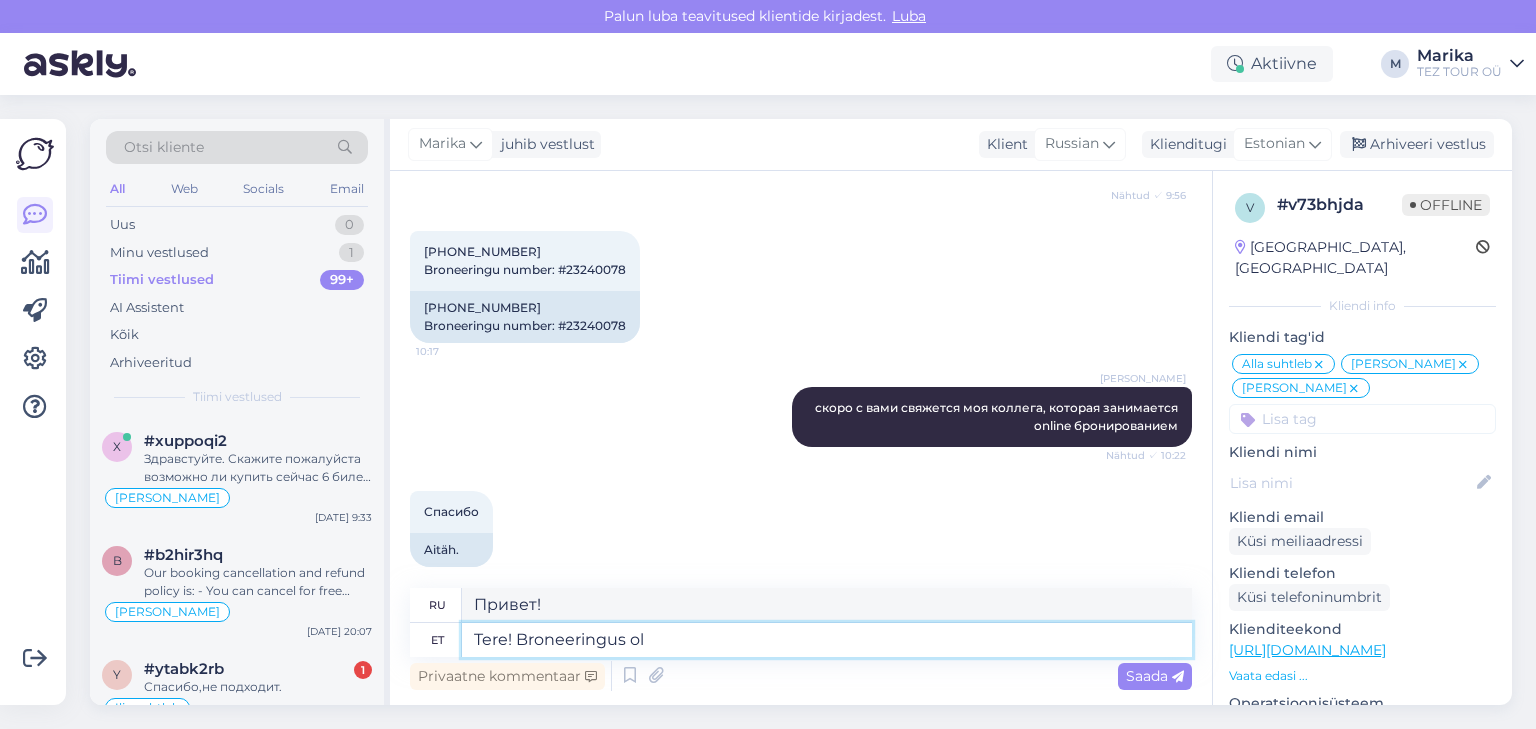type on "Здравствуйте! В бронировании" 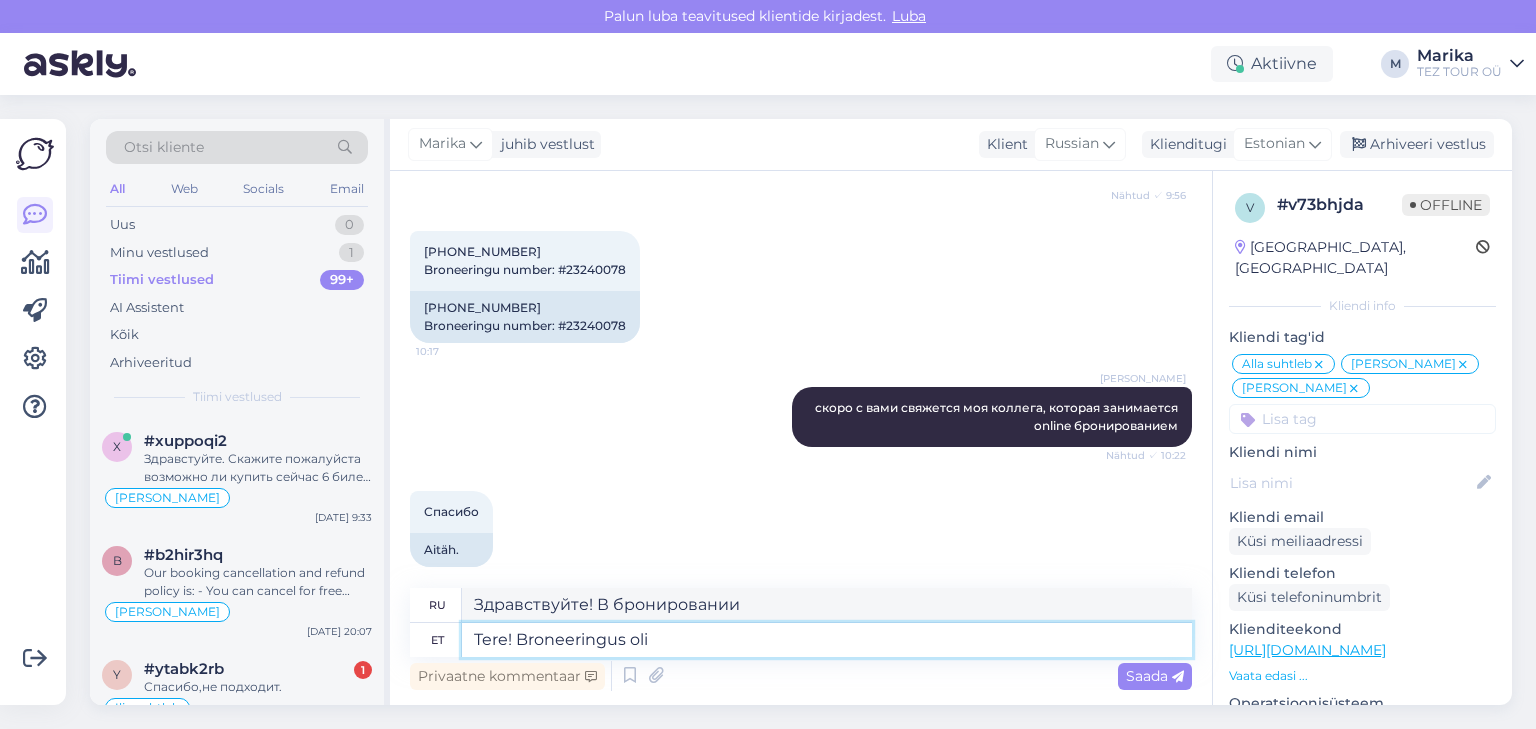 type on "Tere! Broneeringus oli" 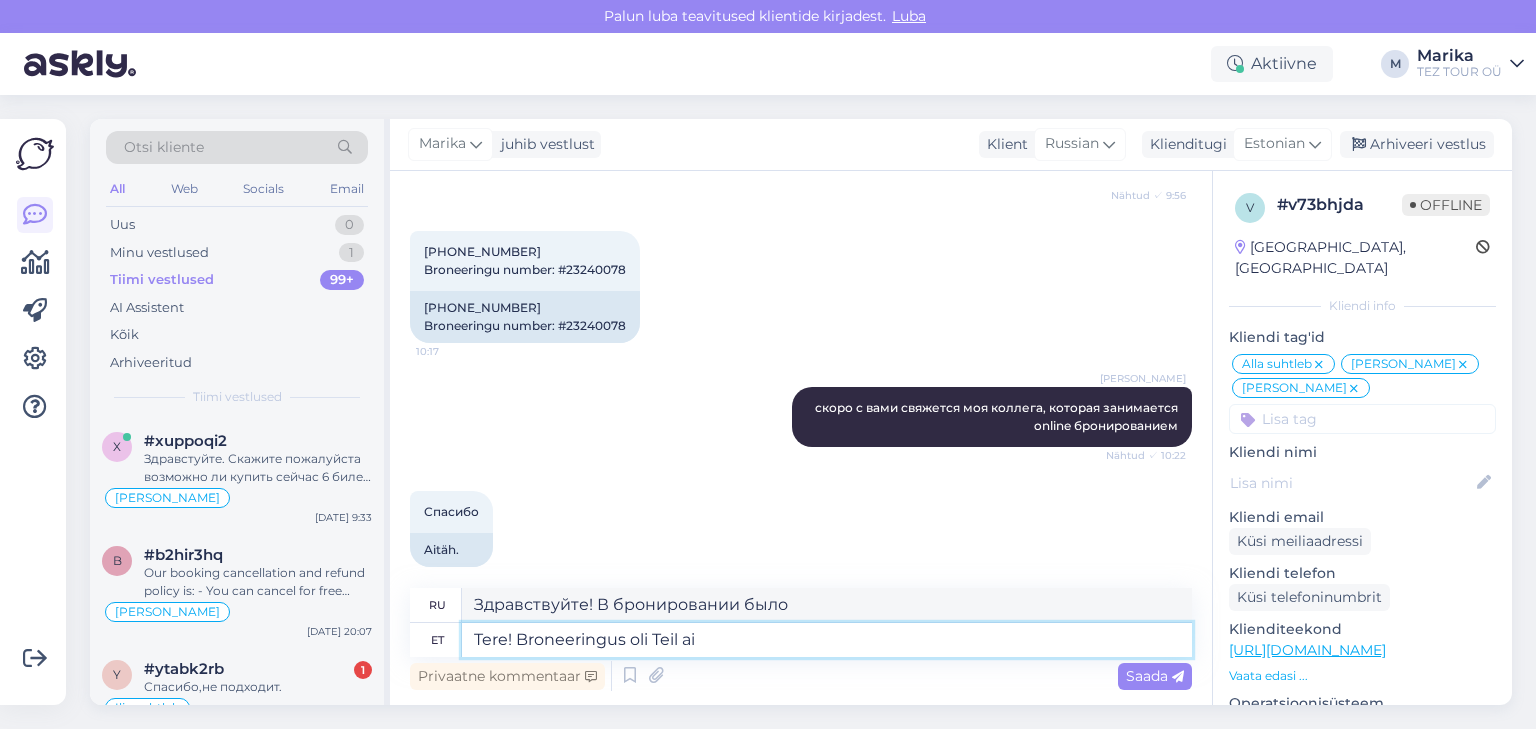 type on "Tere! Broneeringus oli Teil ain" 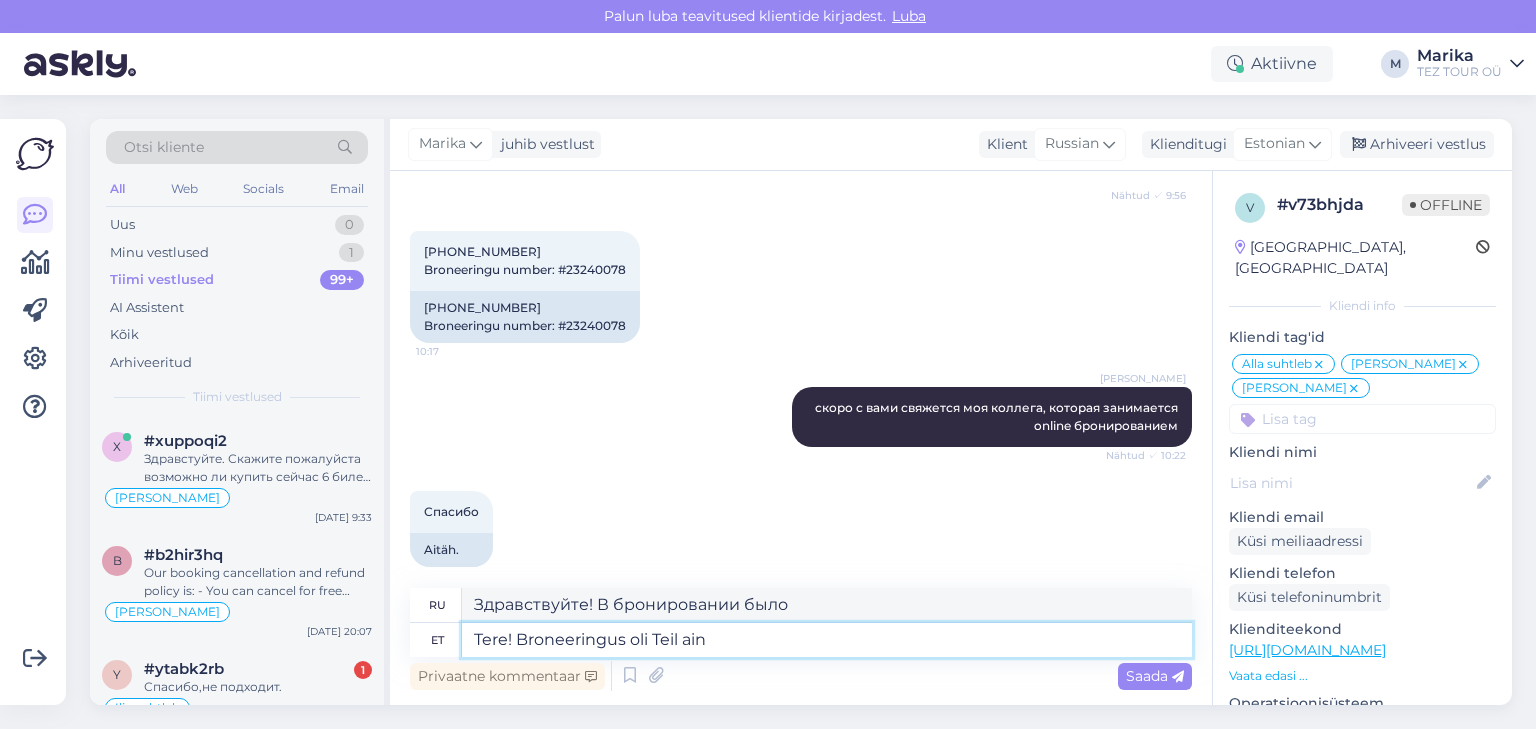 type on "Здравствуйте! В вашем бронировании было указано" 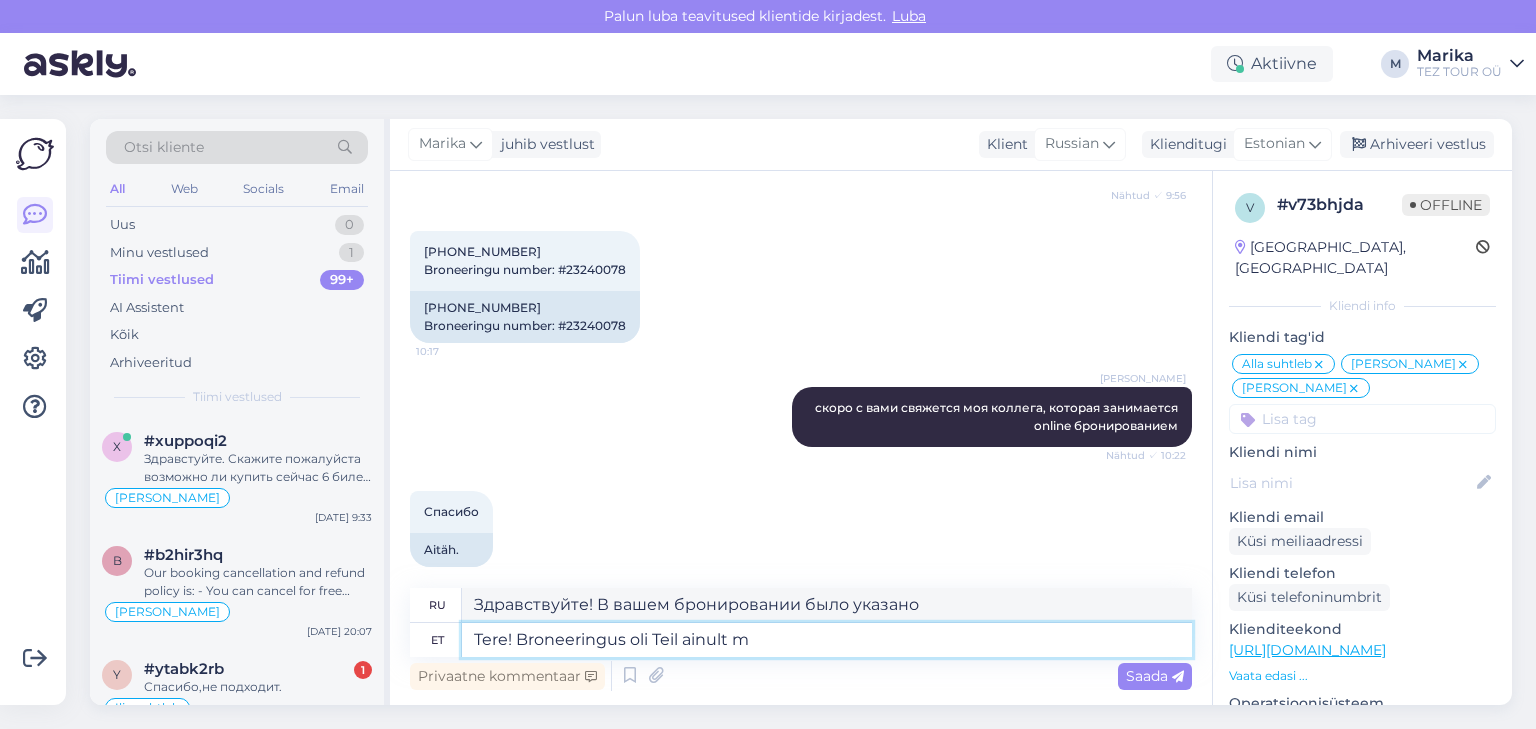 type on "Tere! Broneeringus oli Teil ainult ma" 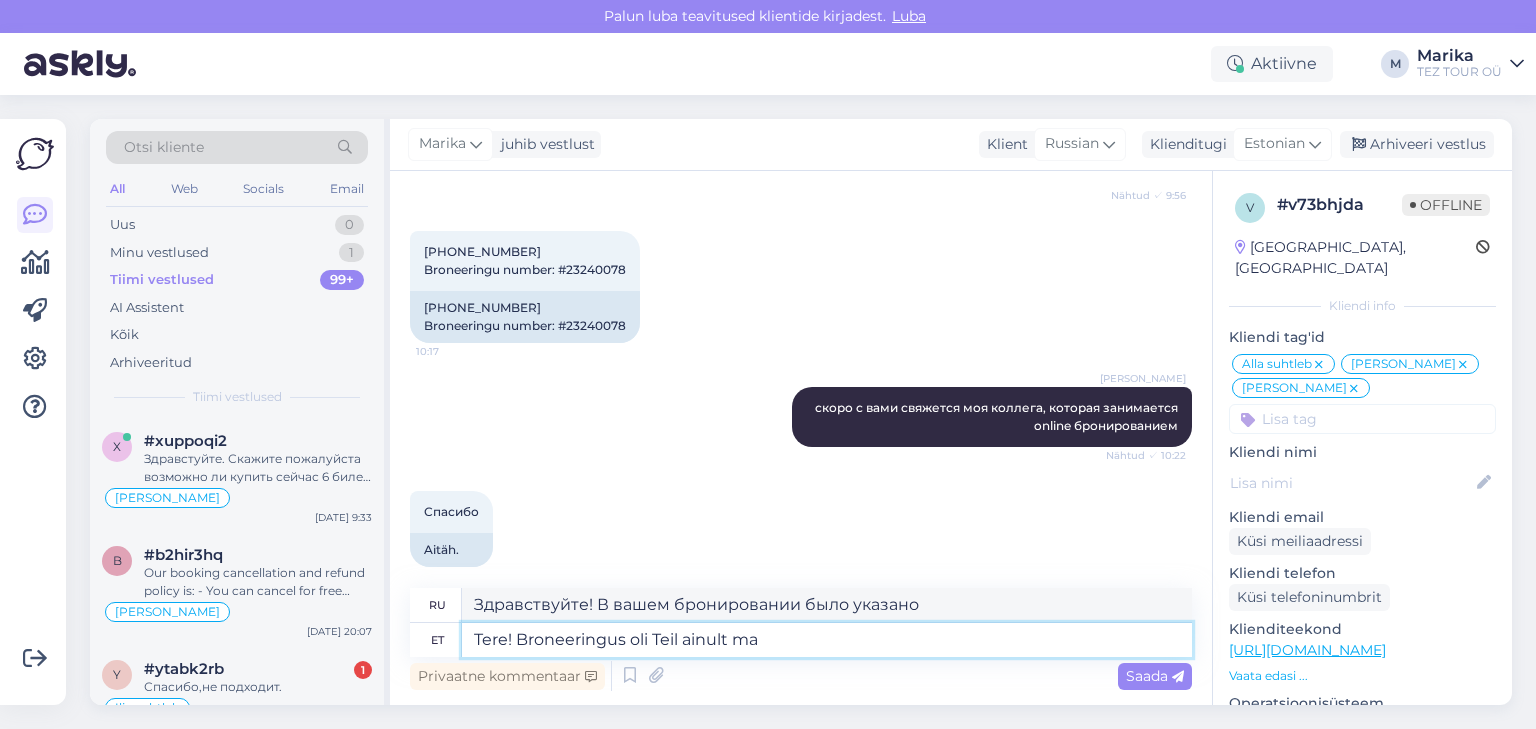 type on "Здравствуйте! В вашем бронировании было только" 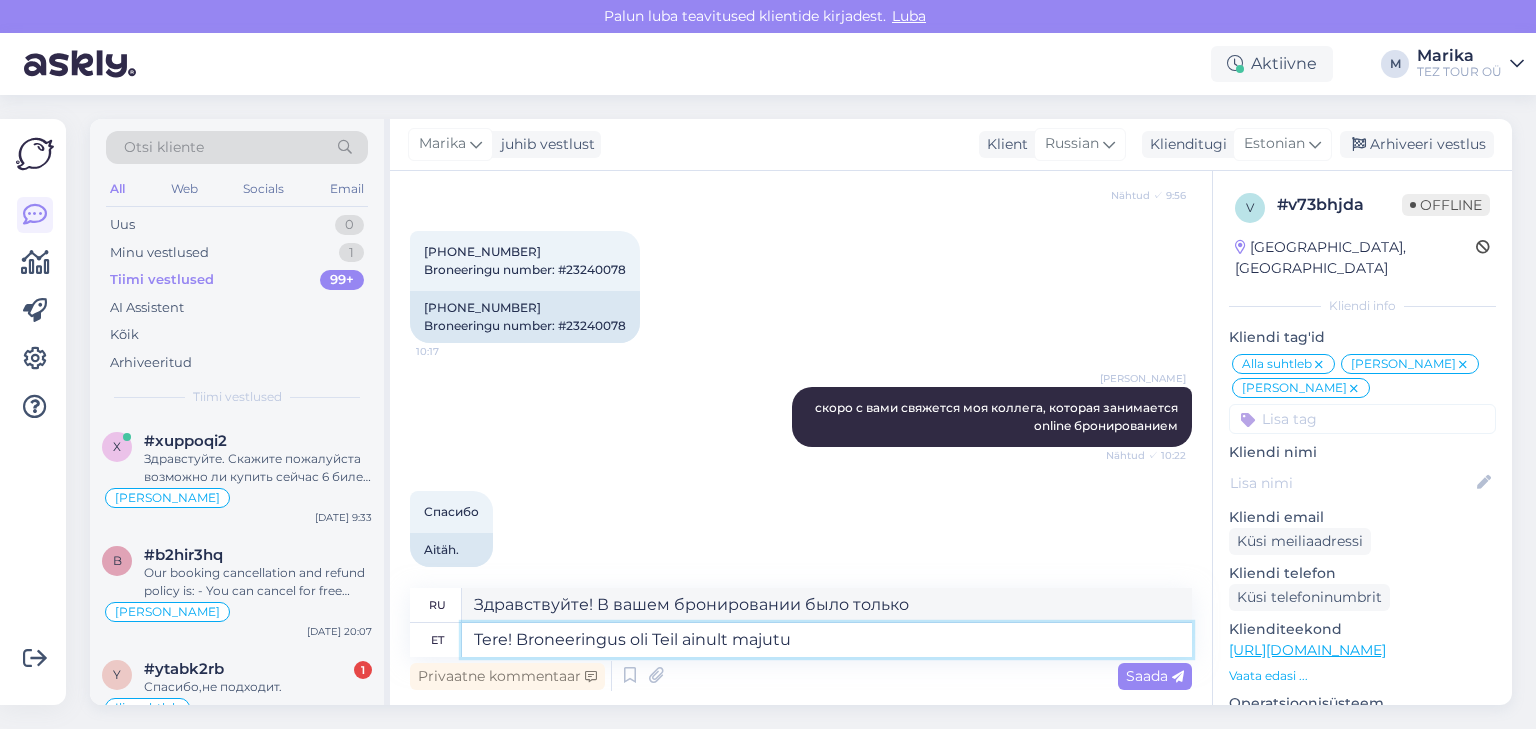 type on "Tere! Broneeringus oli Teil ainult majutus" 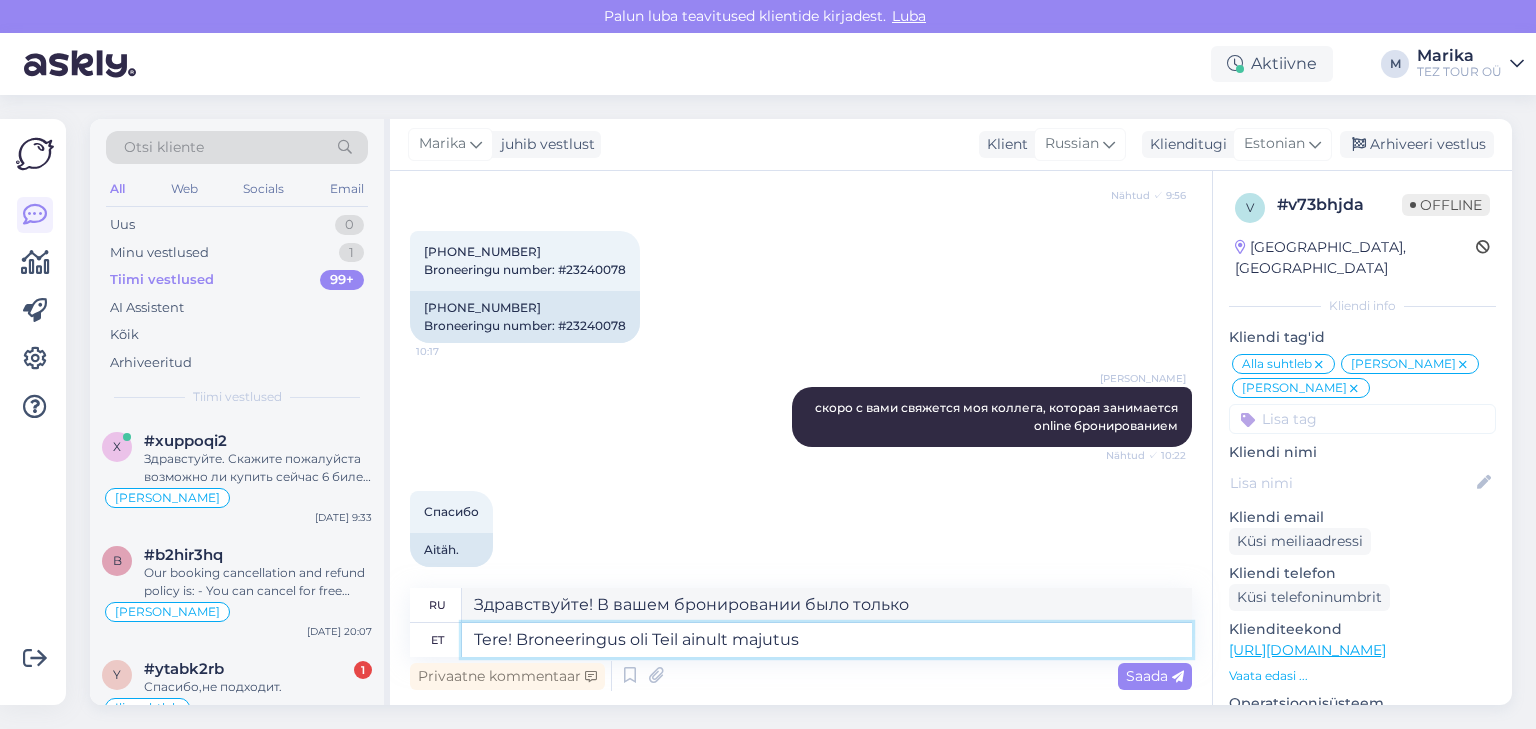type on "Здравствуйте! В вашем бронировании было указано только проживание." 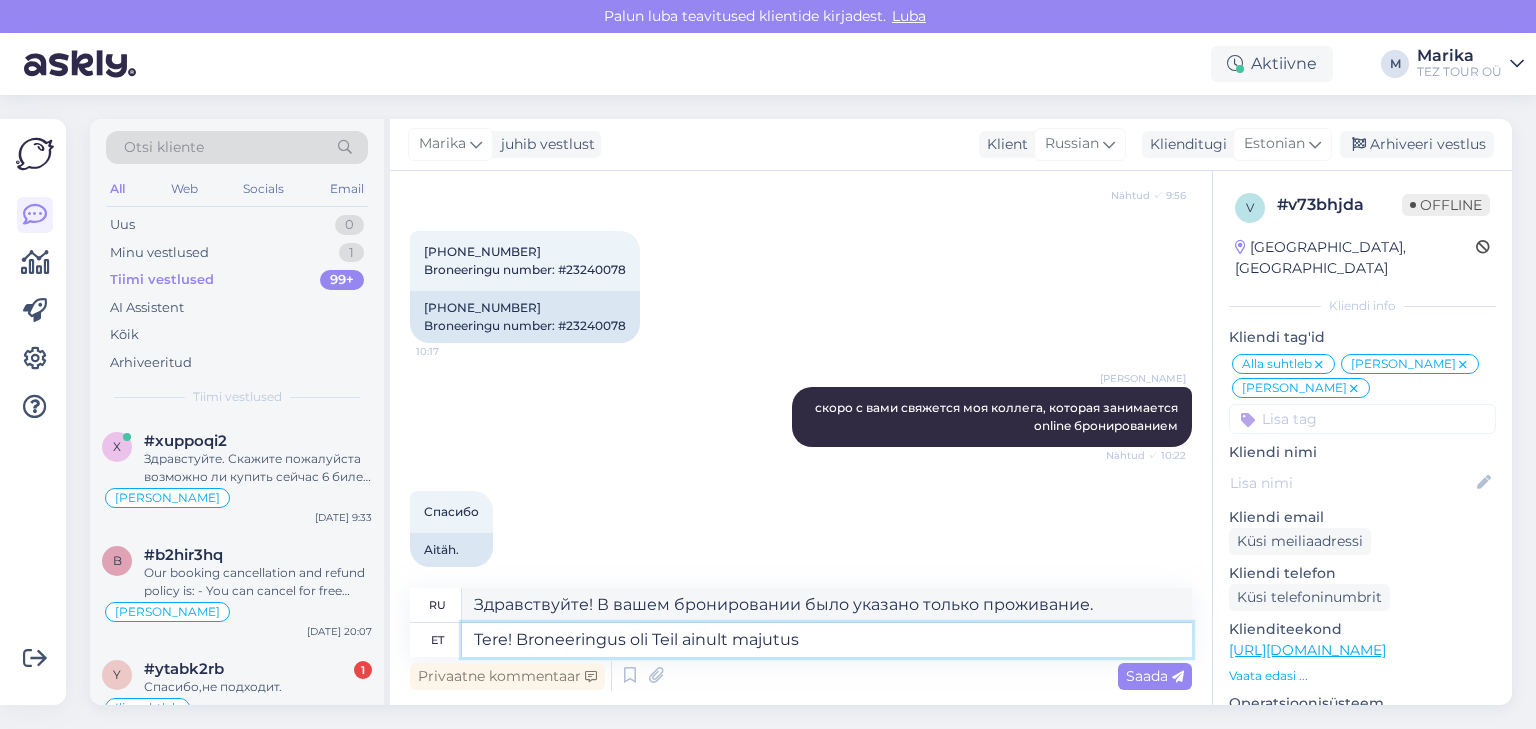 click on "Tere! Broneeringus oli Teil ainult majutus" at bounding box center (827, 640) 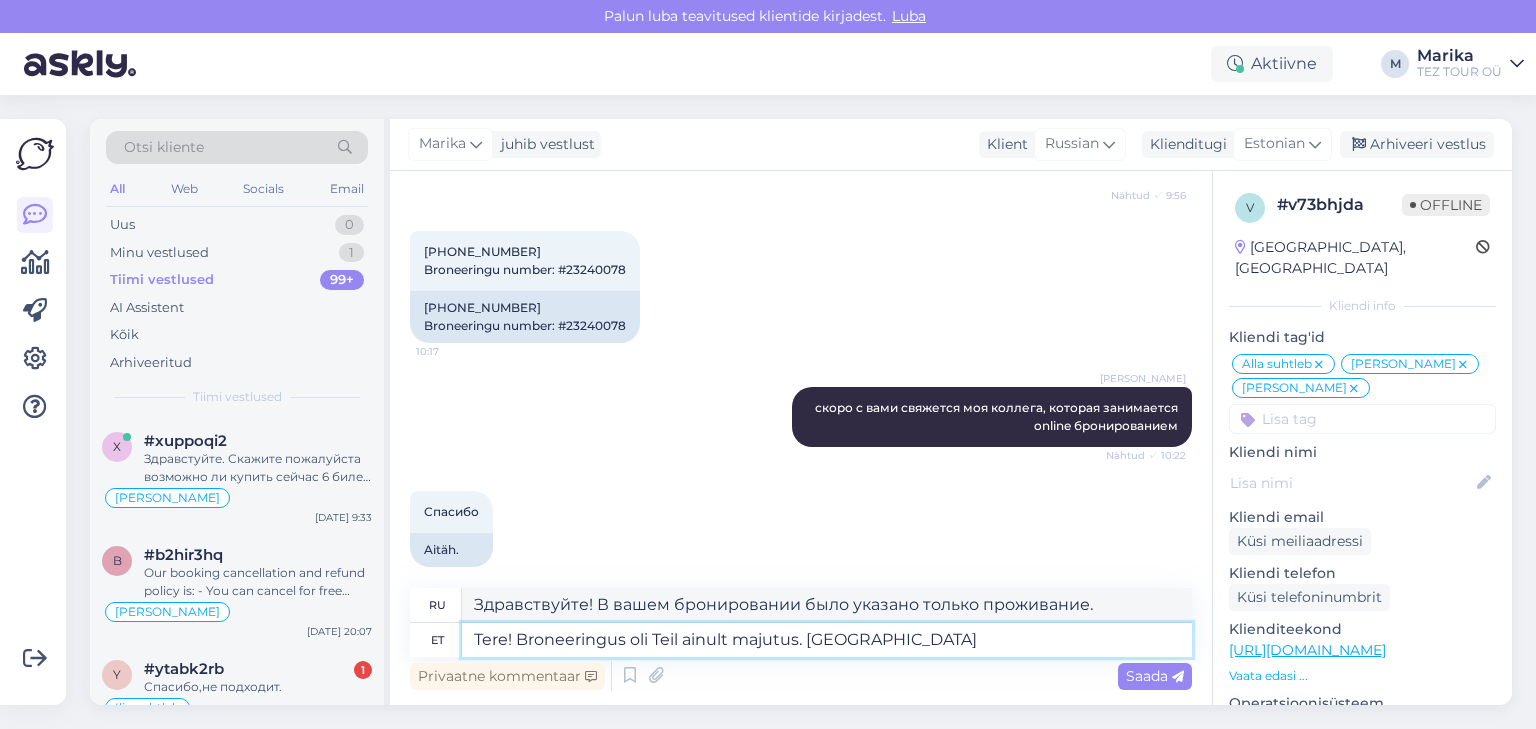 type on "Tere! Broneeringus oli Teil ainult majutus. [GEOGRAPHIC_DATA]" 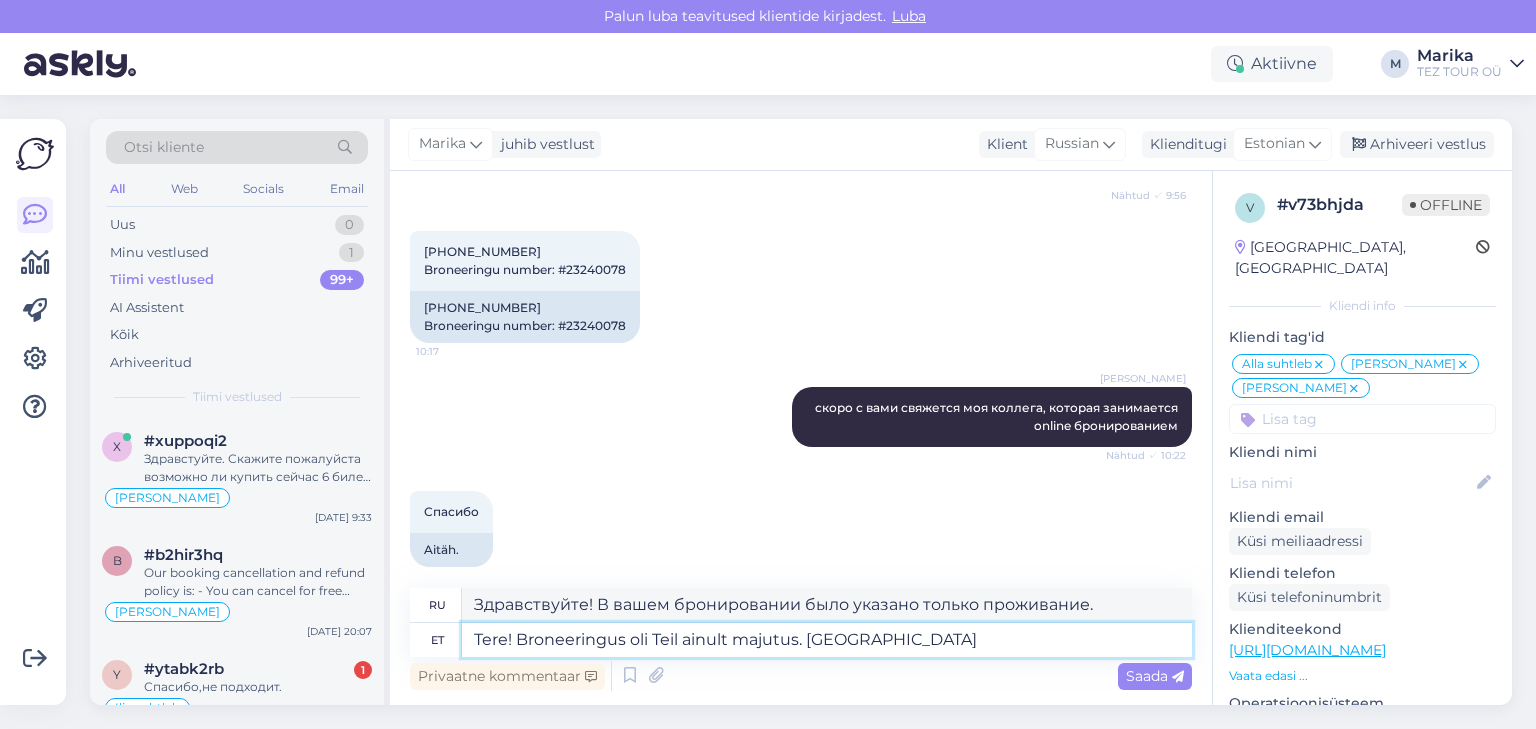 type on "Здравствуйте! В вашем бронировании указано только проживание.  Напишите" 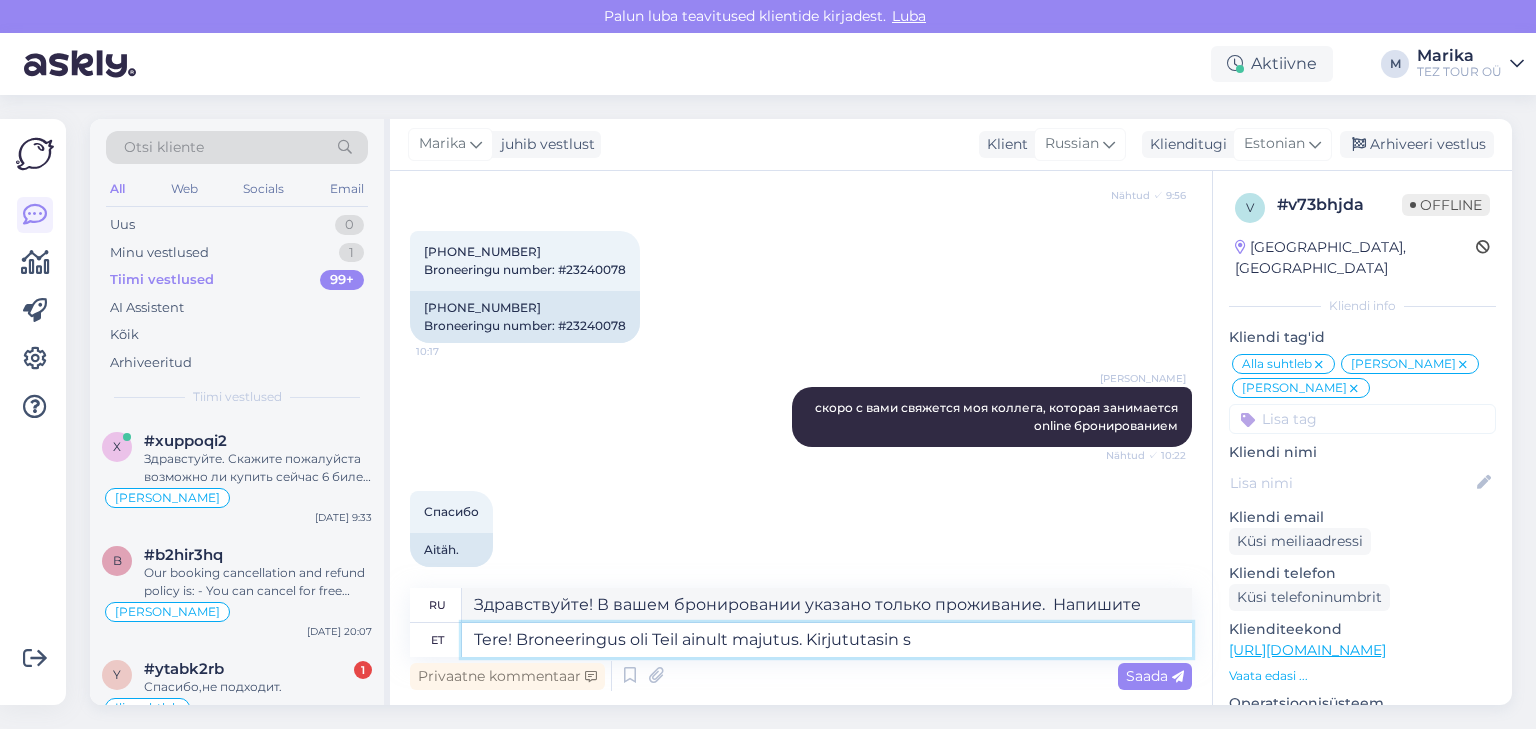 type on "Tere! Broneeringus oli Teil ainult majutus. Kirjututasin se" 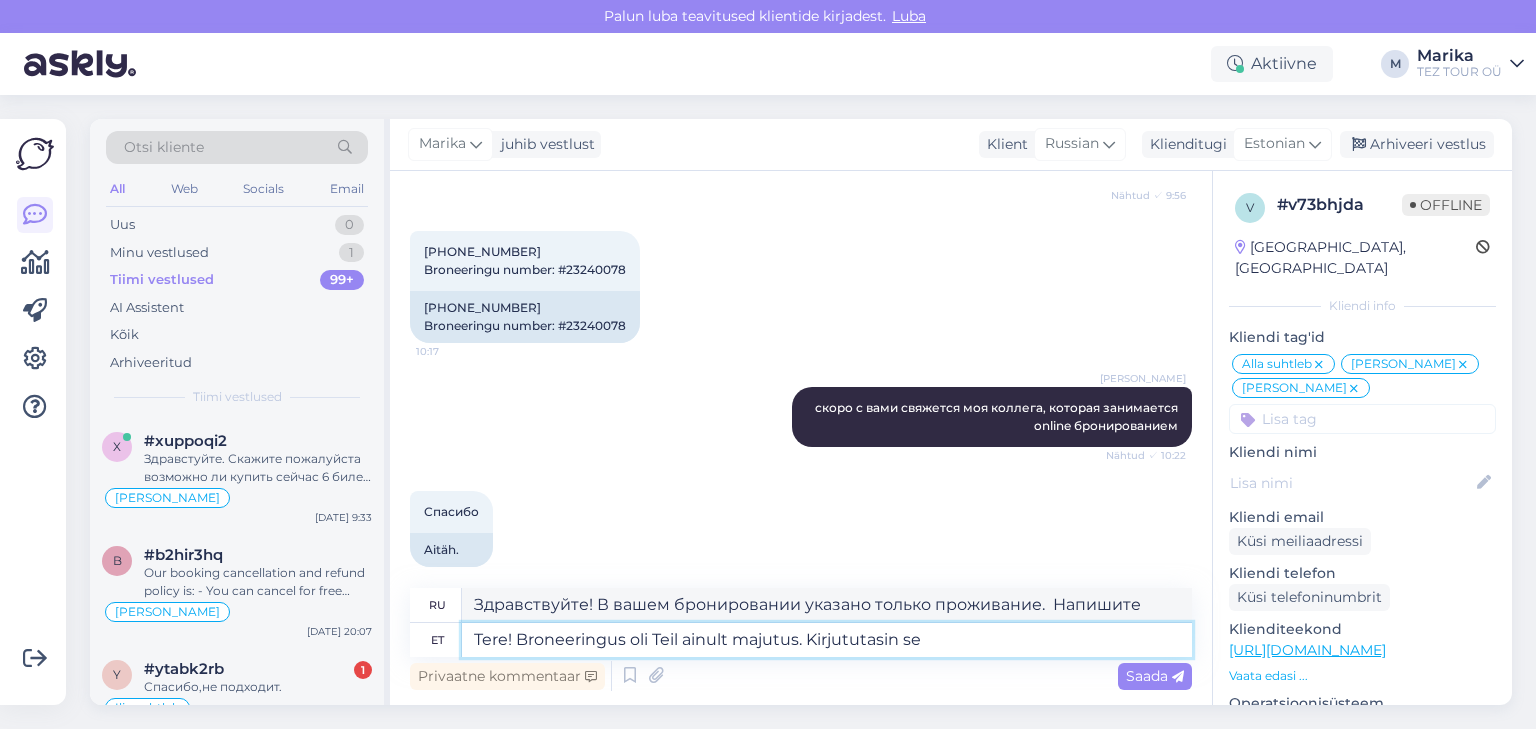 type on "Здравствуйте! В вашем бронировании было указано только проживание.  Я написал(а)..." 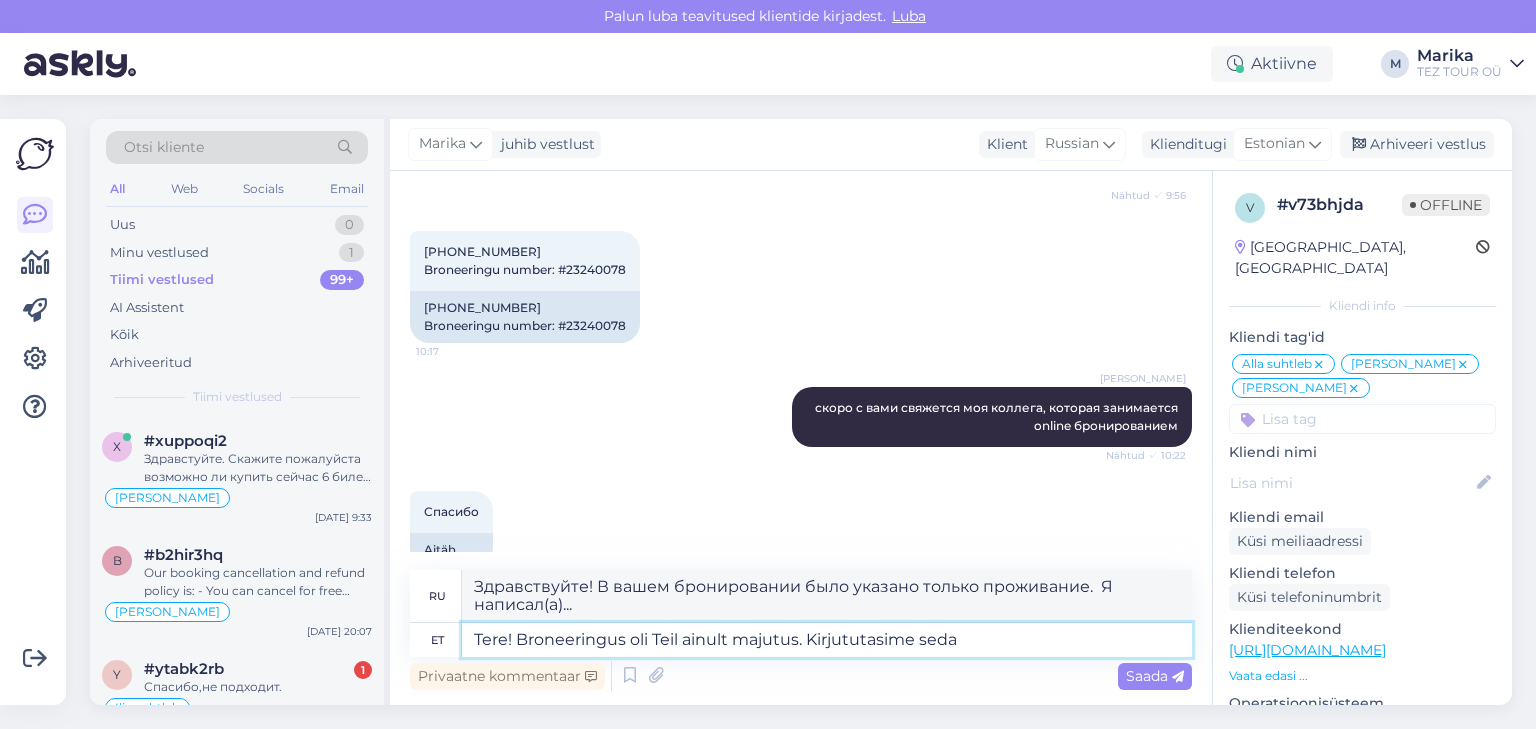 type on "Tere! Broneeringus oli Teil ainult majutus. Kirjututasime seda" 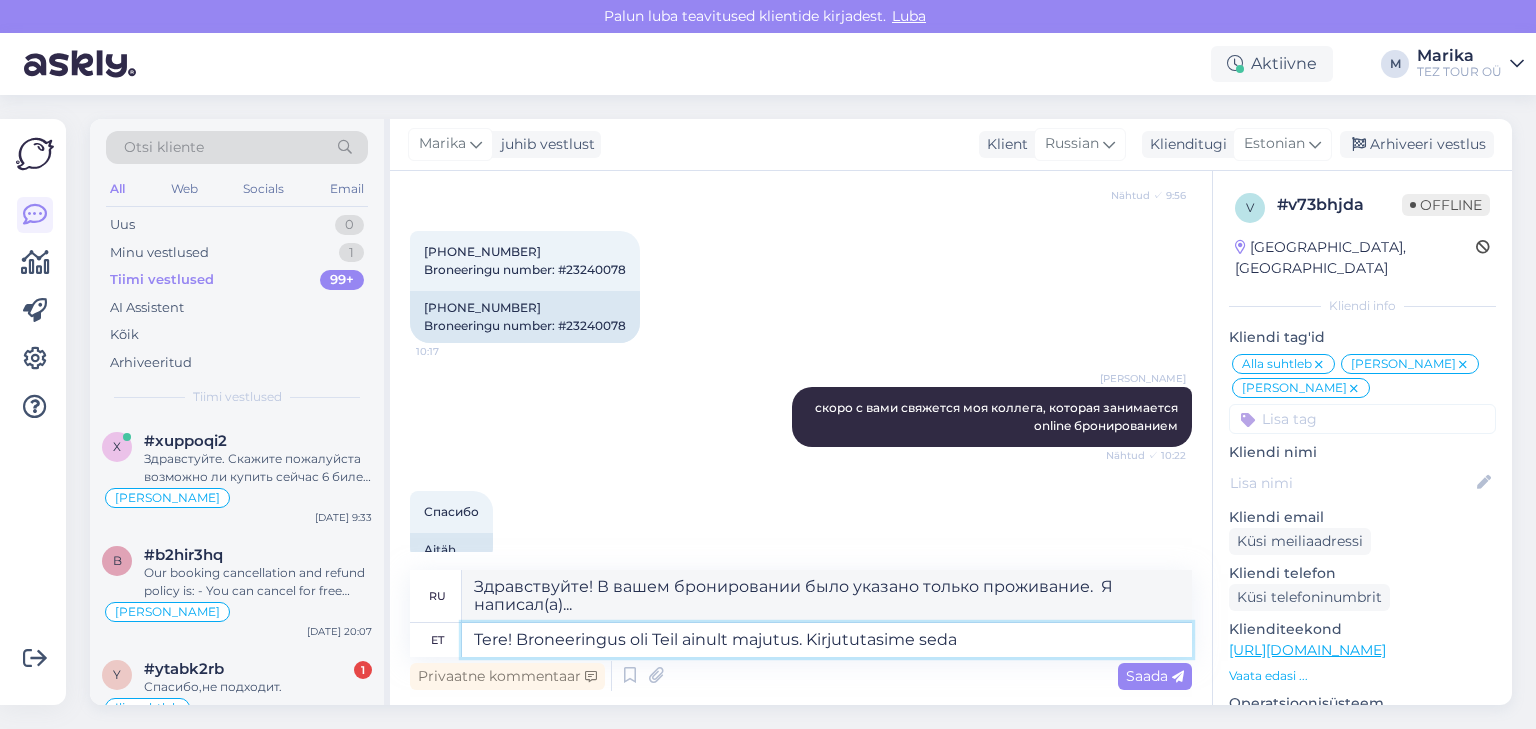type on "Здравствуйте! В вашем бронировании было указано только проживание. Мы написали..." 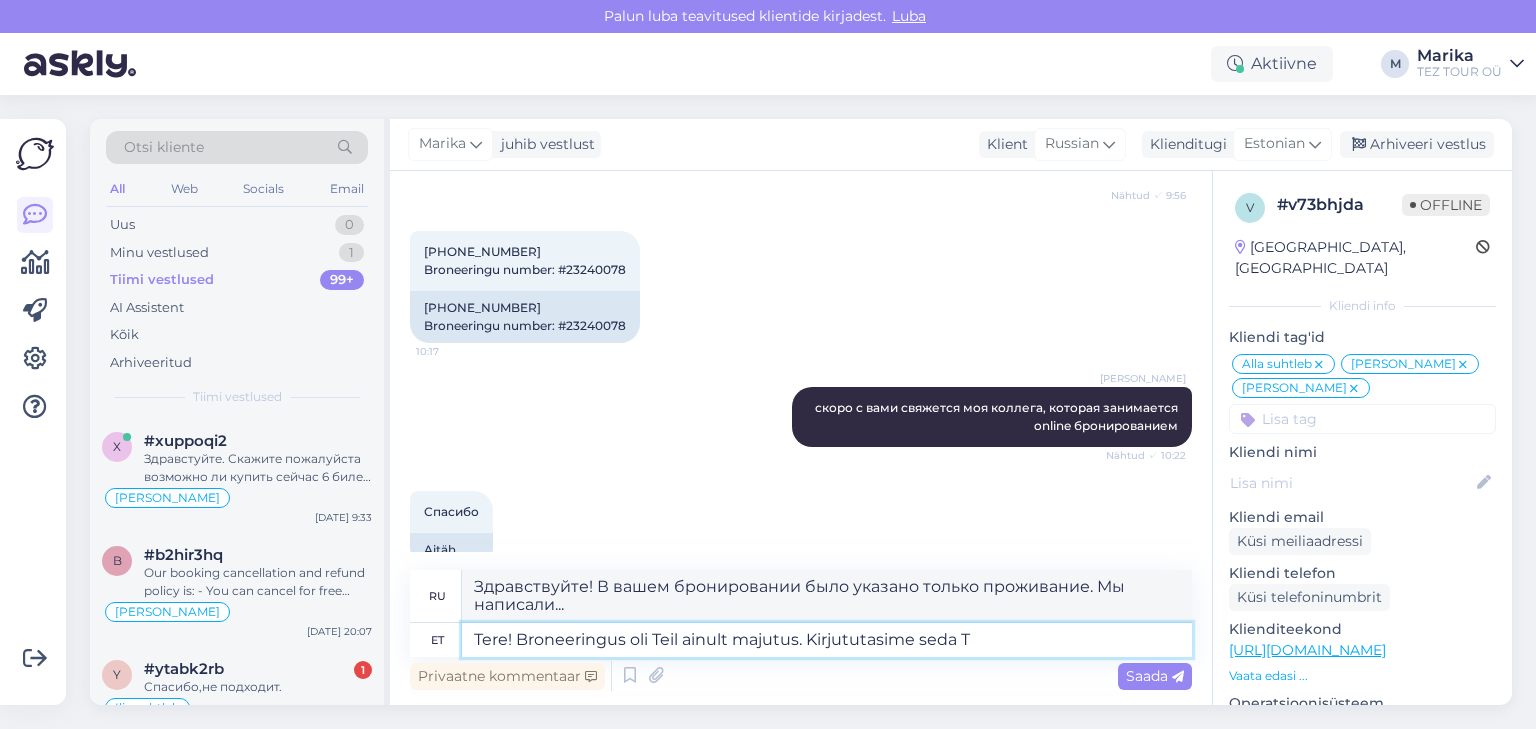 type on "Tere! Broneeringus oli Teil ainult majutus. Kirjututasime [PERSON_NAME]" 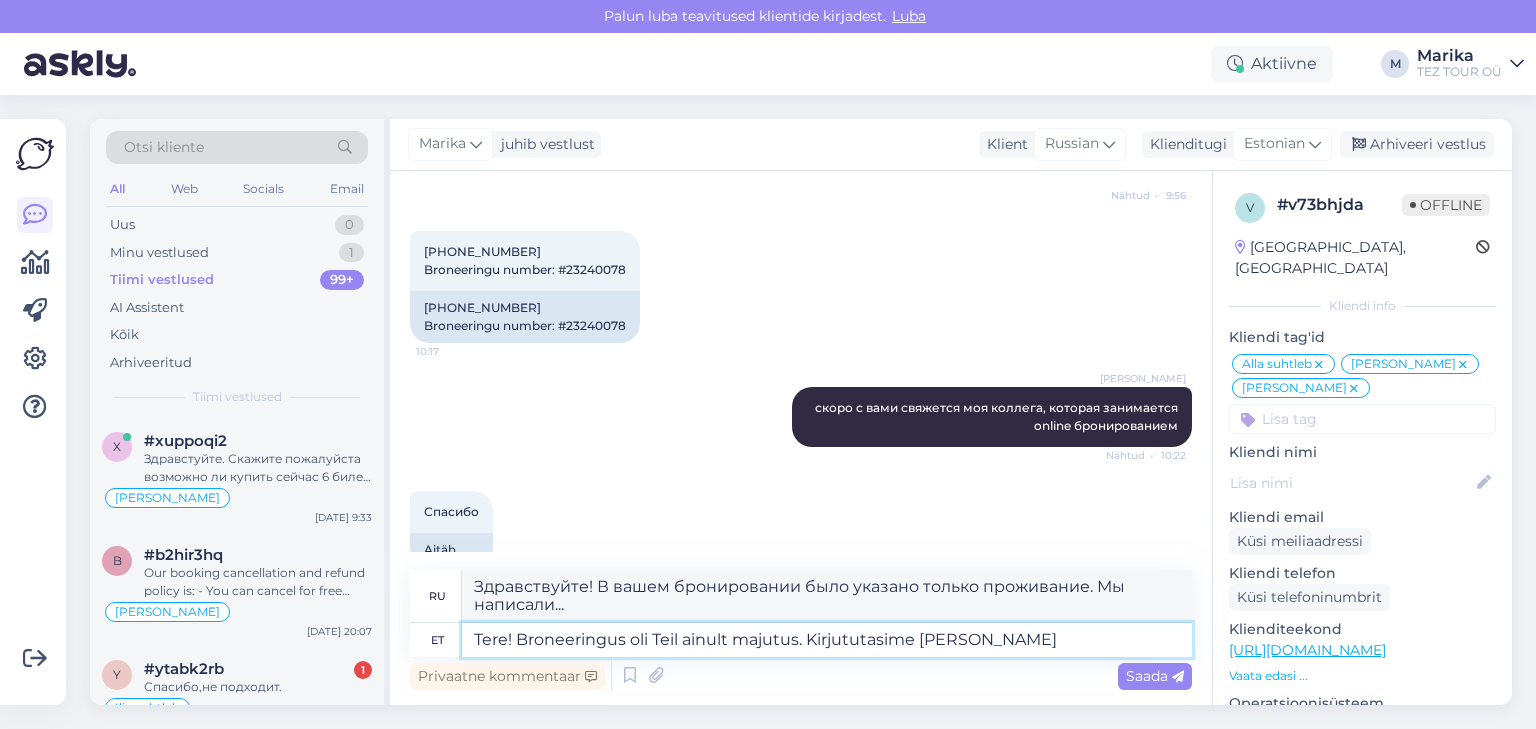 type on "Здравствуйте! В вашем бронировании было указано только проживание. Мы это отметили." 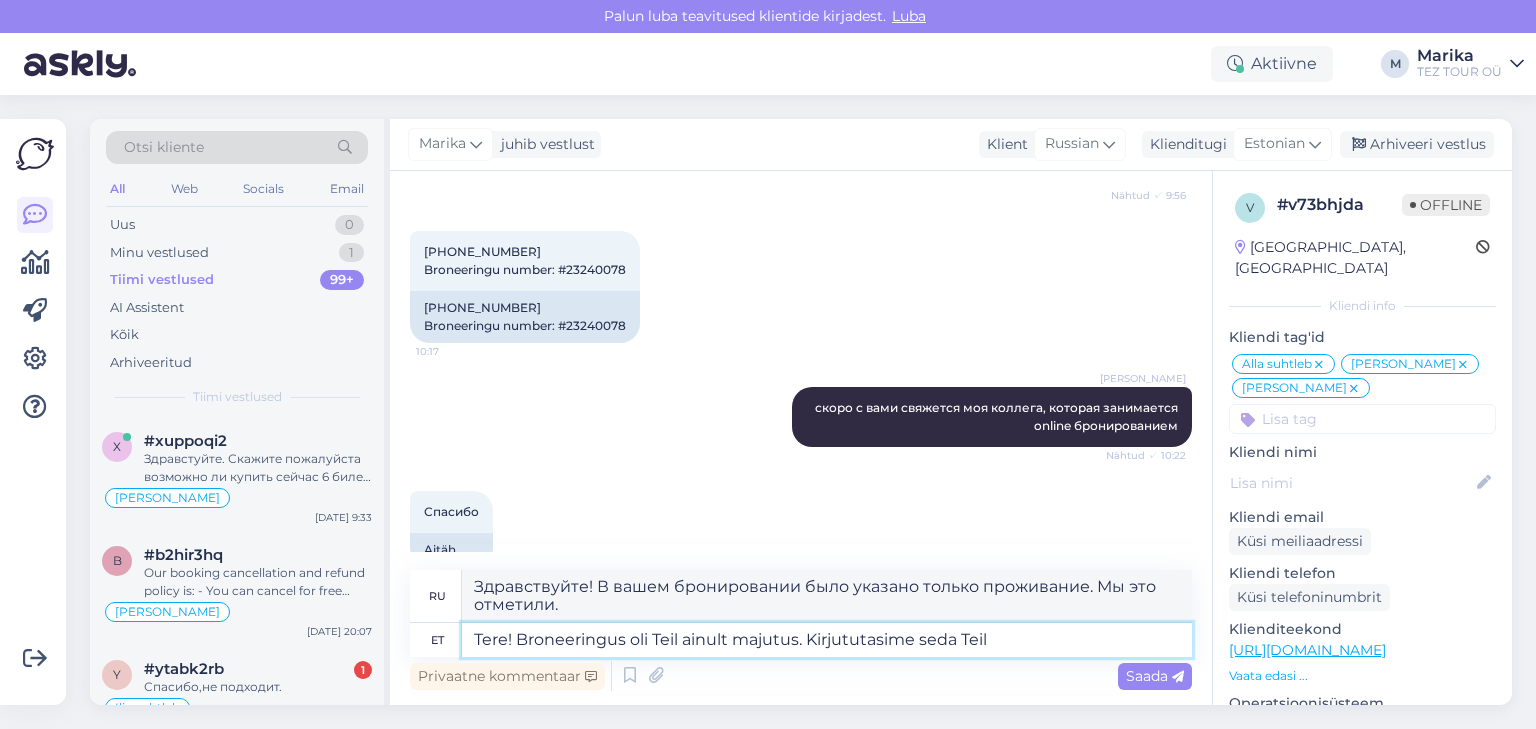 type on "Tere! Broneeringus oli Teil ainult majutus. Kirjututasime seda Teile" 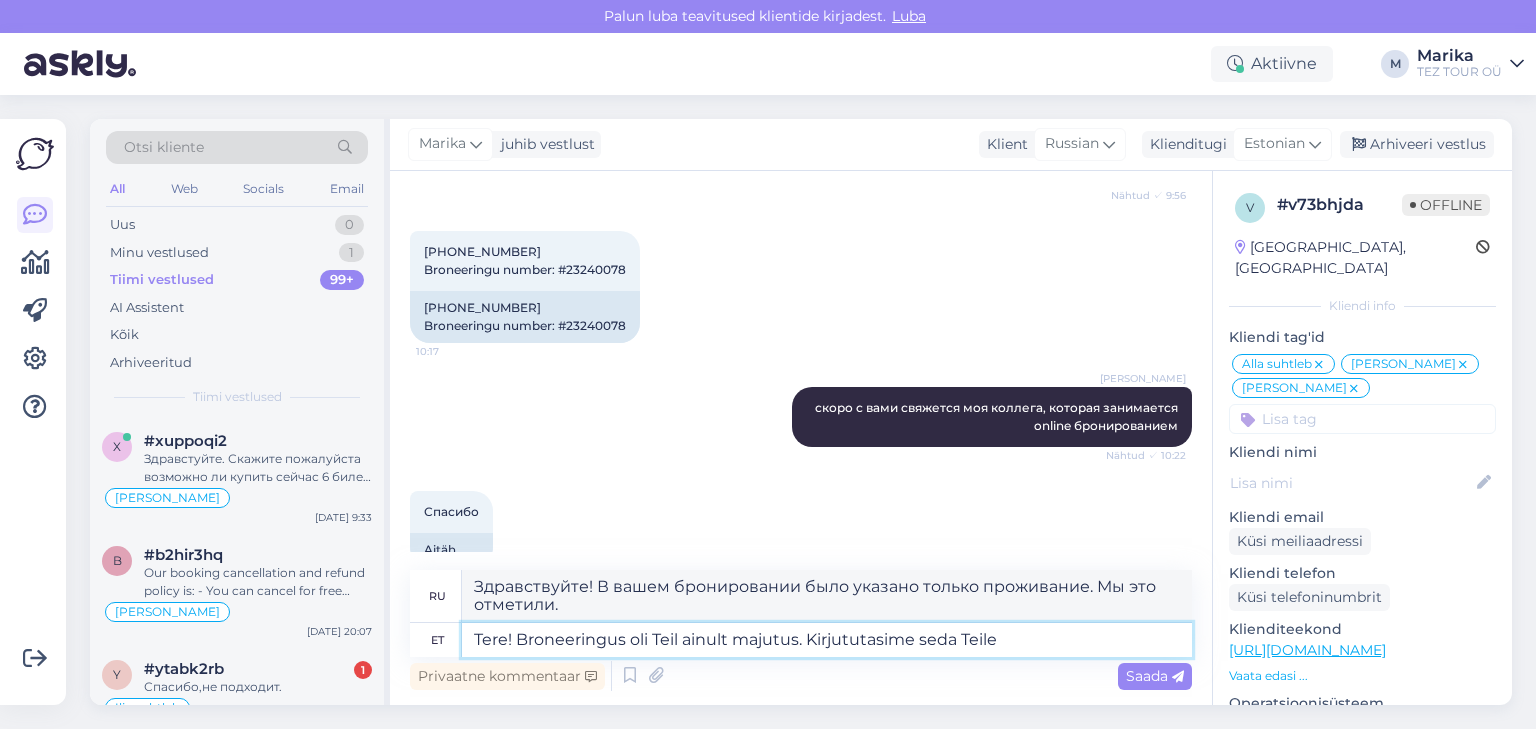 type on "Здравствуйте! В вашем бронировании было указано только проживание. Мы вам об этом написали." 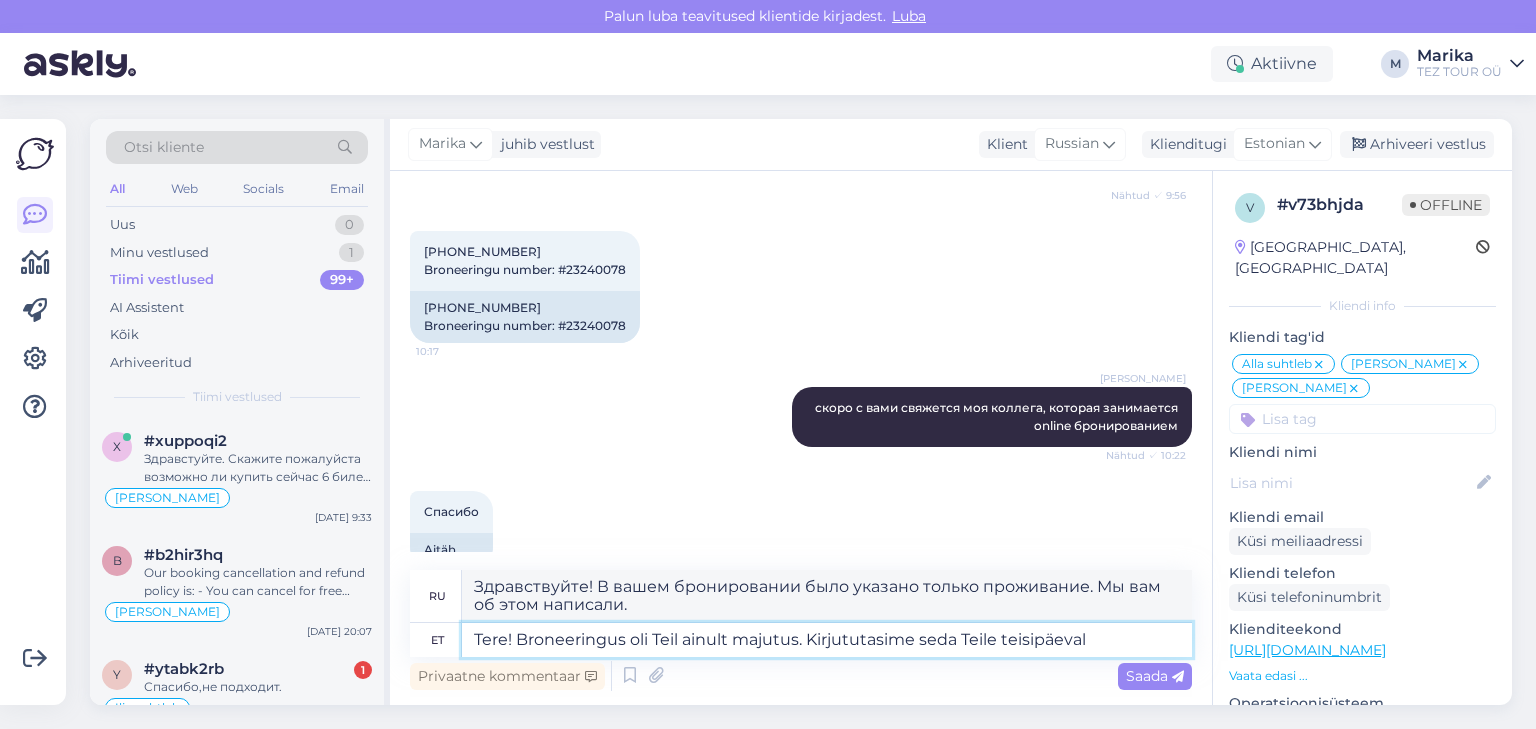 type on "Tere! Broneeringus oli Teil ainult majutus. Kirjututasime seda Teile teisipäeval." 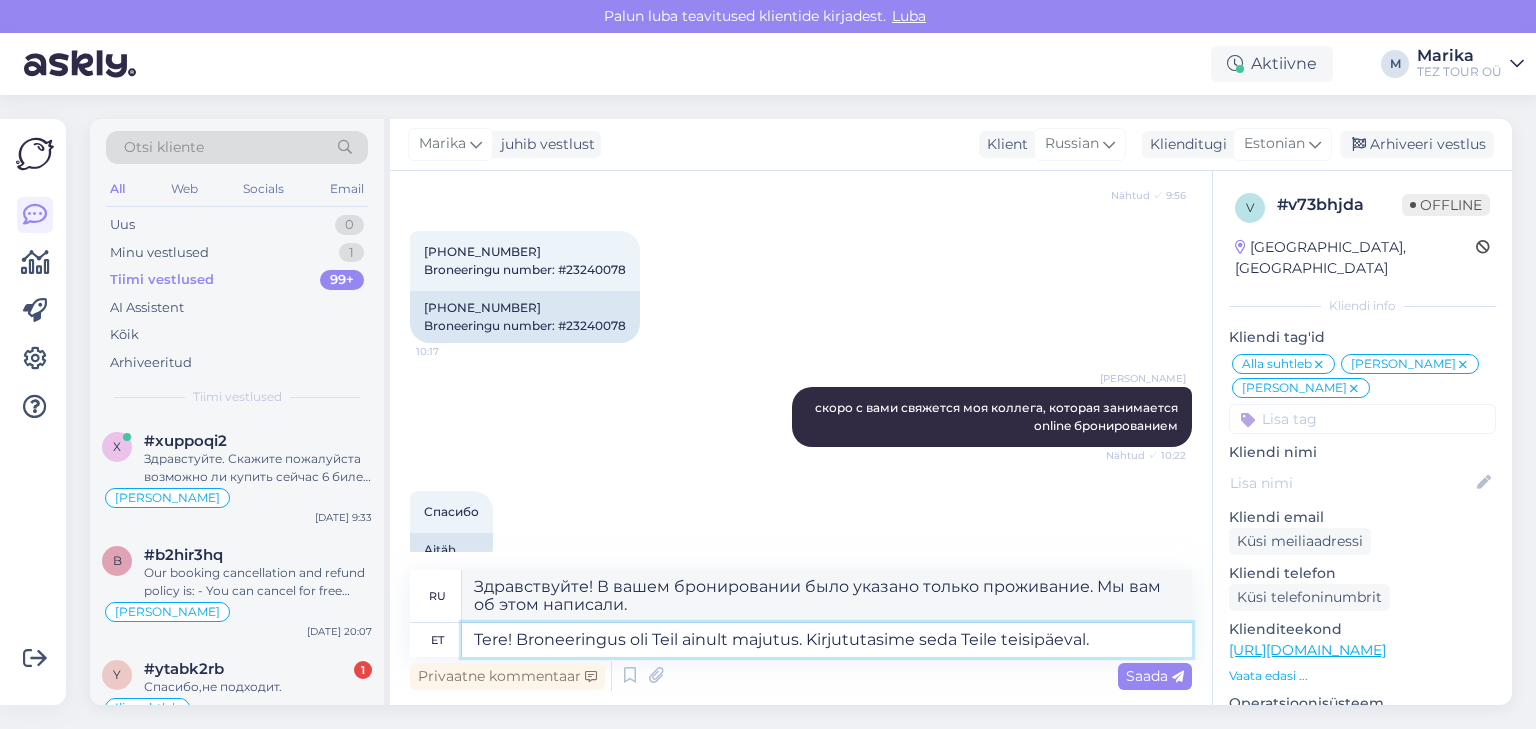 type on "Здравствуйте! В вашем бронировании было указано только проживание. Мы написали вам об этом во вторник." 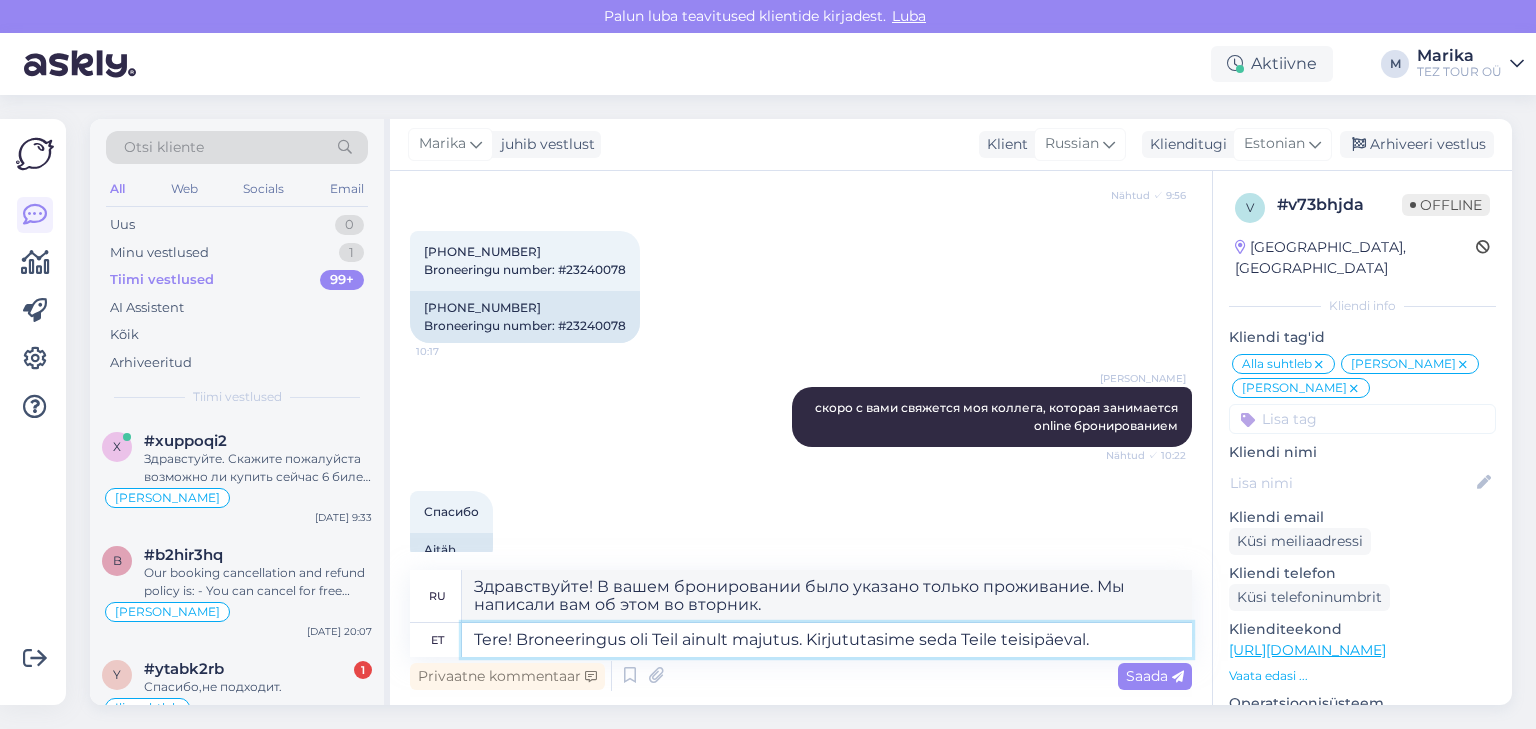 drag, startPoint x: 1089, startPoint y: 639, endPoint x: 810, endPoint y: 633, distance: 279.0645 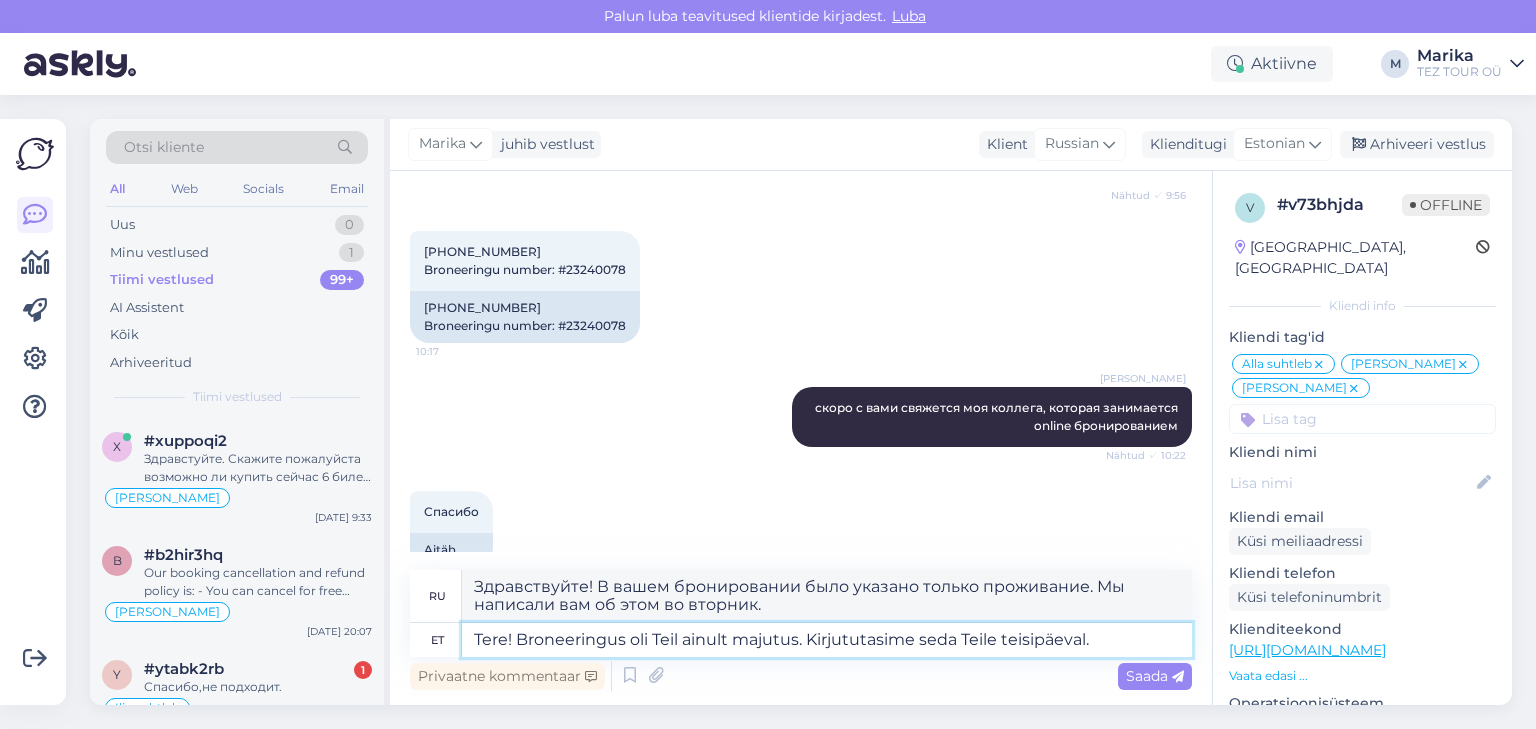 click on "Tere! Broneeringus oli Teil ainult majutus. Kirjututasime seda Teile teisipäeval." at bounding box center [827, 640] 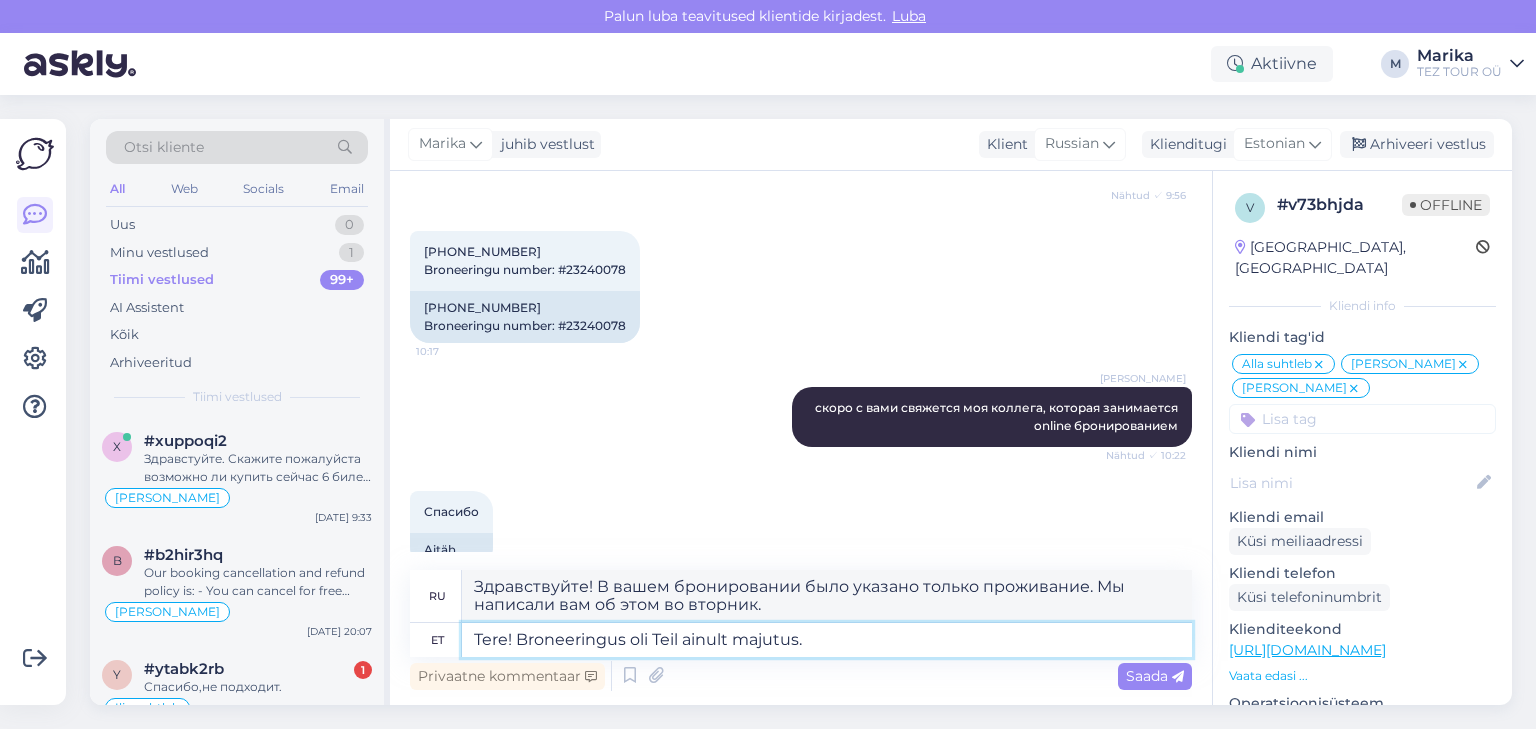 type on "Здравствуйте! В вашем бронировании было указано только проживание." 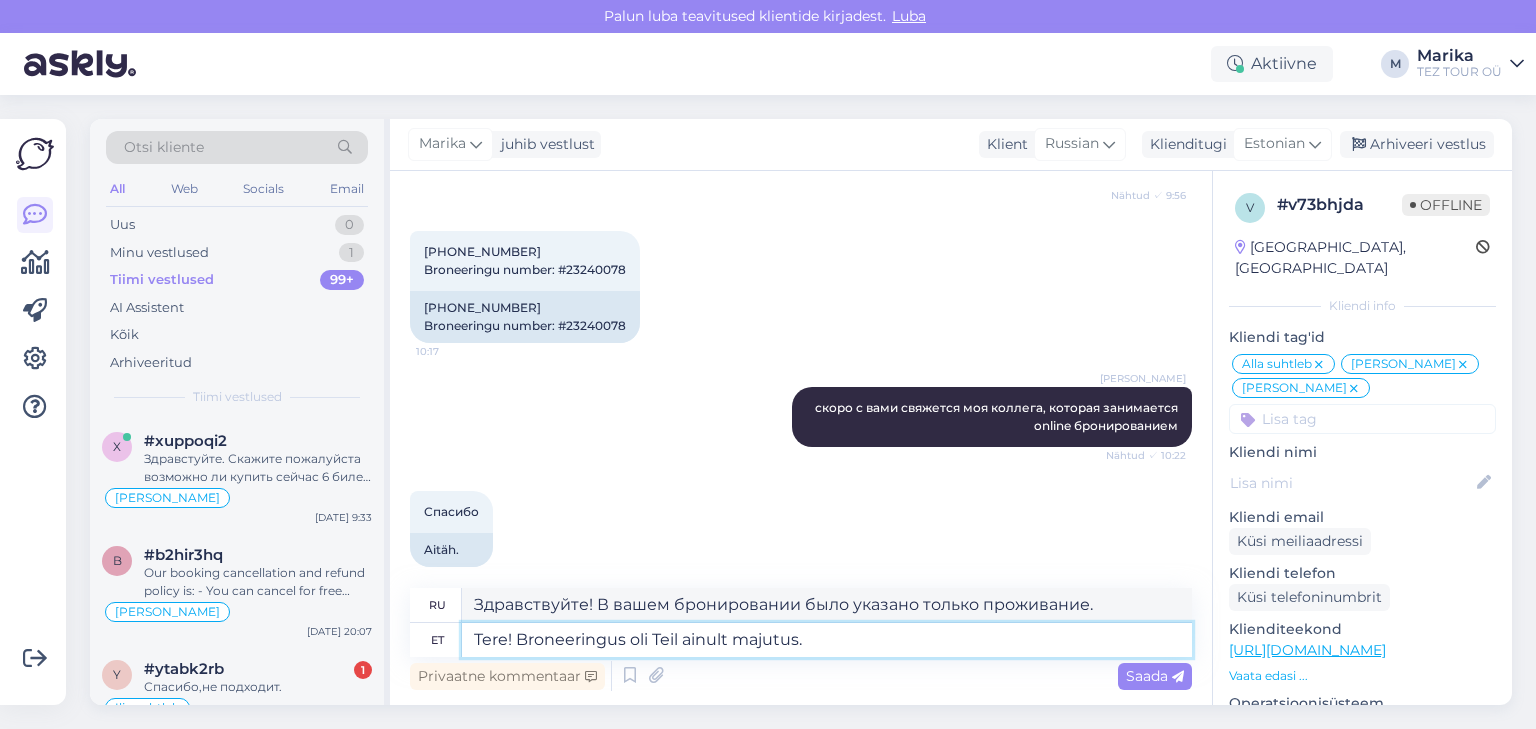 click on "Tere! Broneeringus oli Teil ainult majutus." at bounding box center (827, 640) 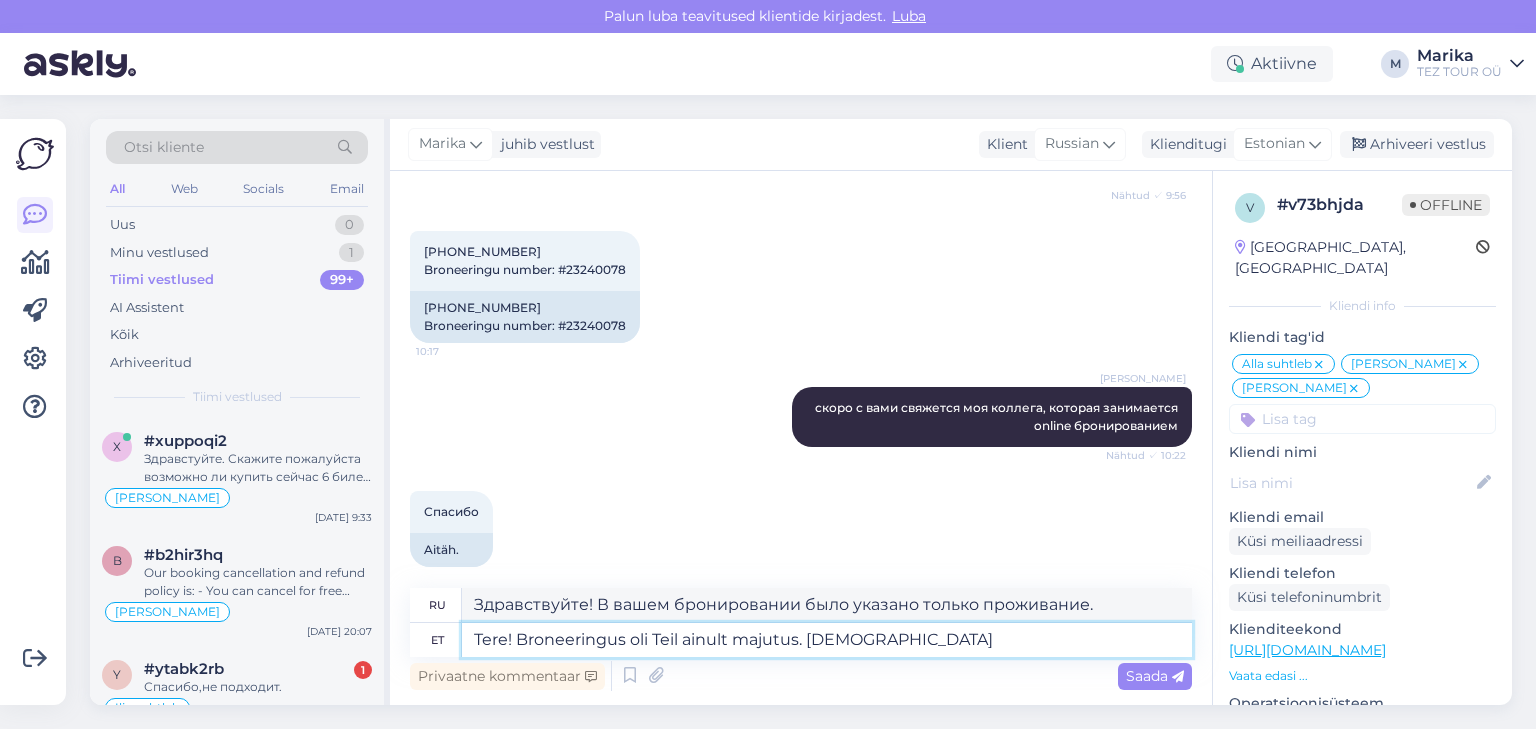 type on "Tere! Broneeringus oli Teil ainult majutus. Suhtlesime t" 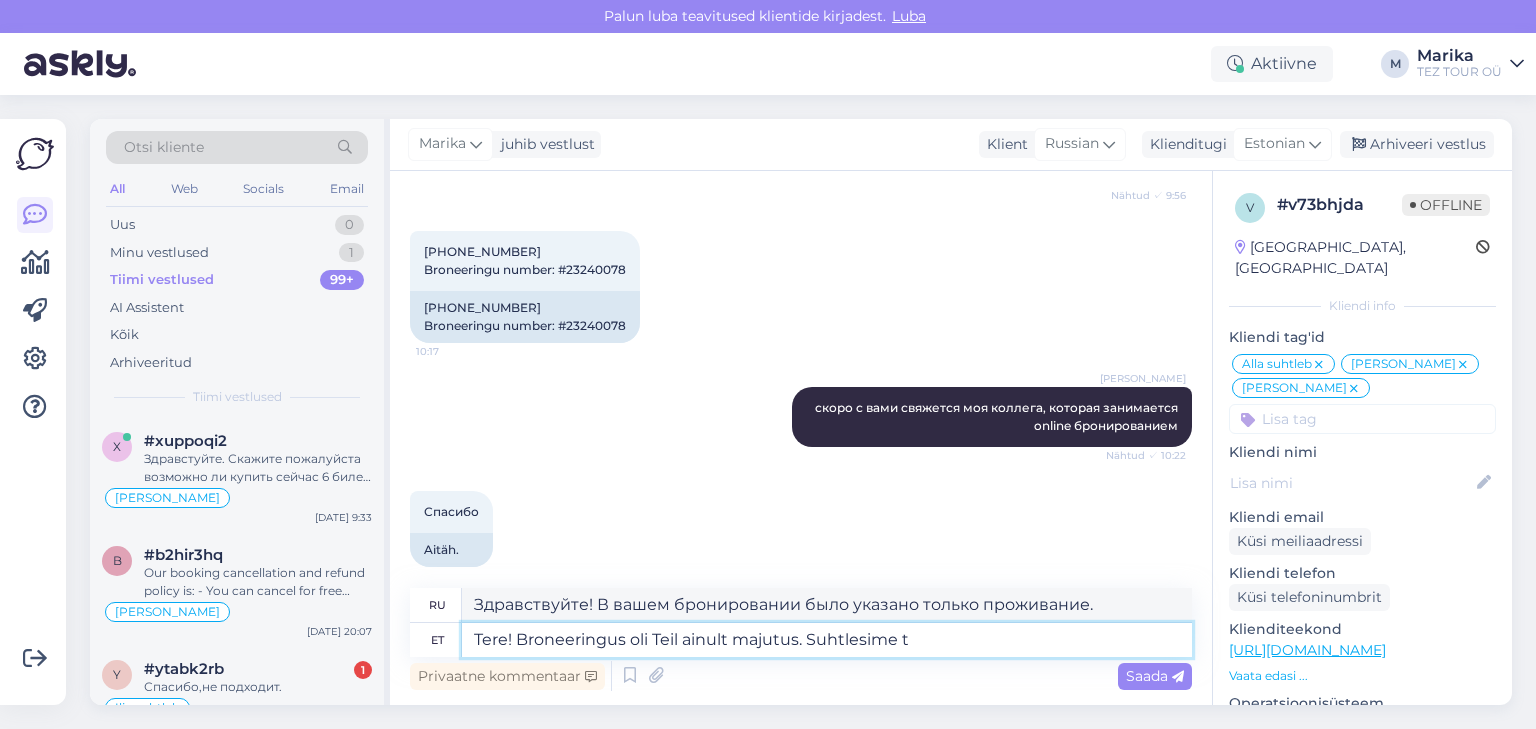 type on "Здравствуйте! В вашем бронировании было указано только проживание. Мы связались с вами." 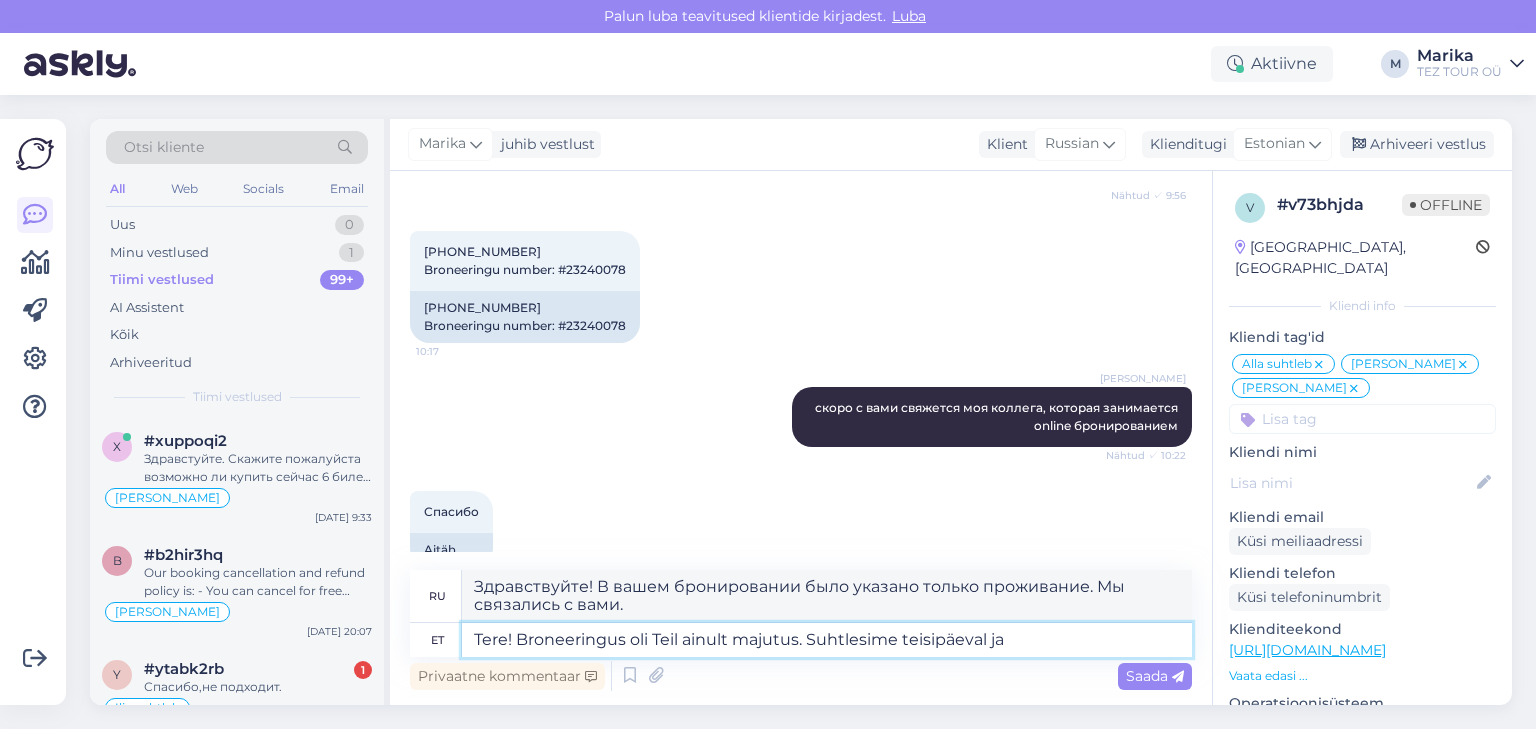 type on "Tere! Broneeringus oli Teil ainult majutus. Suhtlesime teisipäeval ja" 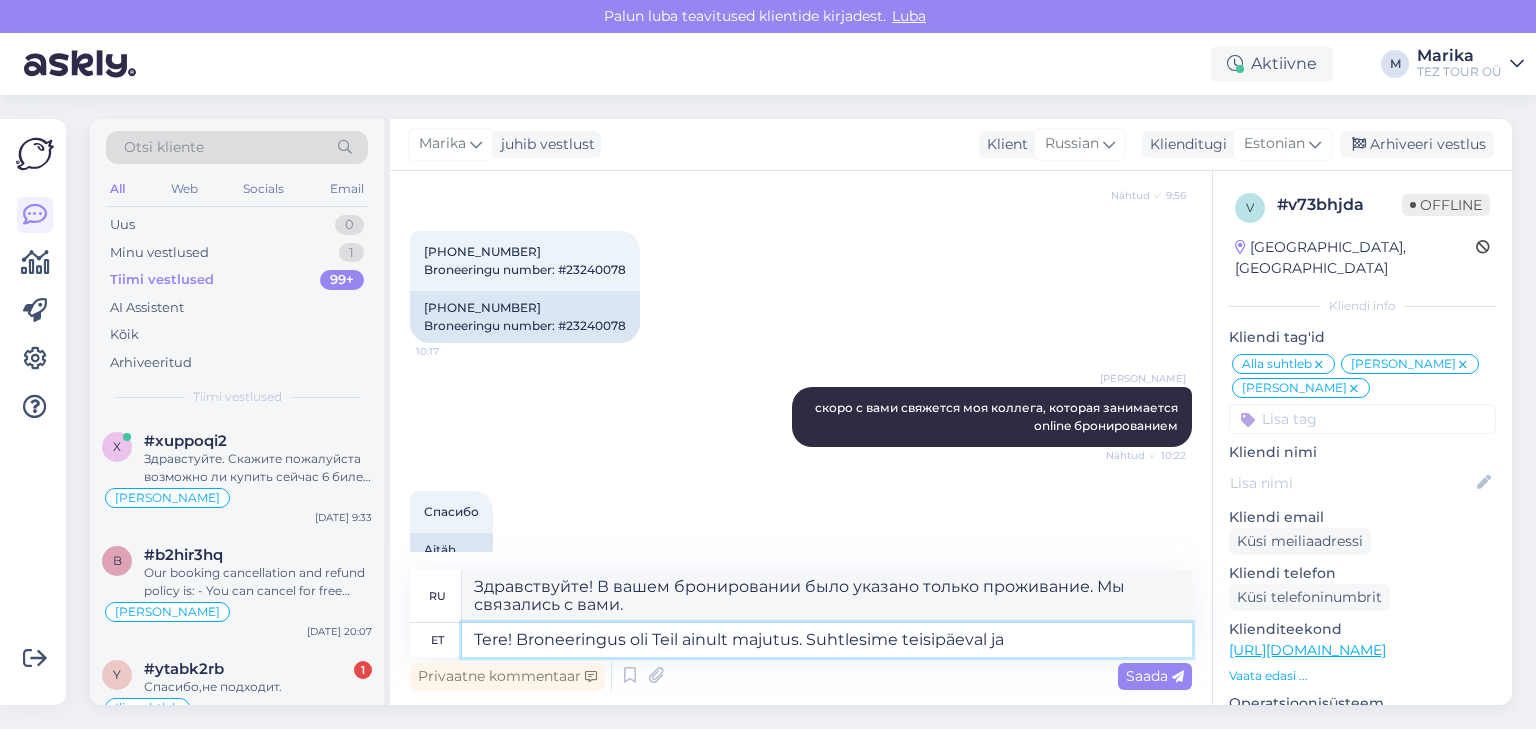 type on "Здравствуйте! В вашем бронировании было указано только проживание. Мы связывались с вами во вторник." 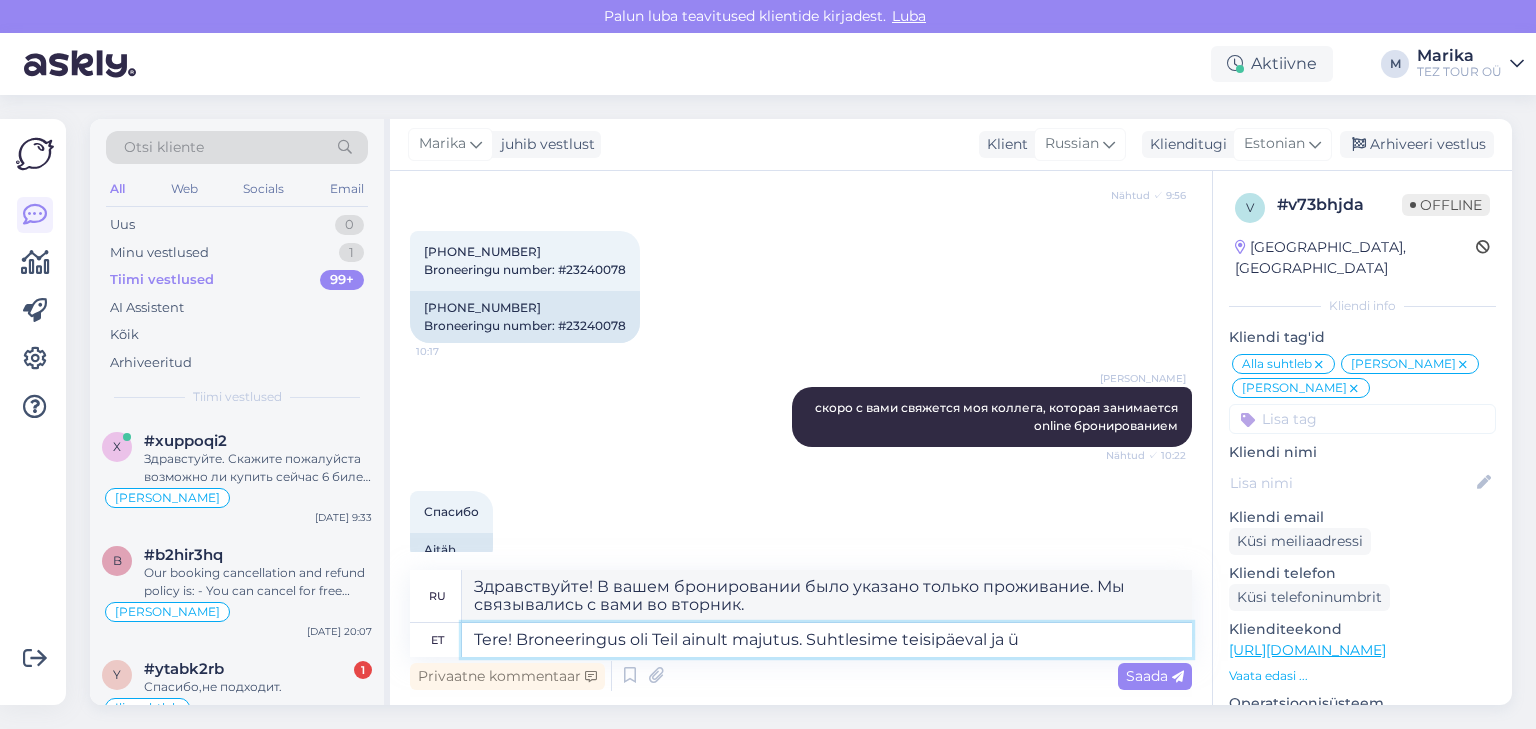 type on "Tere! Broneeringus oli Teil ainult majutus. Suhtlesime teisipäeval ja üt" 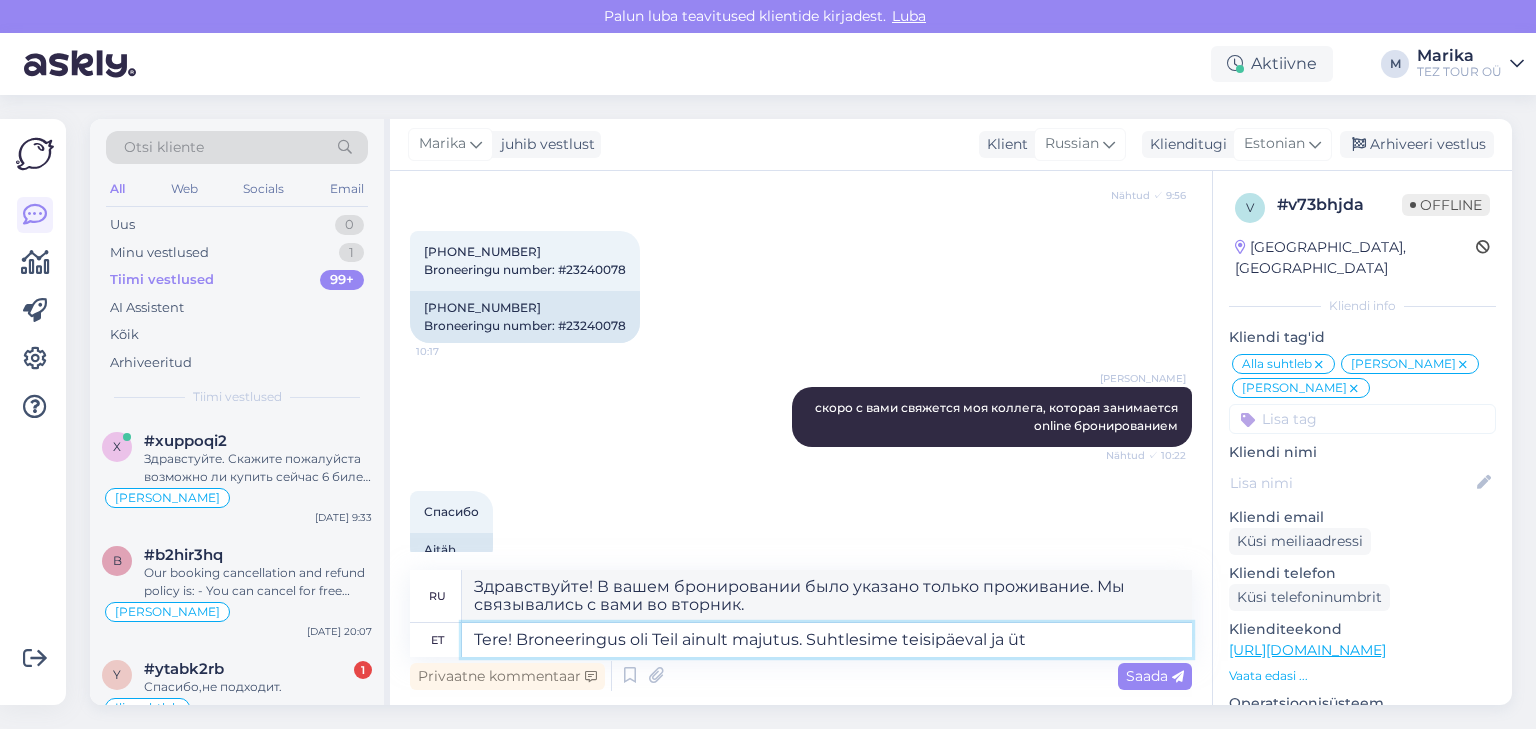 type on "Здравствуйте! В вашем бронировании было указано только проживание. Мы связывались с вами во вторник, и..." 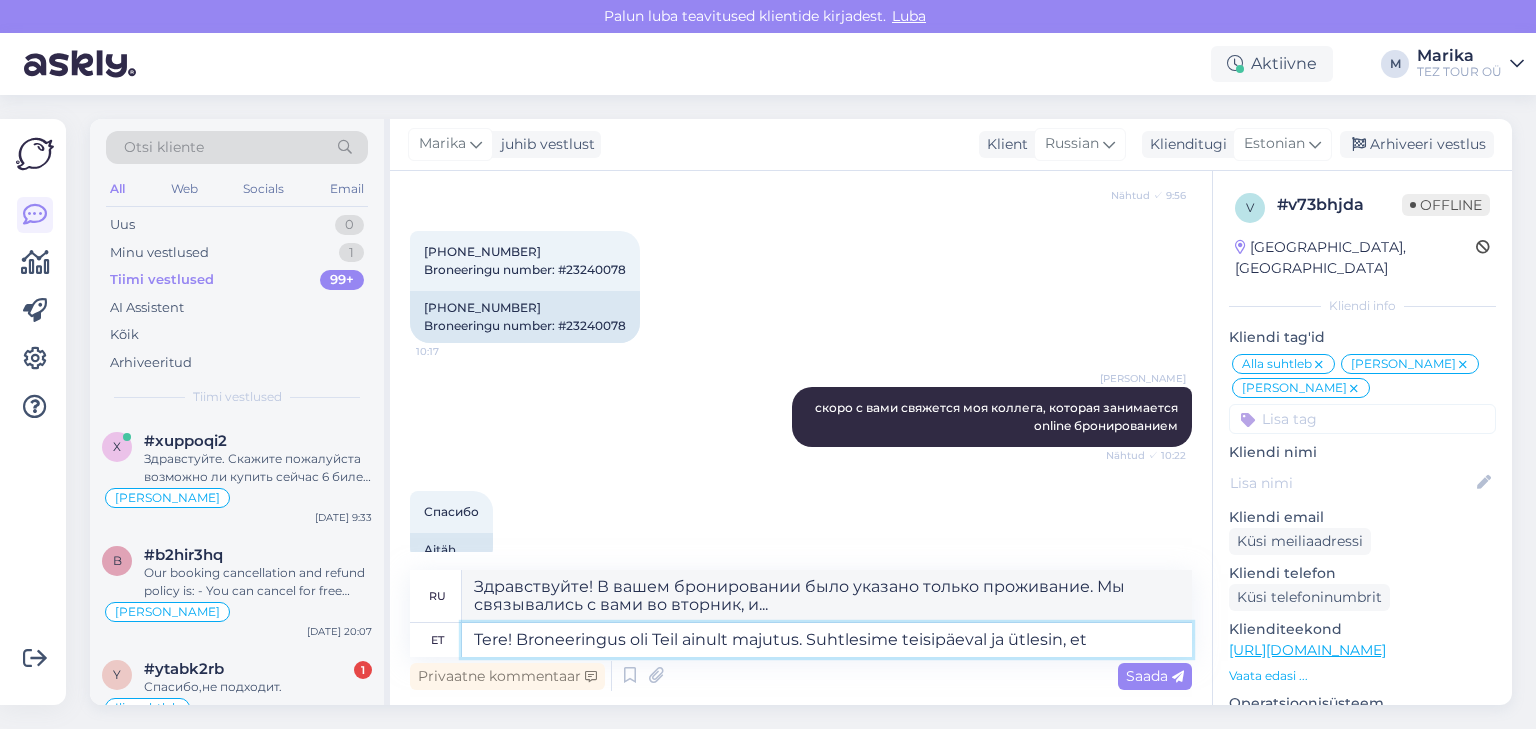 type on "Tere! Broneeringus oli Teil ainult majutus. Suhtlesime teisipäeval ja ütlesin, et" 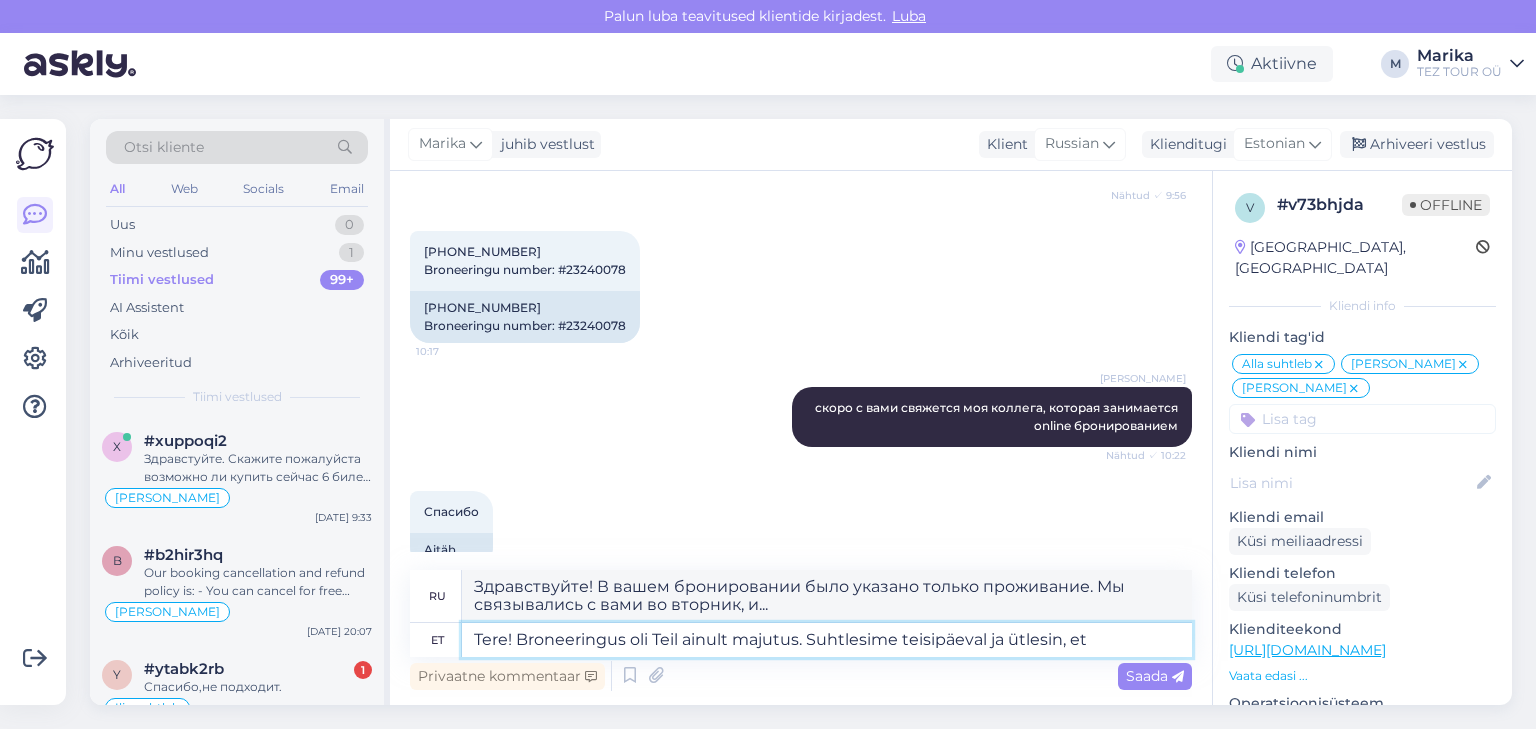 type on "Здравствуйте! В вашем бронировании было указано только проживание. Мы общались во вторник, и я сказал(а)," 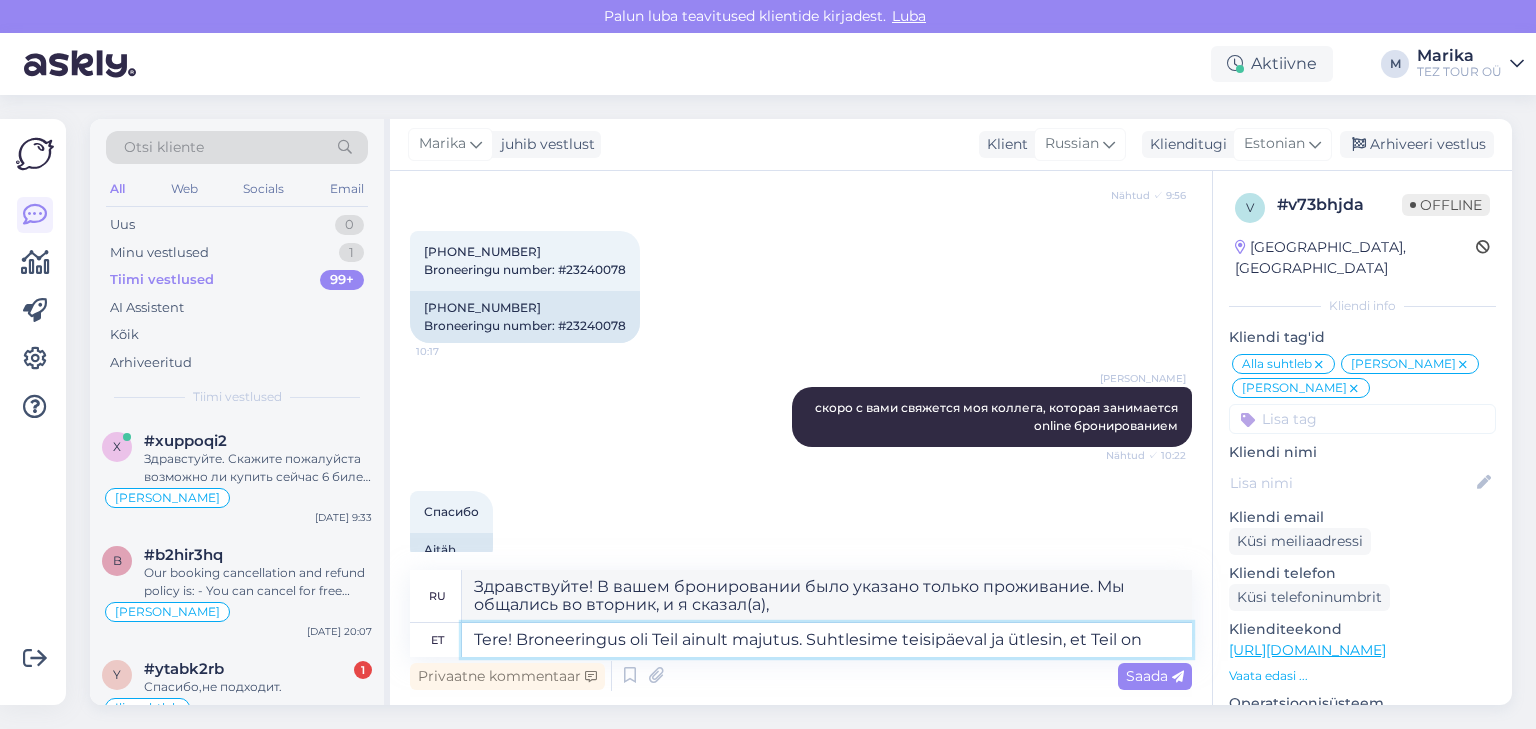 type on "Tere! Broneeringus oli Teil ainult majutus. Suhtlesime teisipäeval ja ütlesin, et Teil on b" 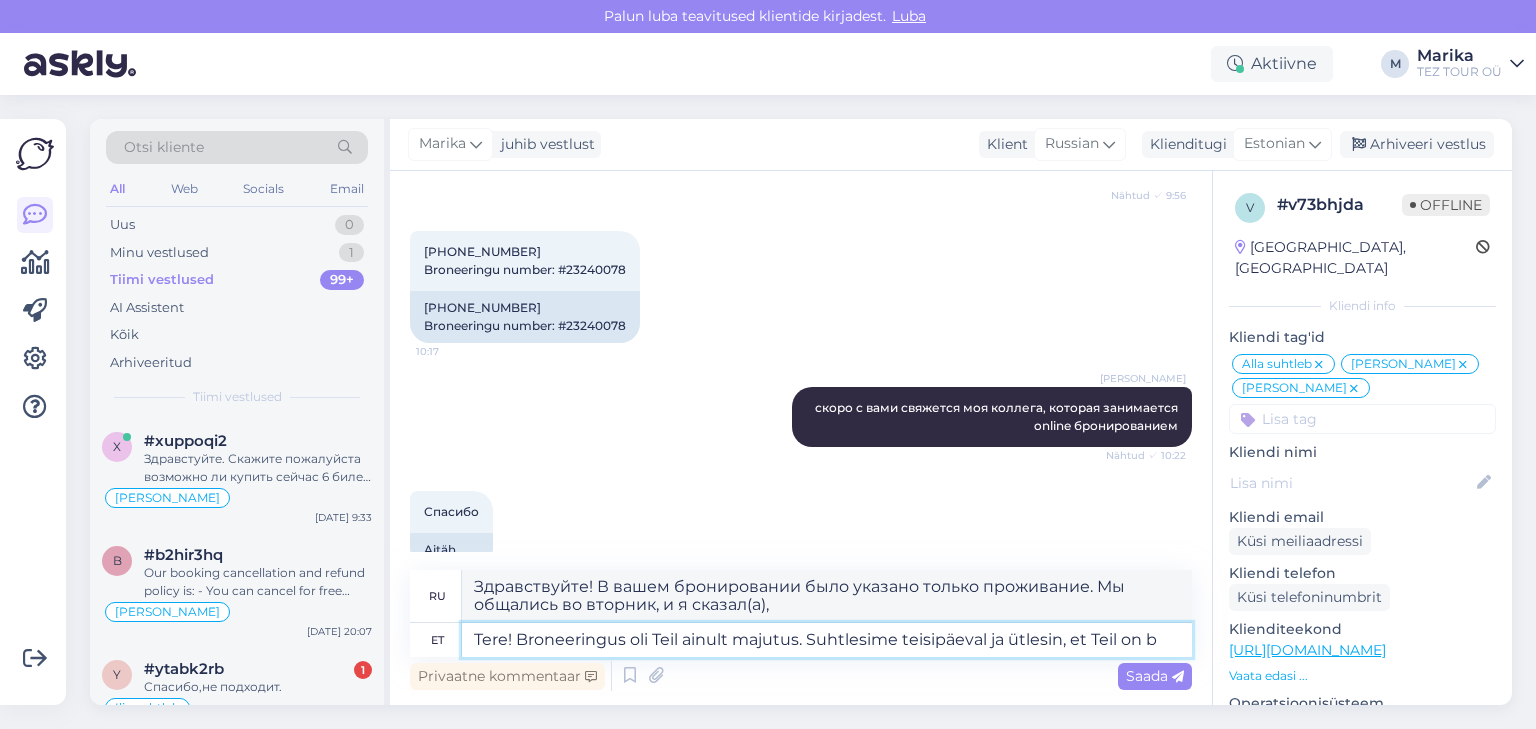 type on "Здравствуйте! В вашем бронировании было указано только проживание. Мы общались во вторник, и я сказал, что у вас..." 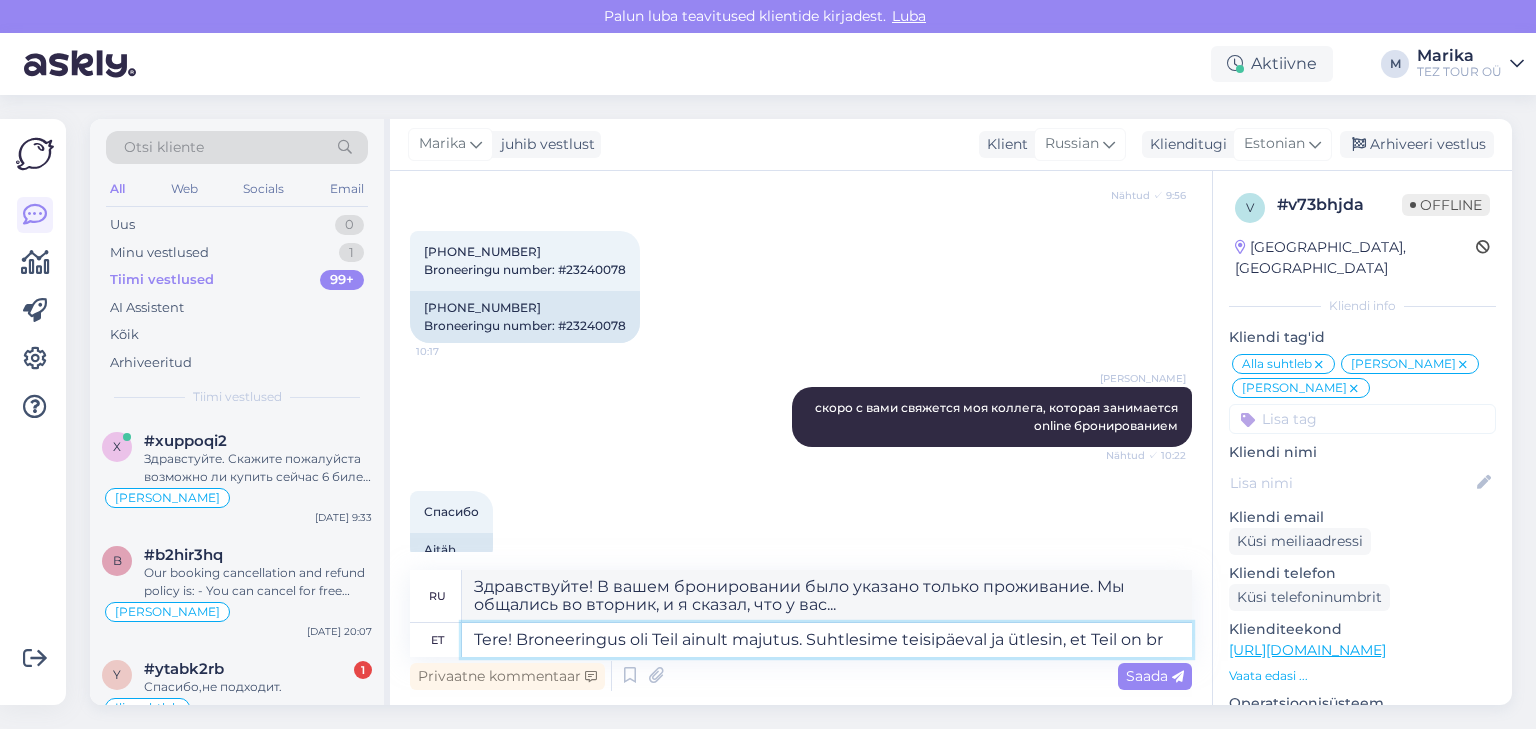 type on "Tere! Broneeringus oli Teil ainult majutus. Suhtlesime teisipäeval ja ütlesin, et Teil on bro" 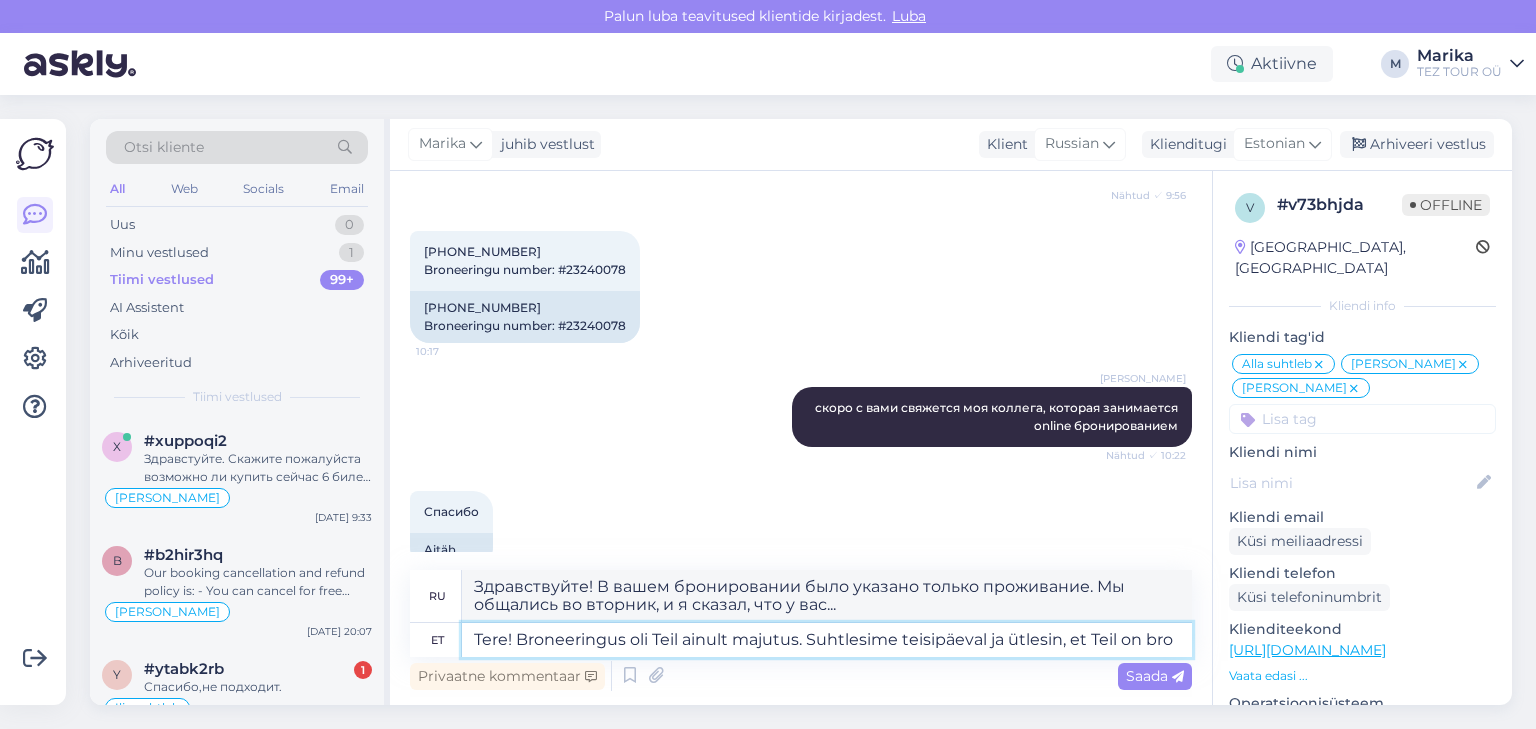 type on "Здравствуйте! В вашем бронировании было указано только проживание. Мы общались во вторник, и я сказал, что..." 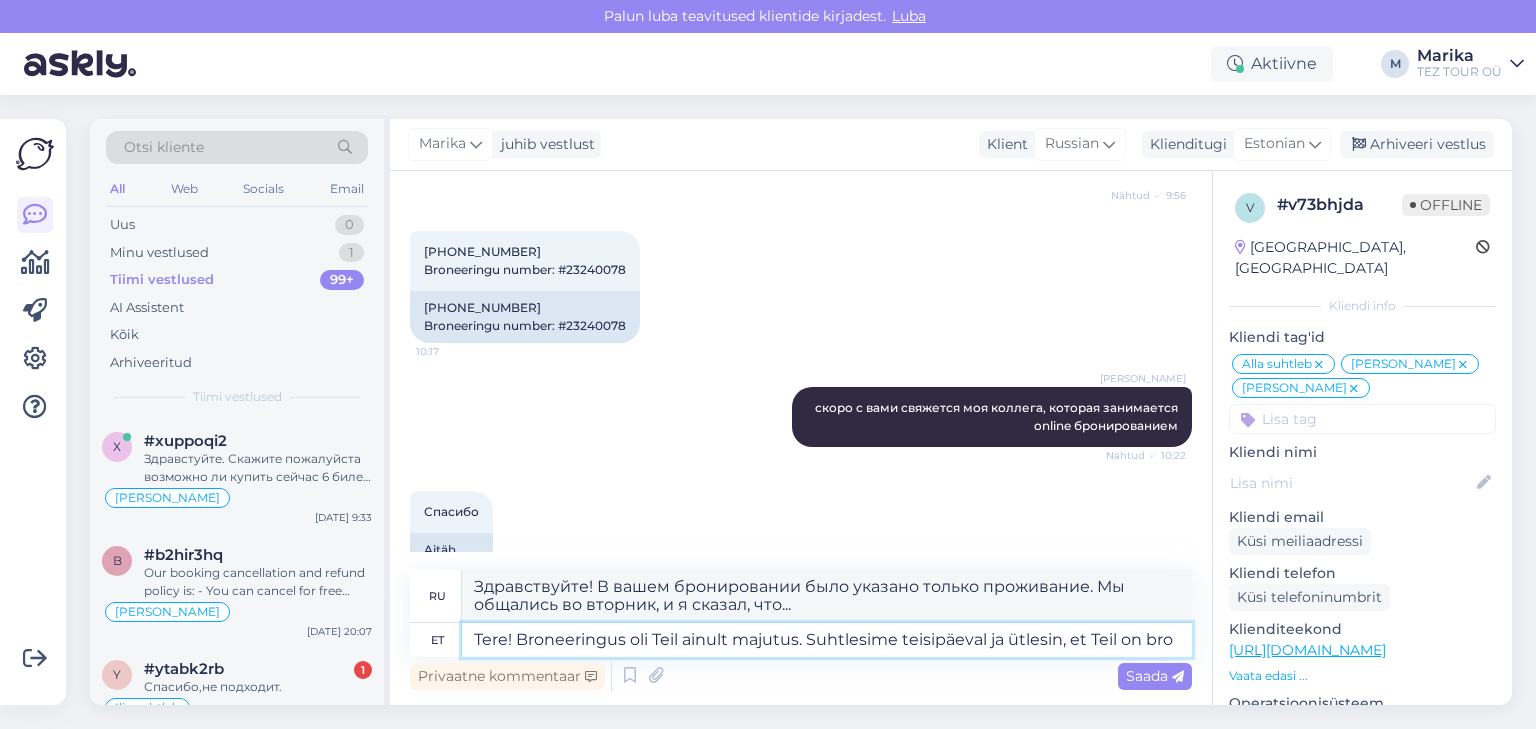 type on "Tere! Broneeringus oli Teil ainult majutus. Suhtlesime teisipäeval ja ütlesin, et Teil on bron" 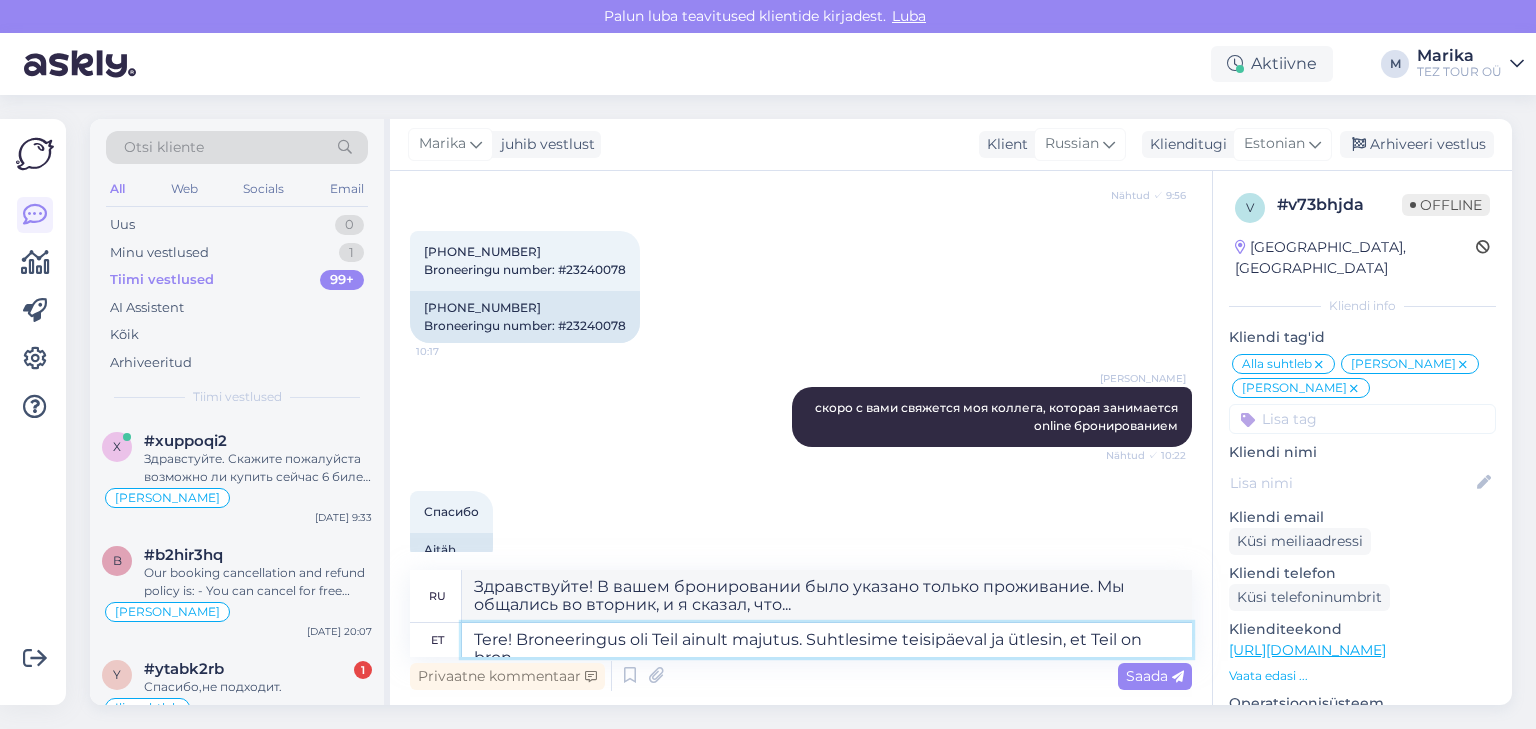 type on "Здравствуйте! В вашем бронировании было указано только проживание. Мы общались во вторник, и я сказал, что у вас..." 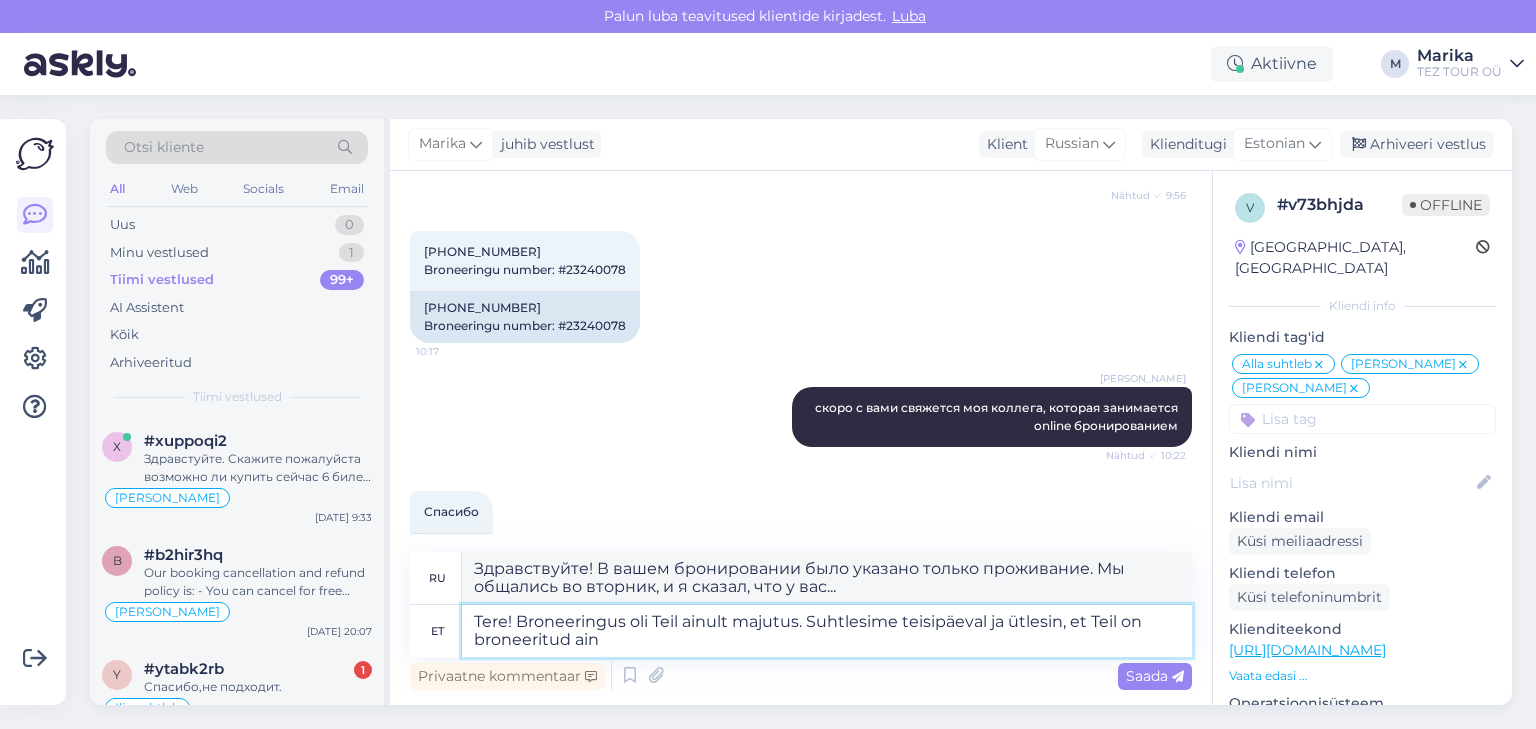 type on "Tere! Broneeringus oli Teil ainult majutus. Suhtlesime teisipäeval ja ütlesin, et Teil on broneeritud ainu" 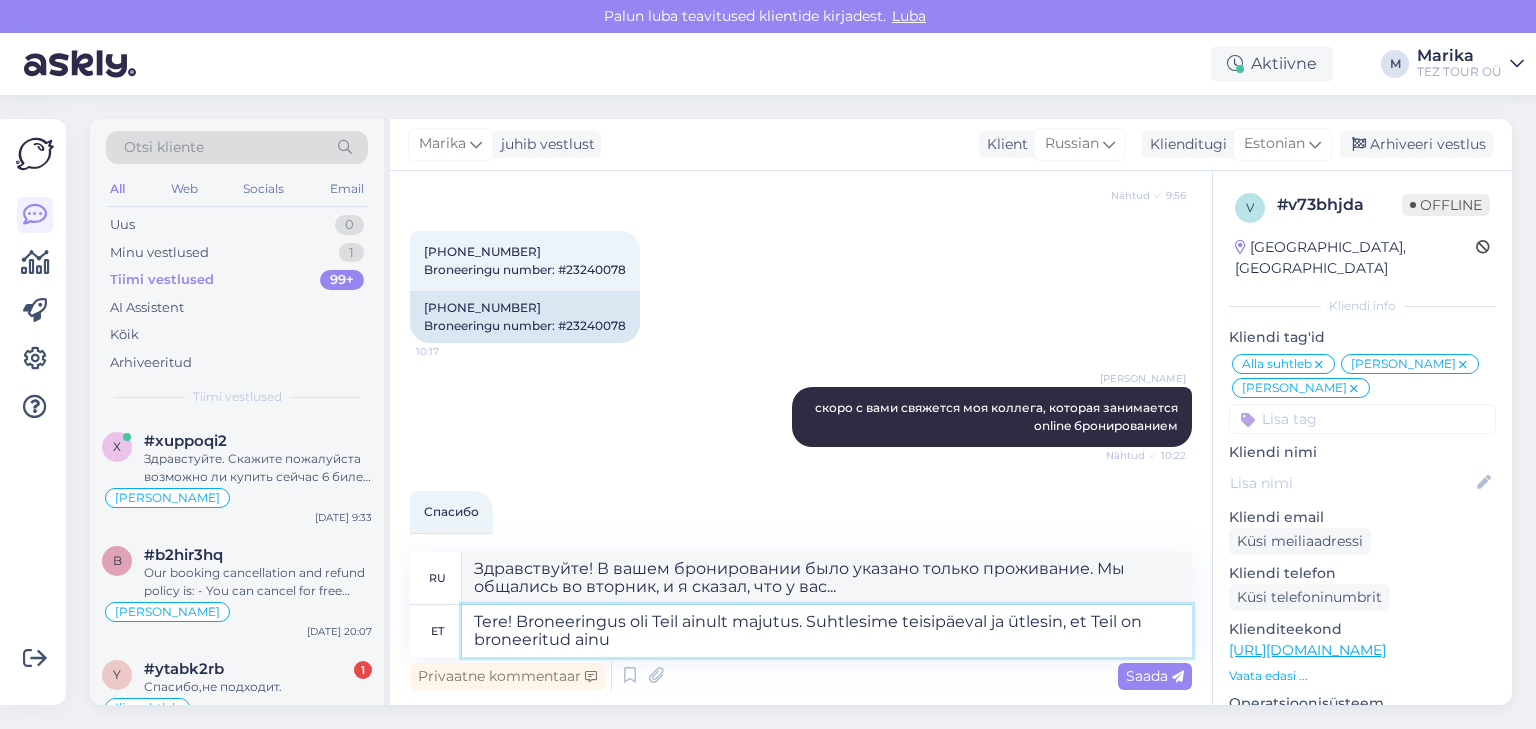 type on "Здравствуйте! В вашем бронировании было указано только проживание. Мы общались во вторник, и я сказал, что у вас забронировано..." 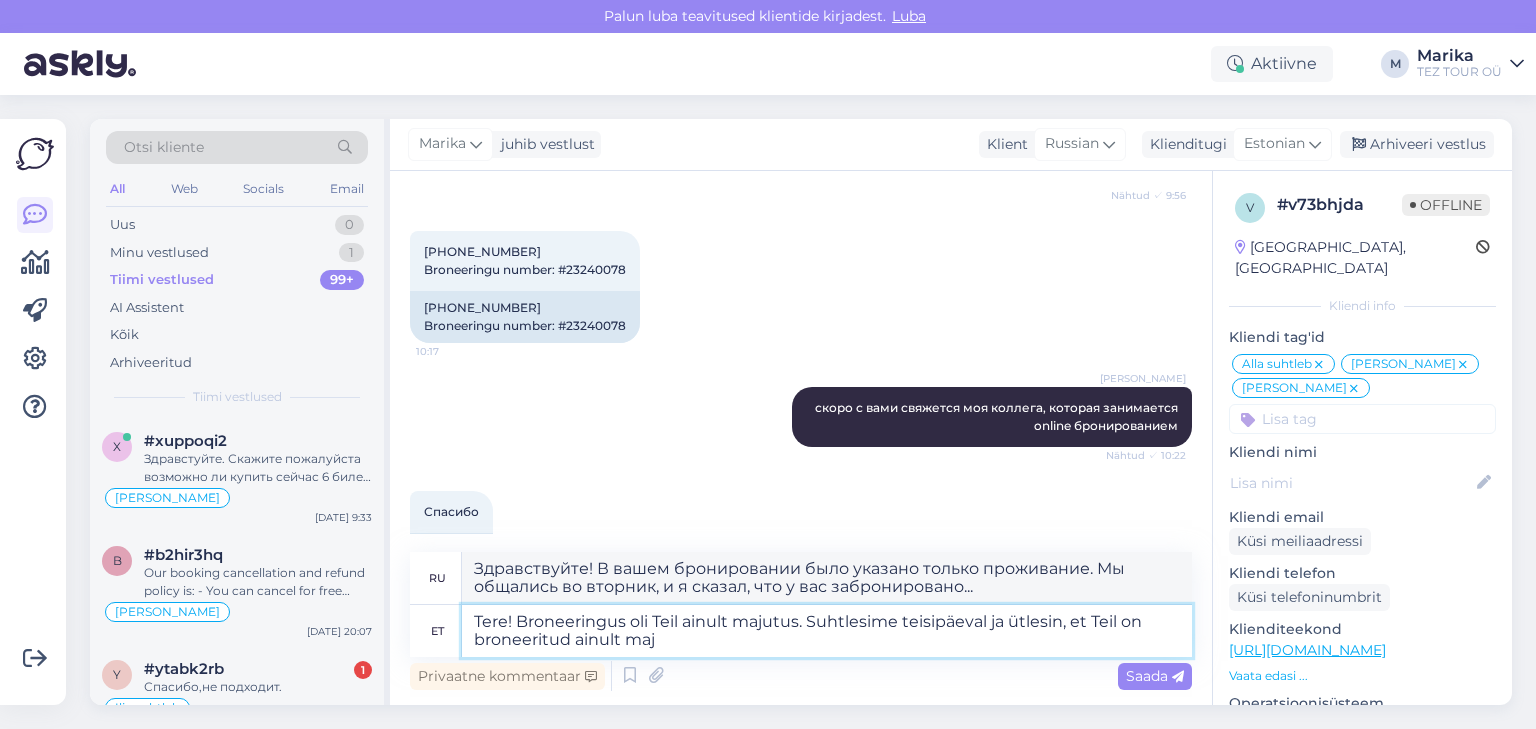 type on "Tere! Broneeringus oli Teil ainult majutus. Suhtlesime teisipäeval ja ütlesin, et Teil on broneeritud ainult maju" 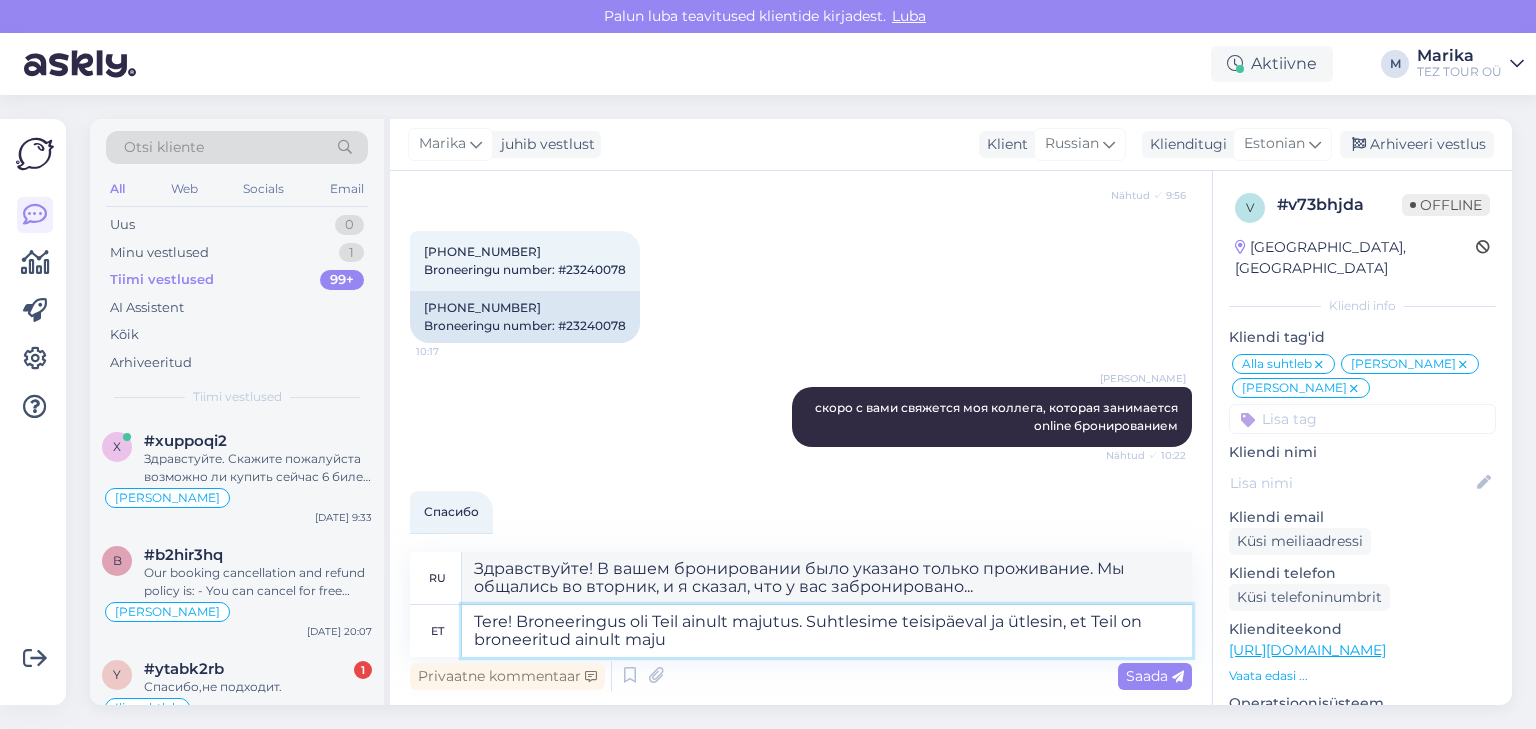 type on "Здравствуйте! В вашем бронировании указано только проживание. Мы общались во вторник, и я сказала, что у вас забронировано только..." 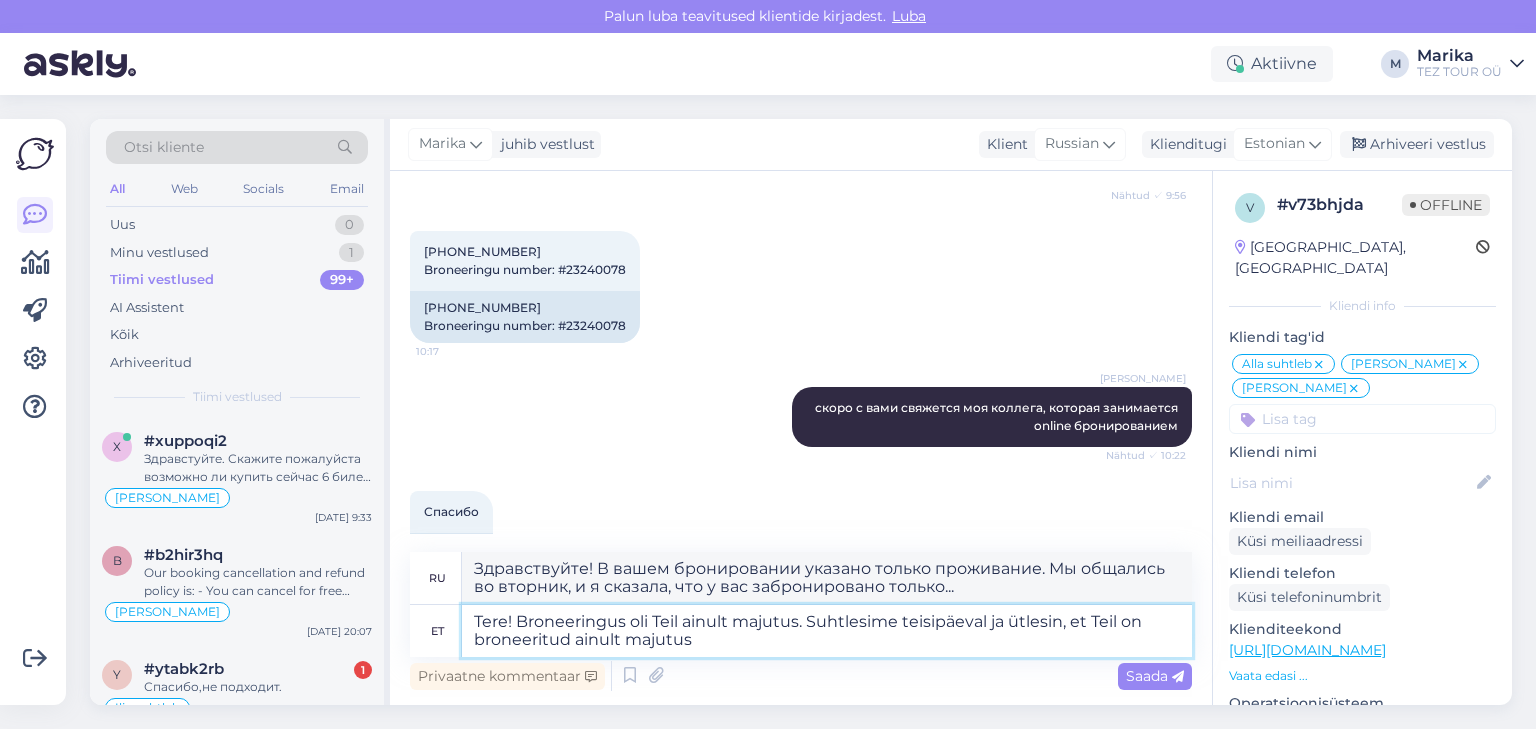 type on "Tere! Broneeringus oli Teil ainult majutus. Suhtlesime teisipäeval ja ütlesin, et Teil on broneeritud ainult majutus." 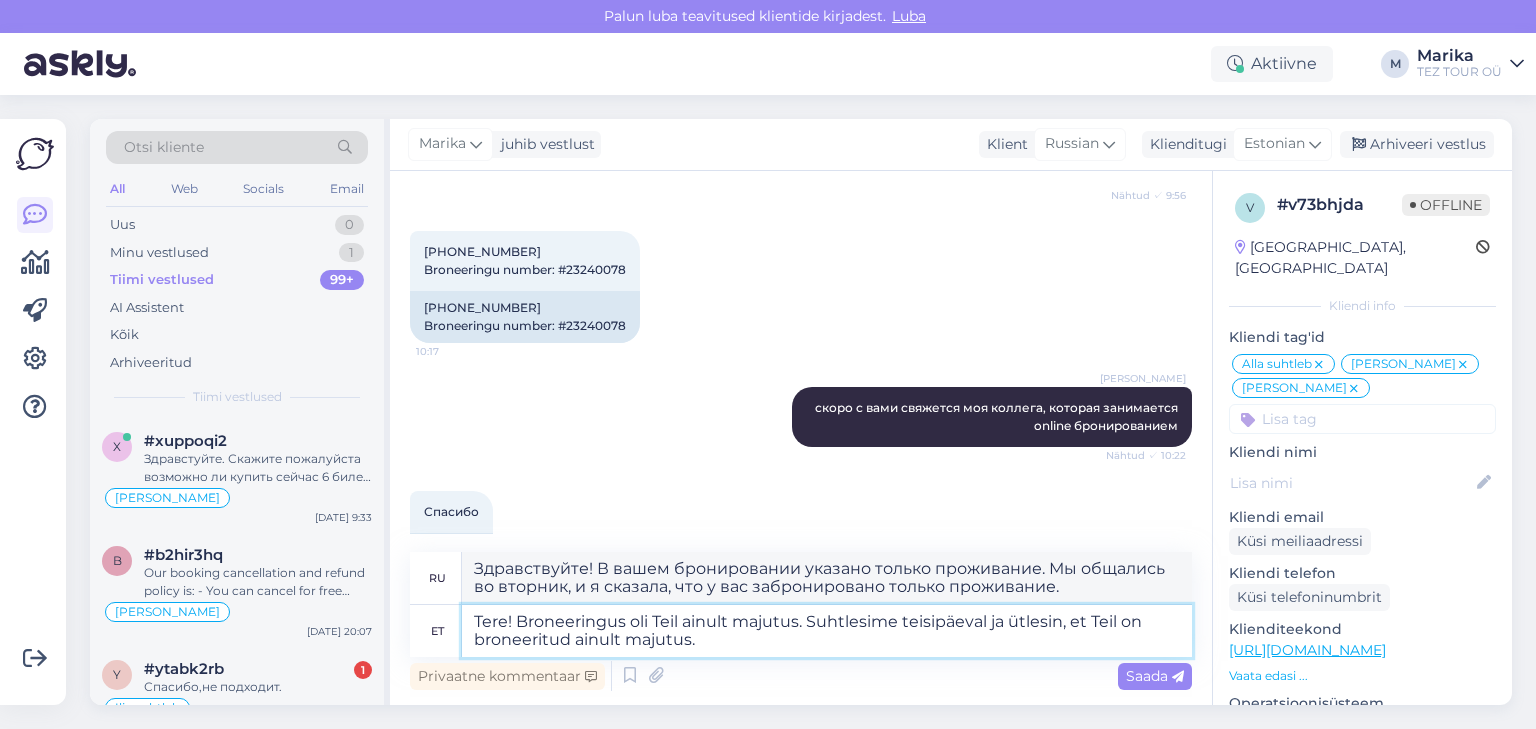 type on "Здравствуйте! В вашем бронировании указано только проживание. Мы общались во вторник, и я вам сказала, что у вас забронировано только проживание." 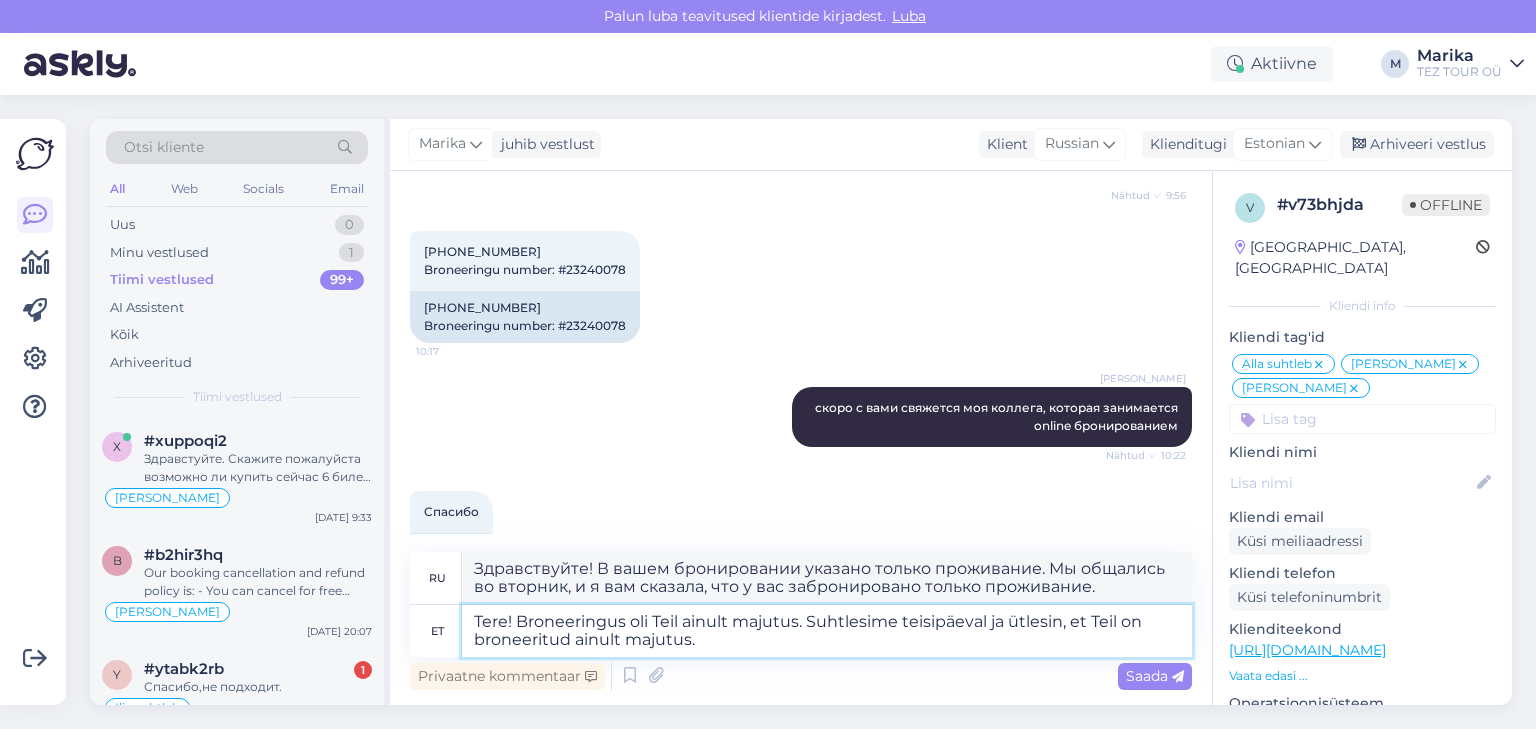 drag, startPoint x: 810, startPoint y: 625, endPoint x: 520, endPoint y: 616, distance: 290.13962 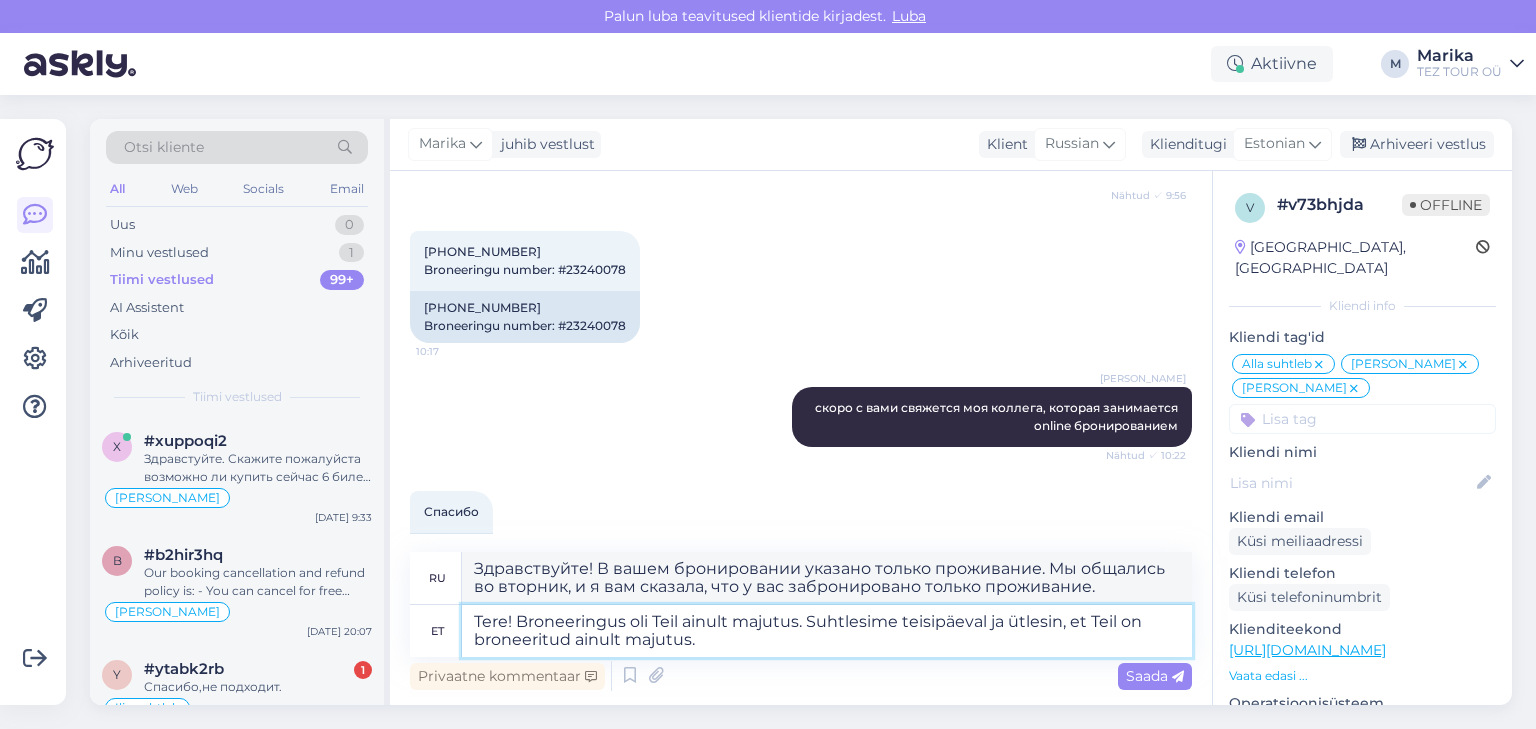 click on "Tere! Broneeringus oli Teil ainult majutus. Suhtlesime teisipäeval ja ütlesin, et Teil on broneeritud ainult majutus." at bounding box center (827, 631) 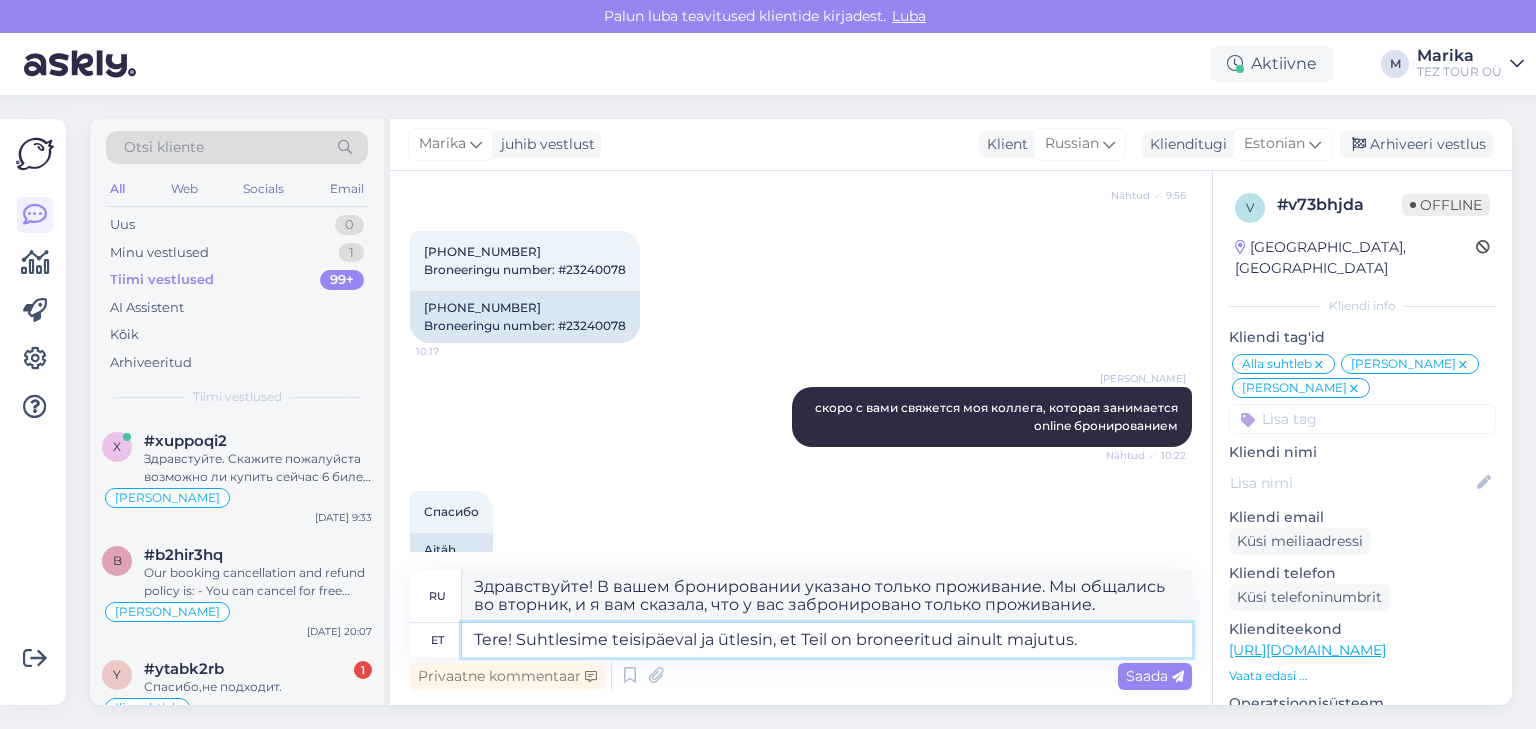 type on "Здравствуйте! Мы общались во вторник, и я сказала, что у вас забронировано только проживание." 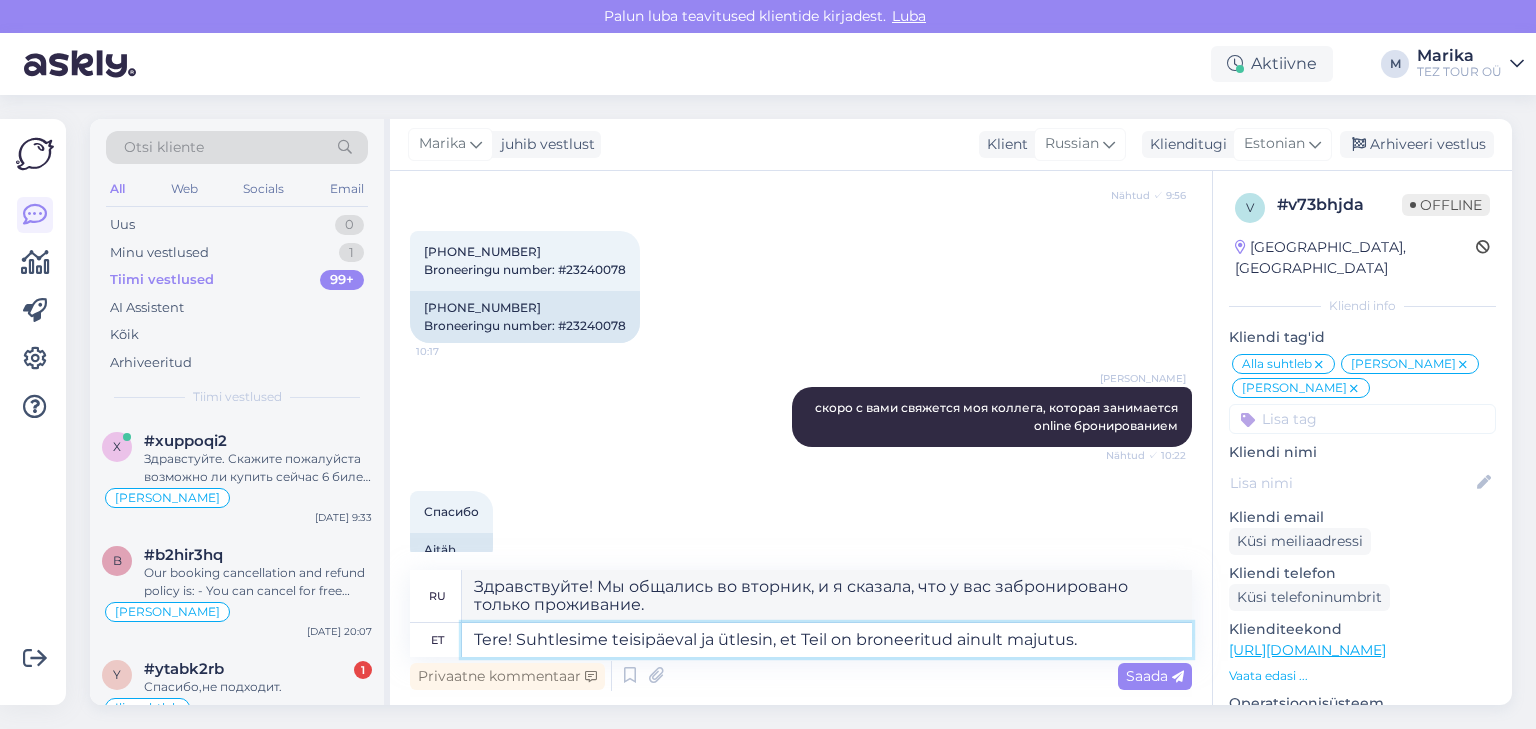 click on "Tere! Suhtlesime teisipäeval ja ütlesin, et Teil on broneeritud ainult majutus." at bounding box center [827, 640] 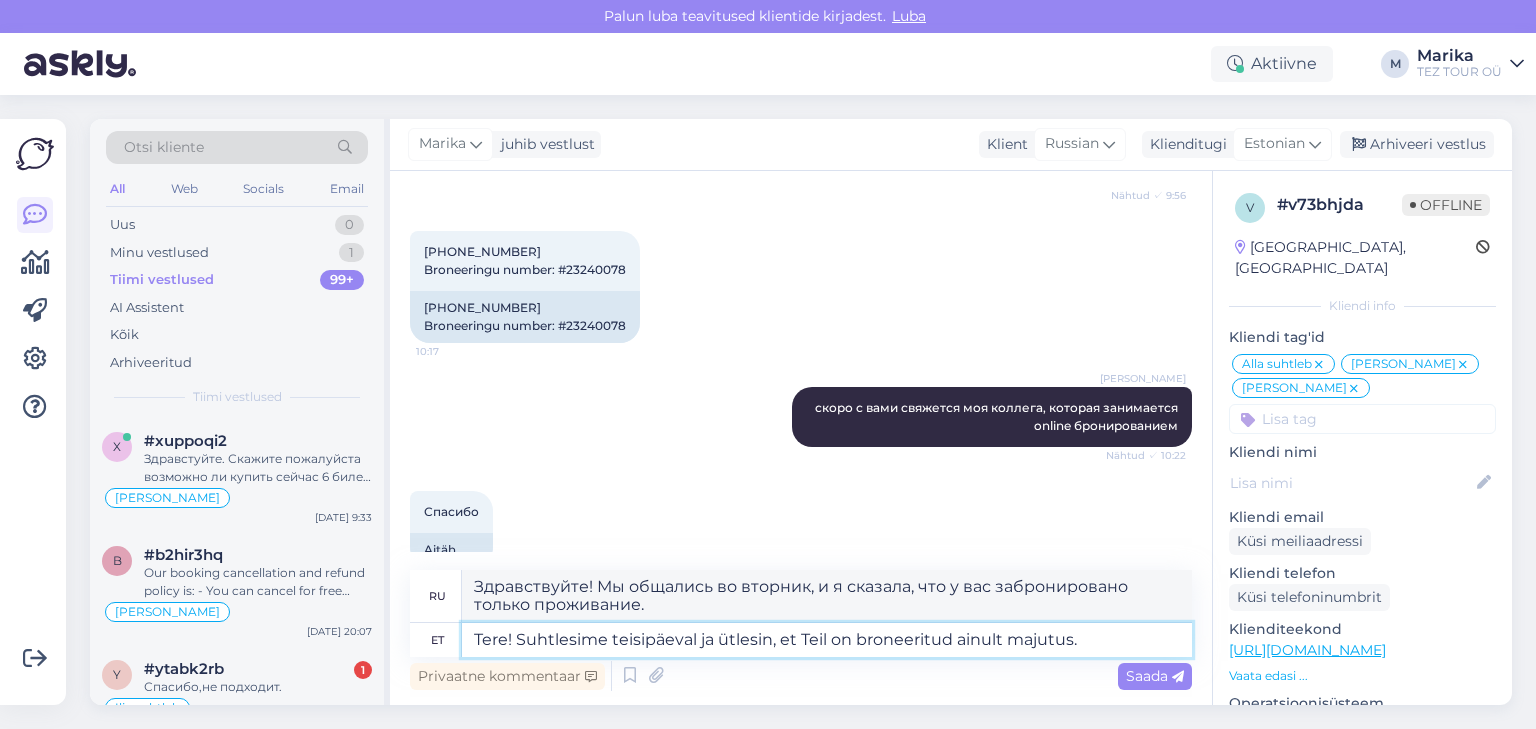 type on "Tere! Suhtlesime teisipäeval ja ütlesin, et Teil on broneeritud ainult majutus." 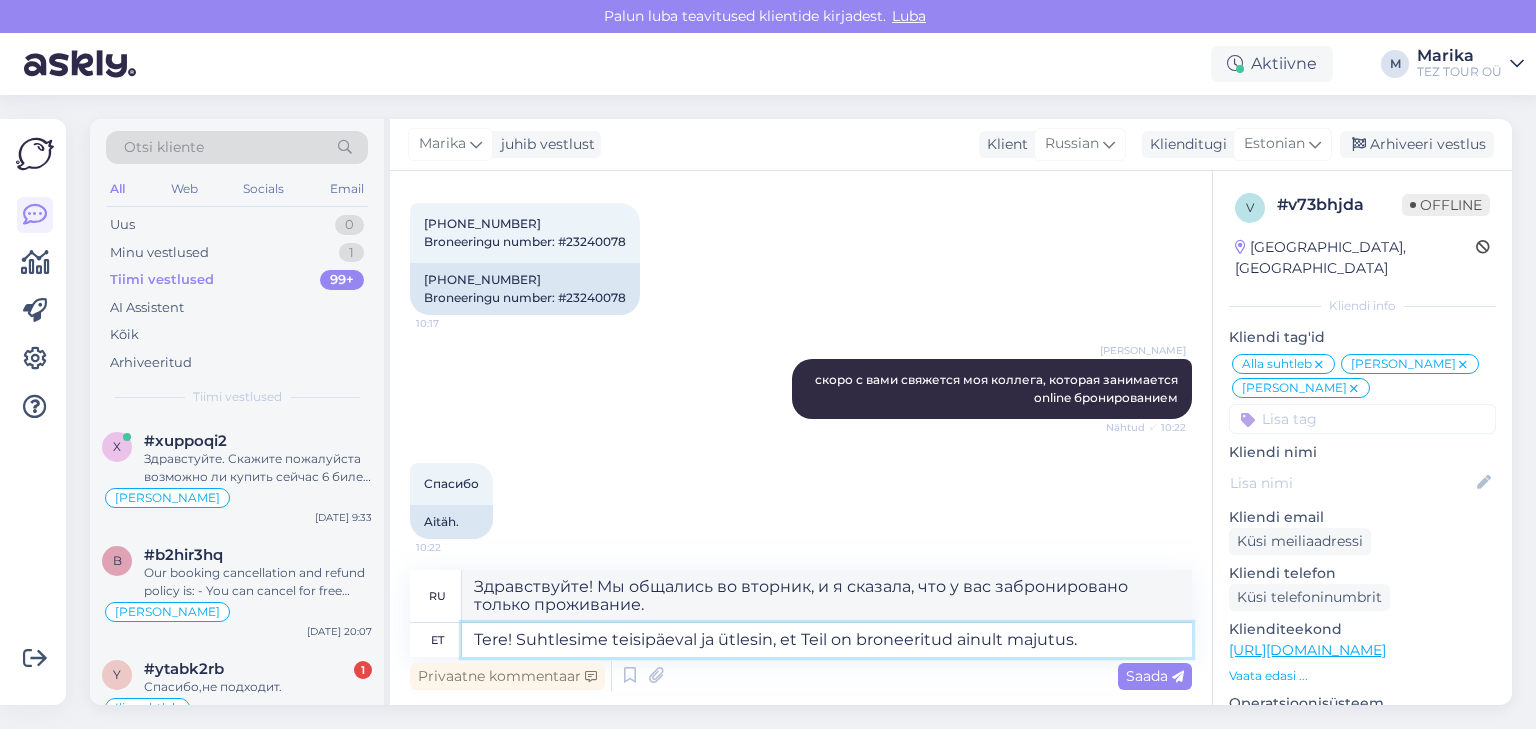 scroll, scrollTop: 1059, scrollLeft: 0, axis: vertical 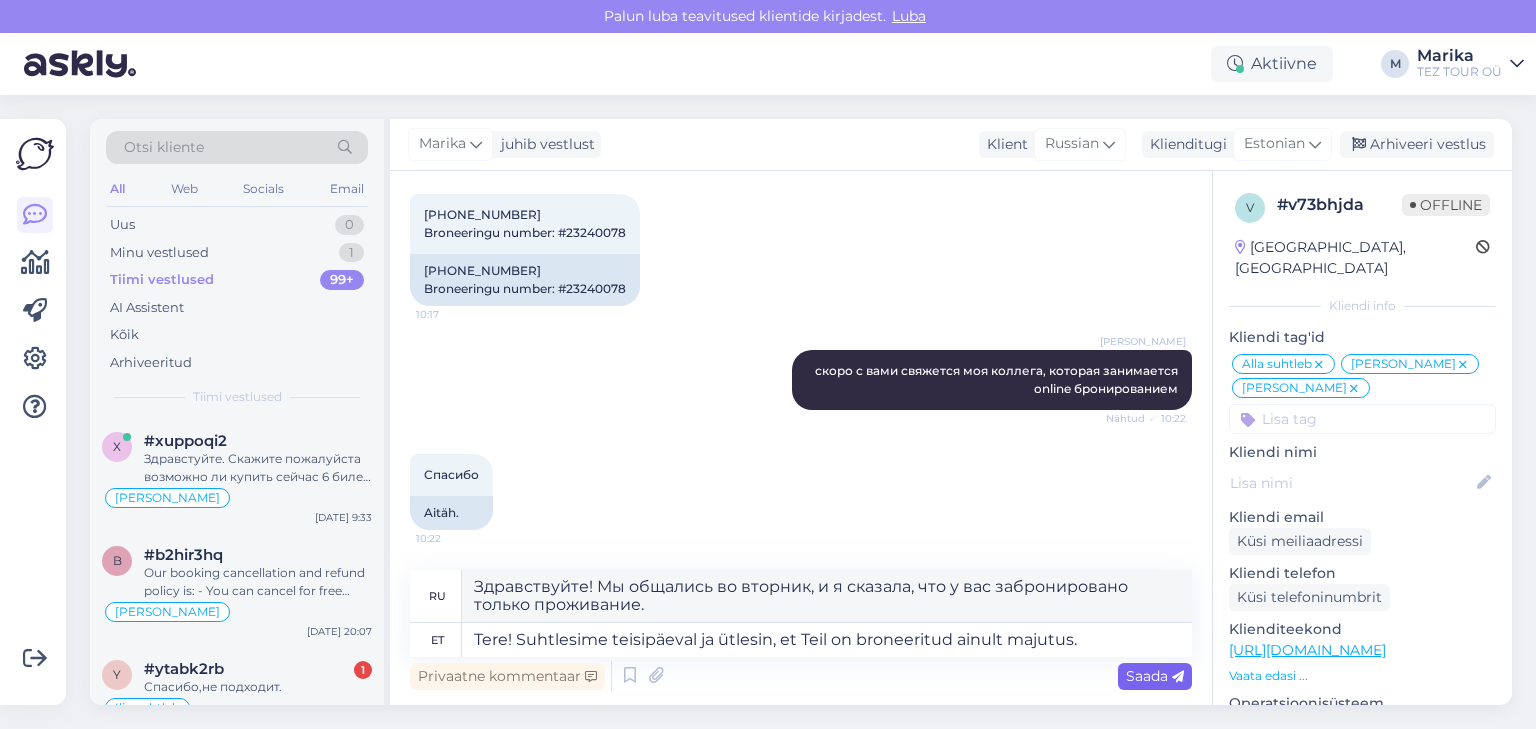 click on "Saada" at bounding box center (1155, 676) 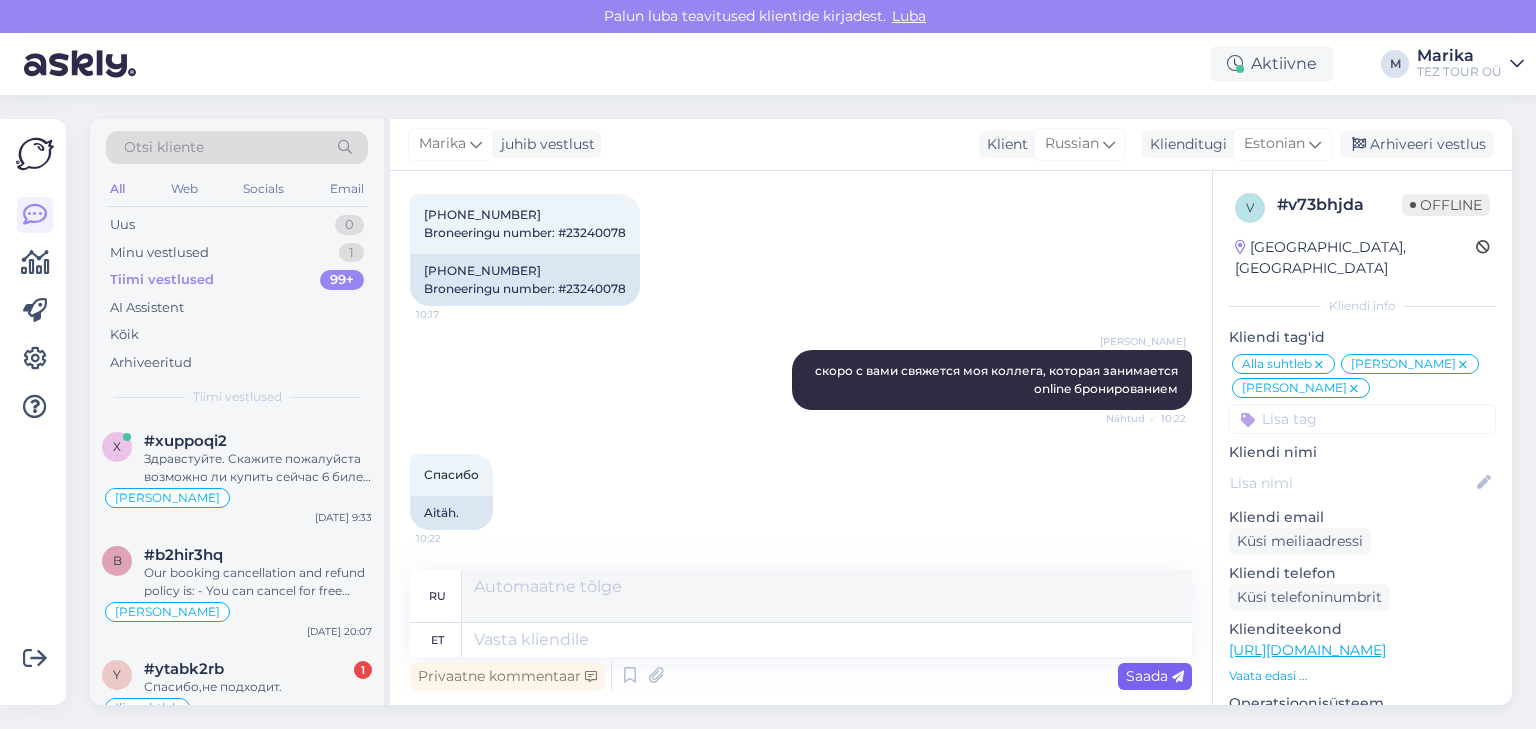 scroll, scrollTop: 1196, scrollLeft: 0, axis: vertical 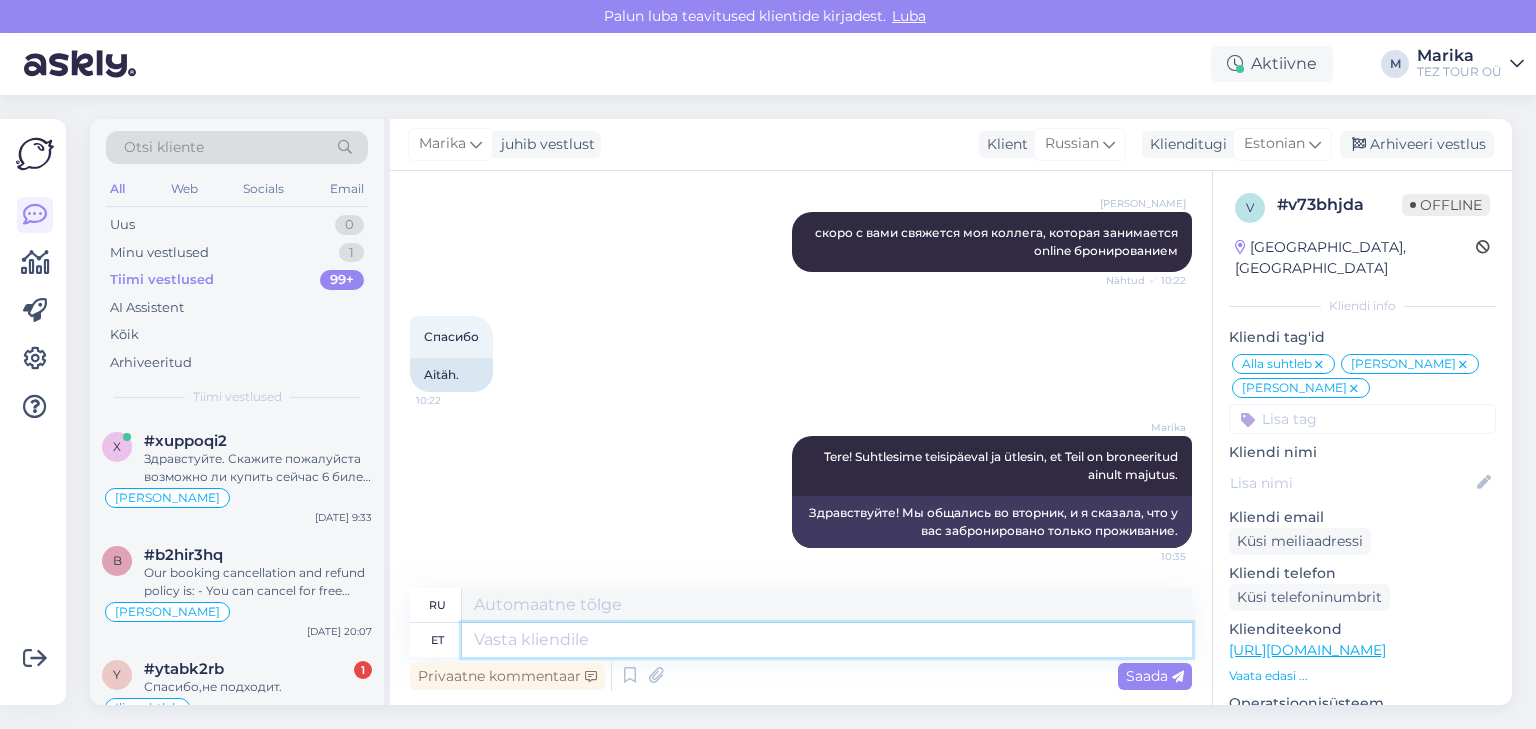 click at bounding box center (827, 640) 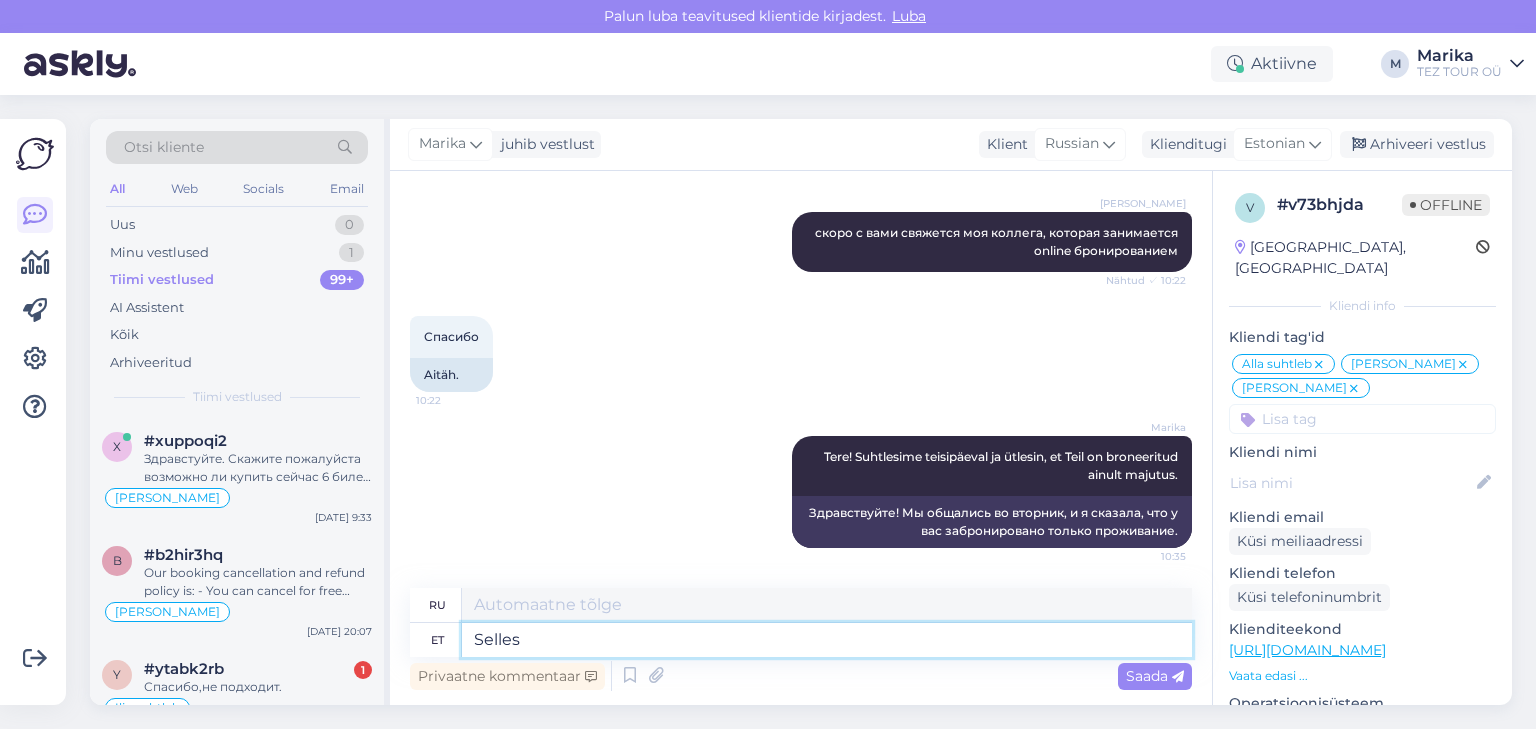 type on "Selles b" 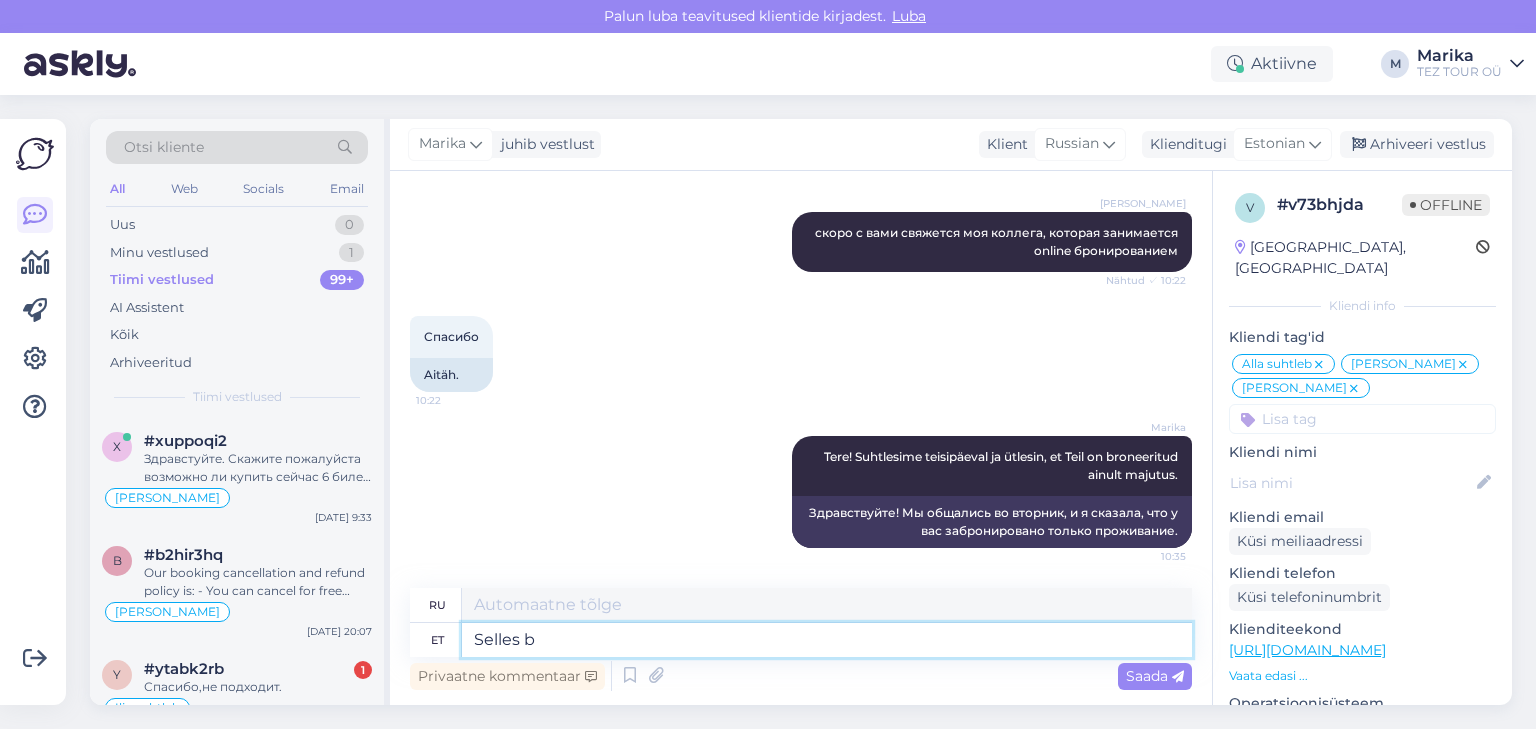 type on "В этом" 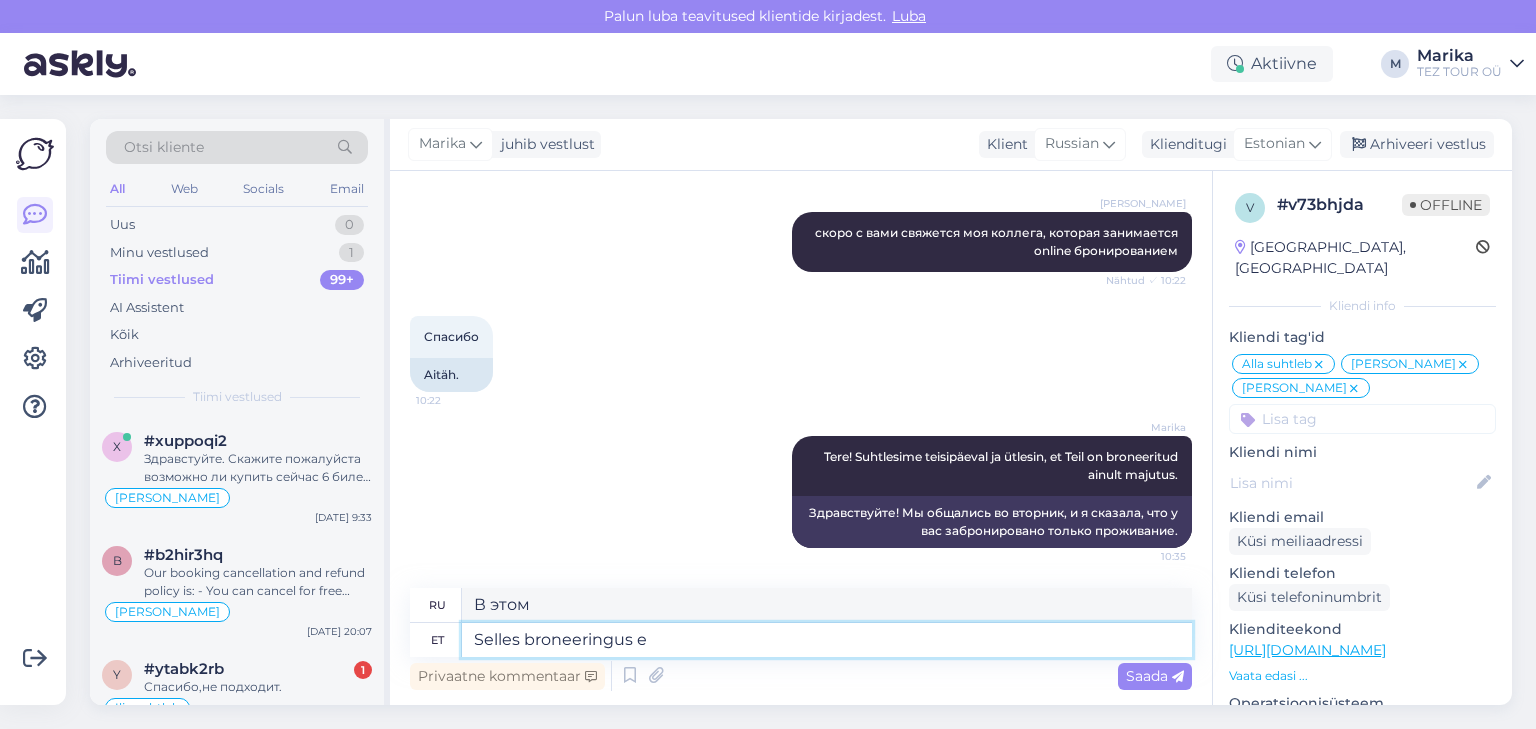 type on "Selles broneeringus ei" 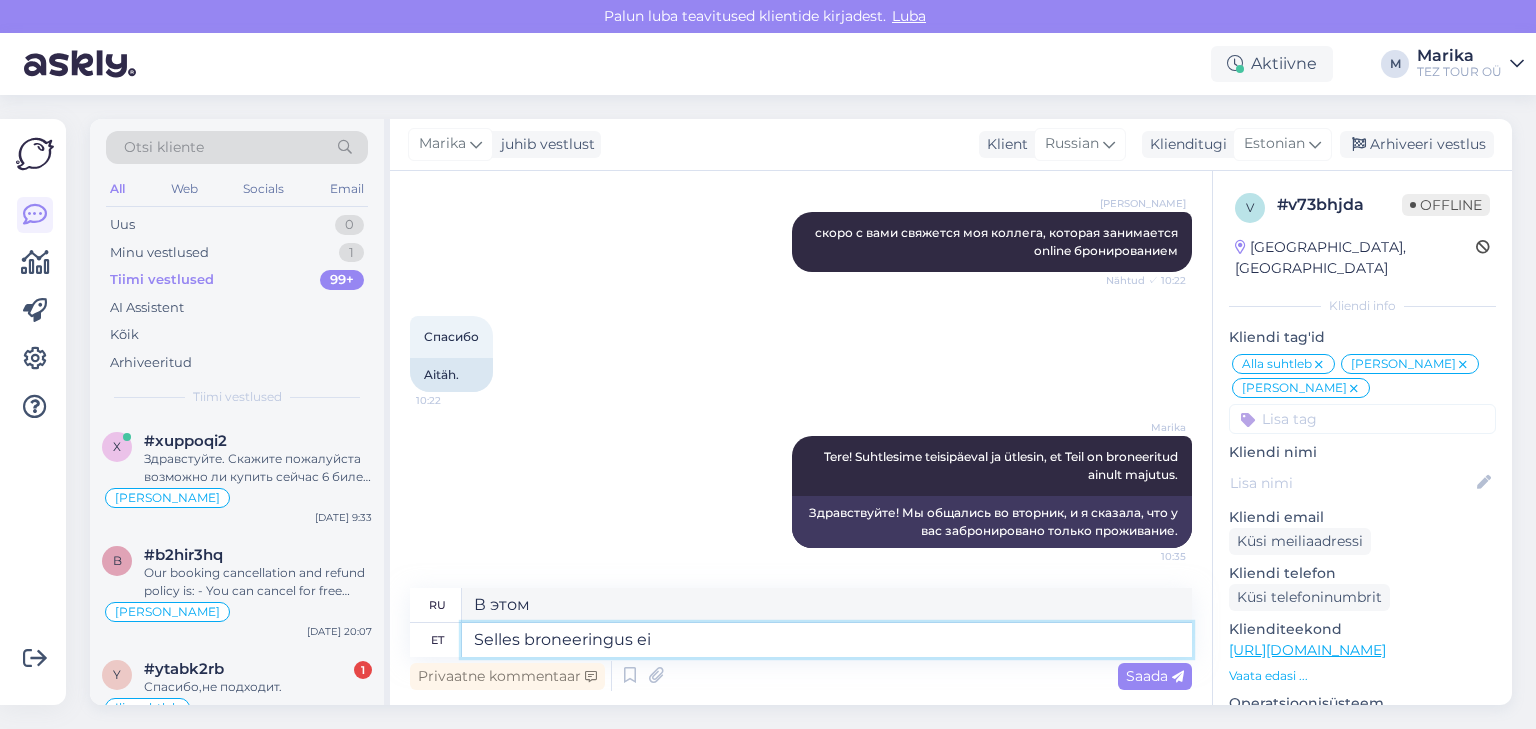 type on "В этом бронировании" 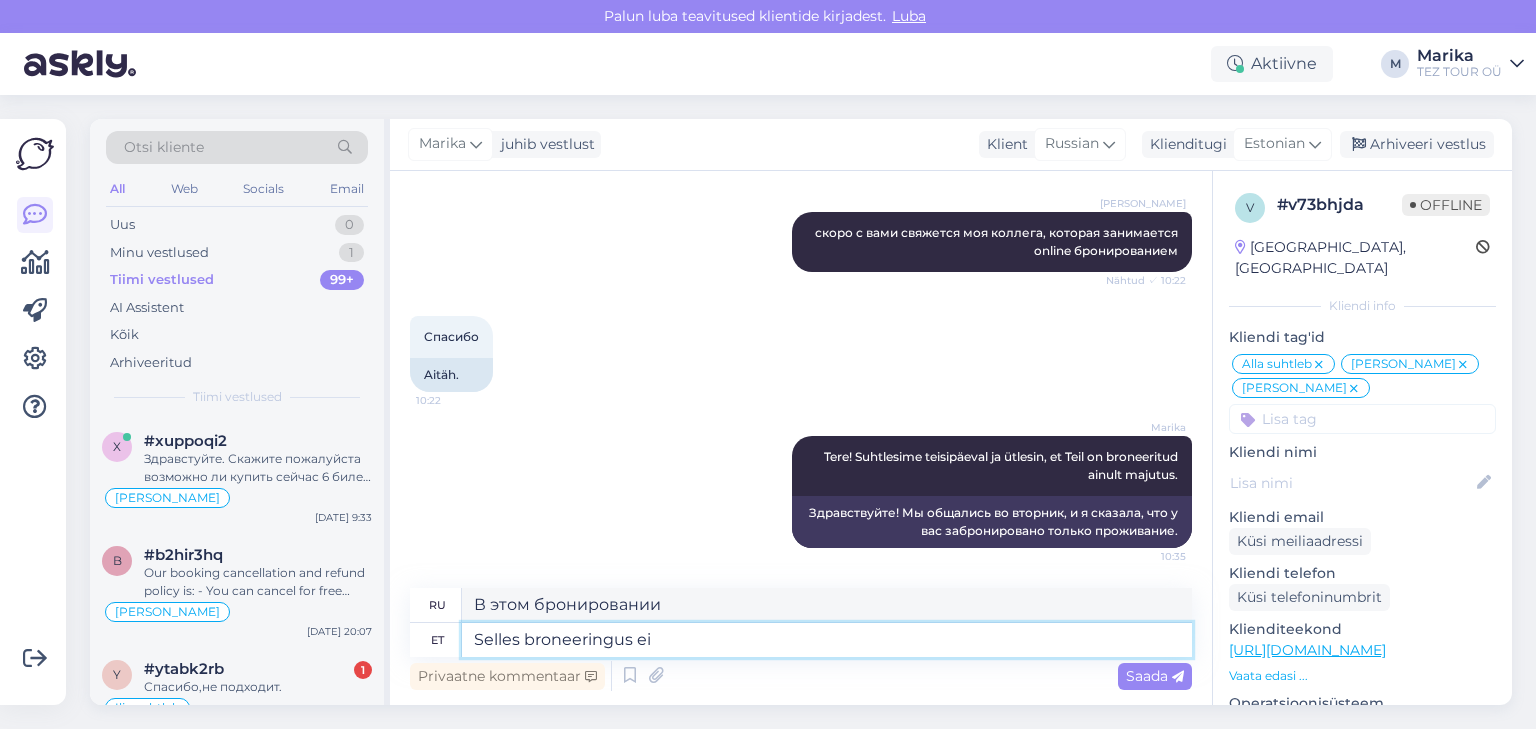 type on "Selles broneeringus ei o" 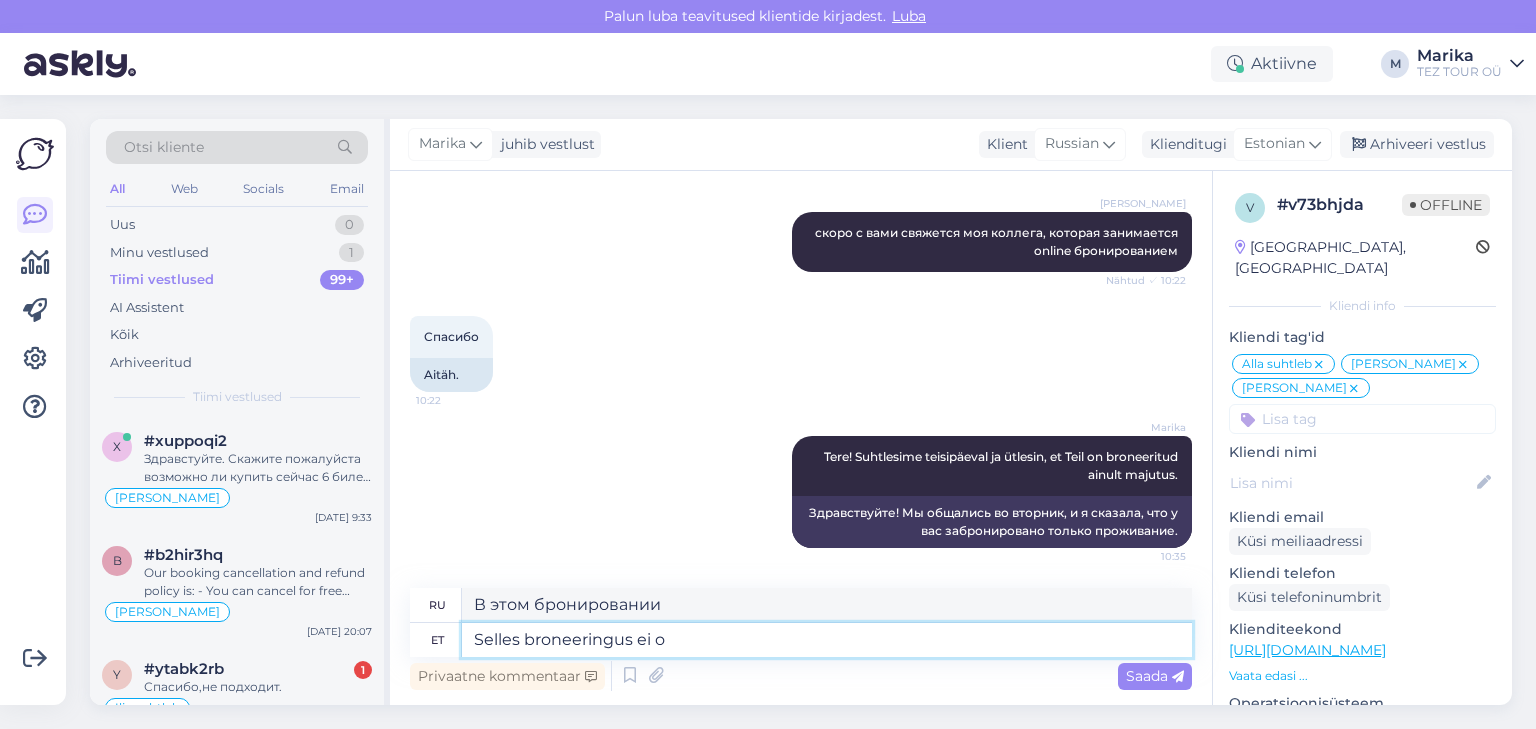 type on "В этом бронировании нет" 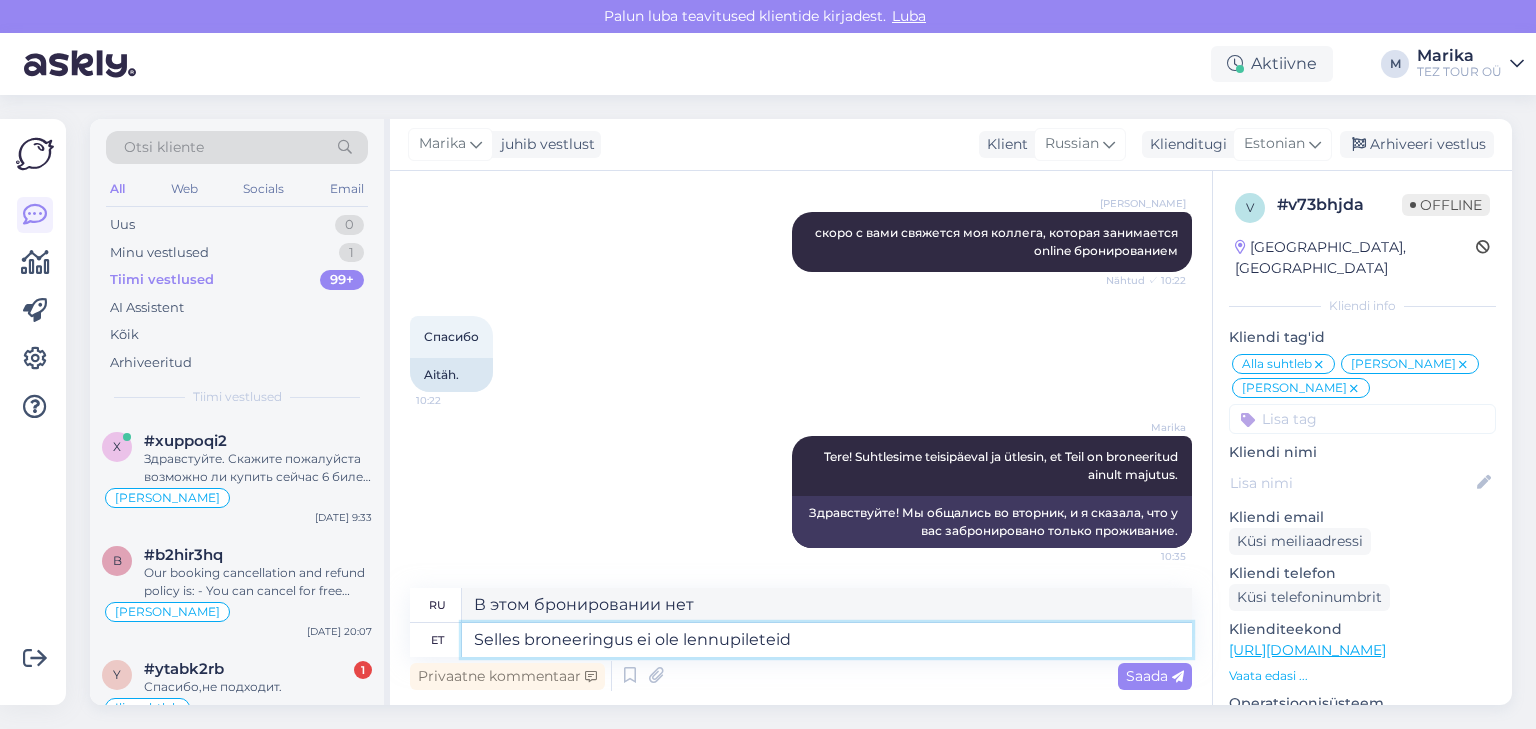 type on "Selles broneeringus ei ole lennupileteid." 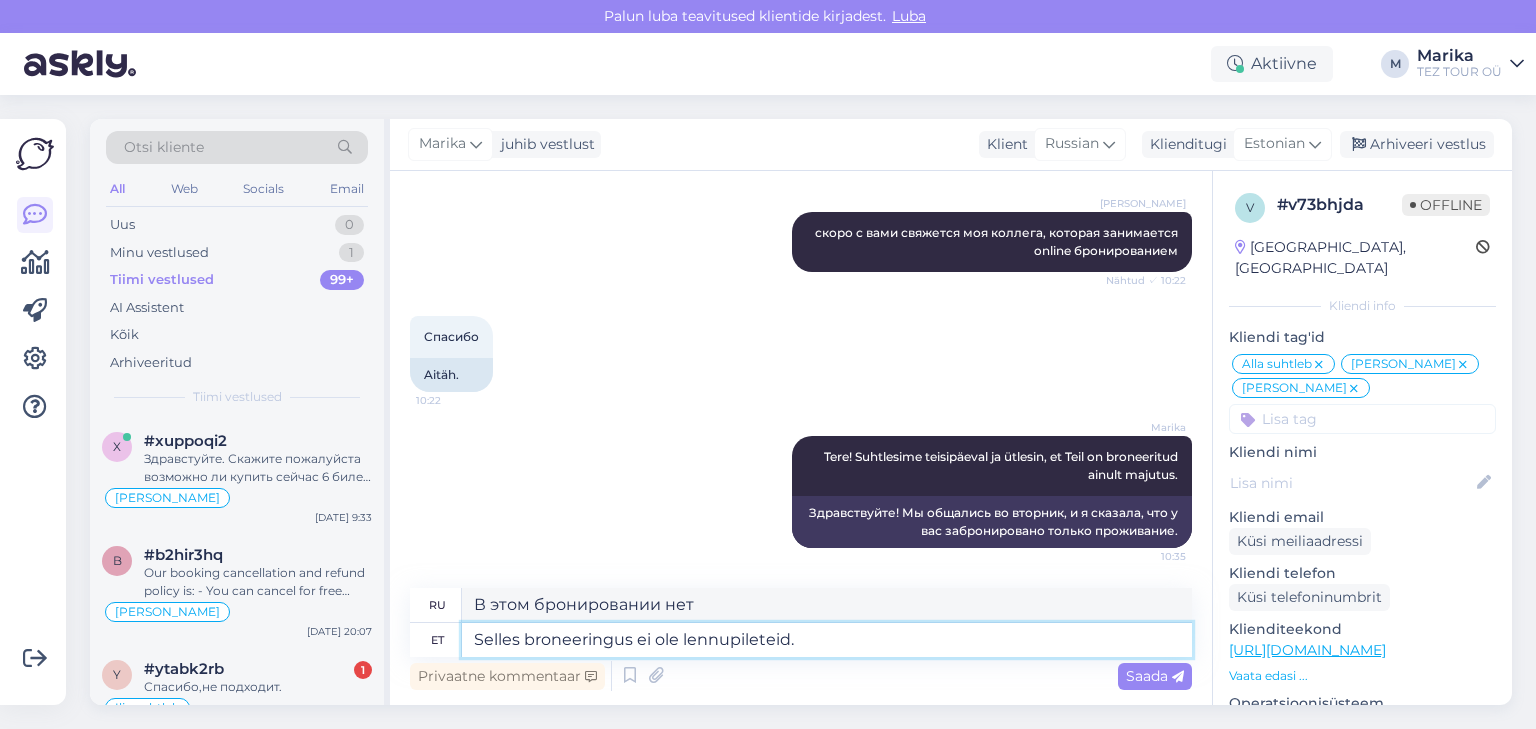 type on "В этом бронировании нет авиабилетов." 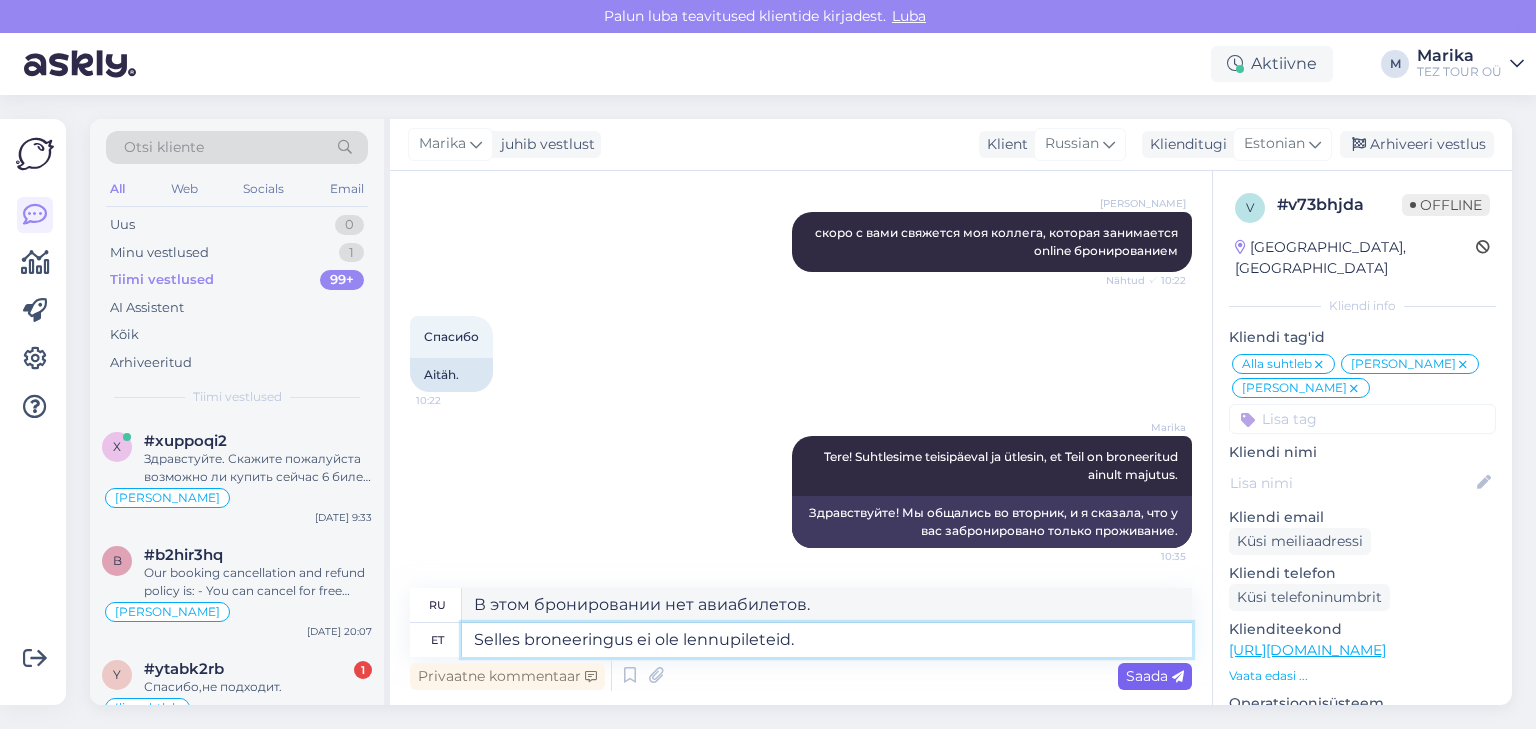 type on "Selles broneeringus ei ole lennupileteid." 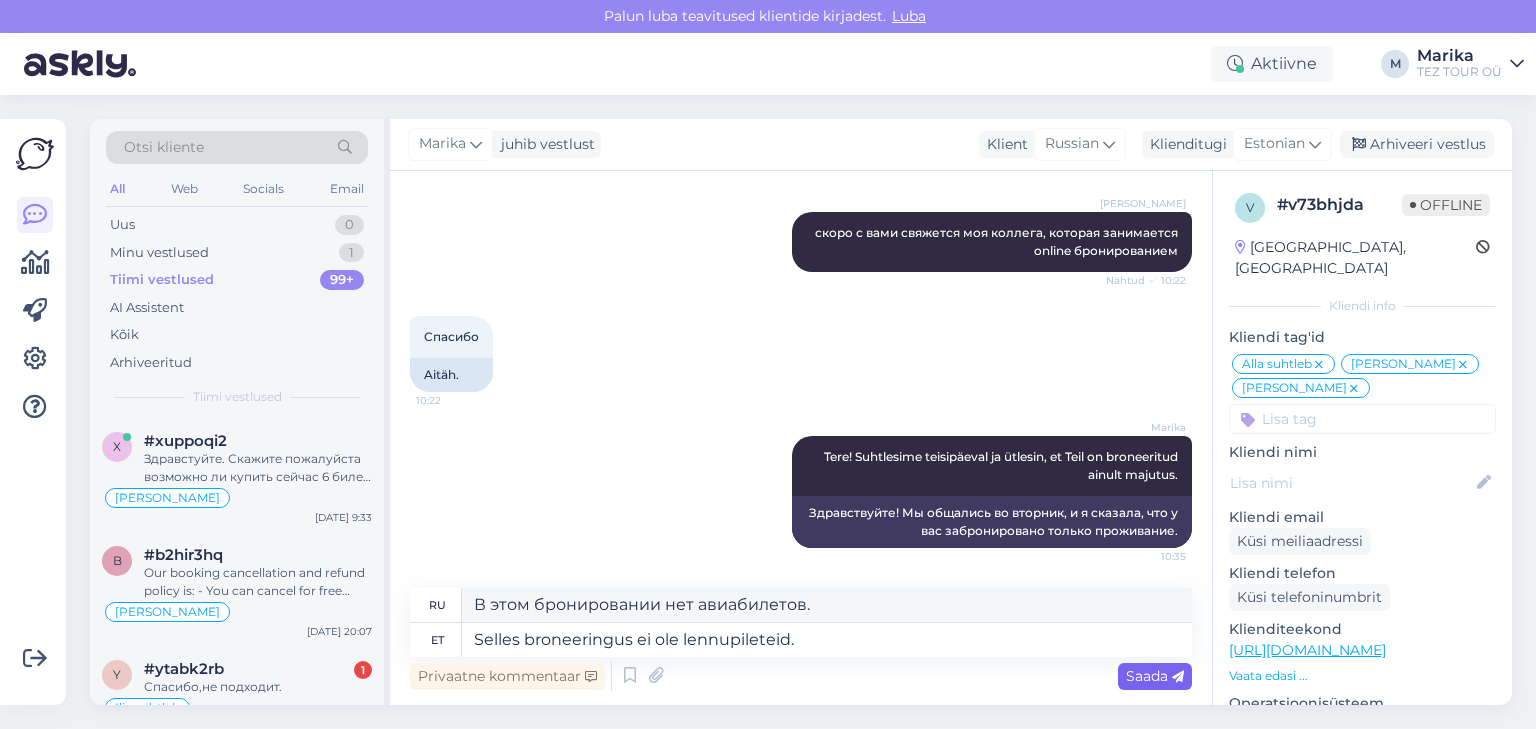 click on "Saada" at bounding box center [1155, 676] 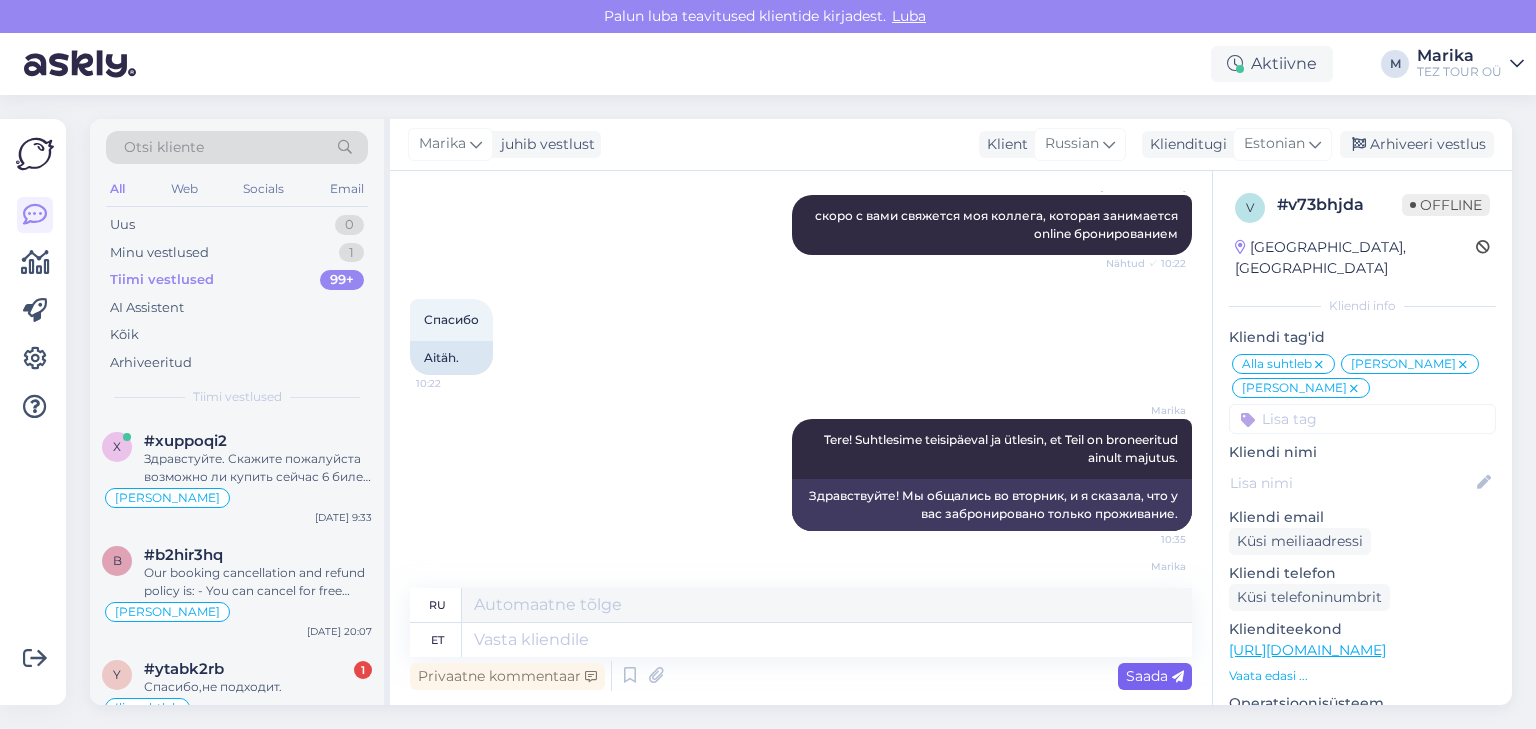 scroll, scrollTop: 1316, scrollLeft: 0, axis: vertical 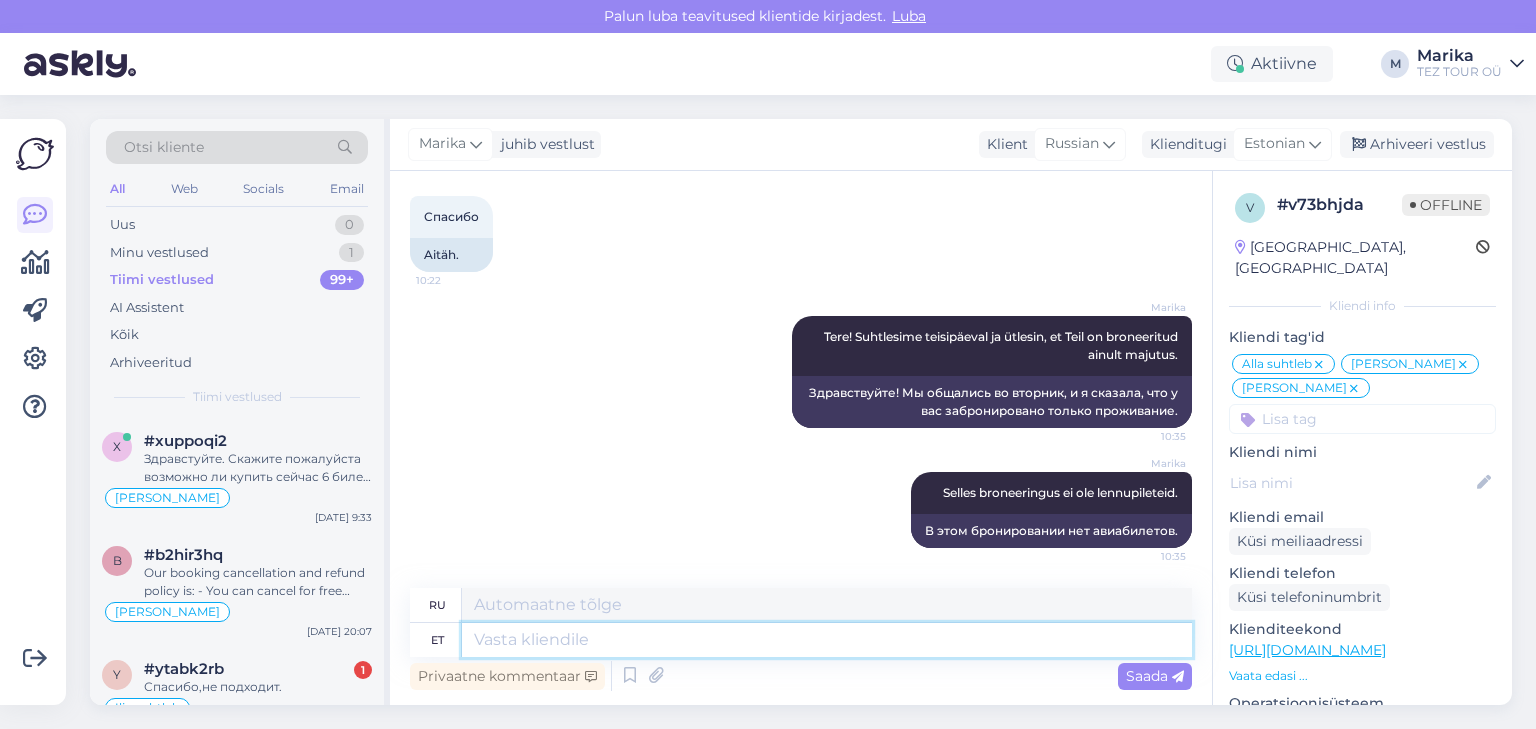 click at bounding box center [827, 640] 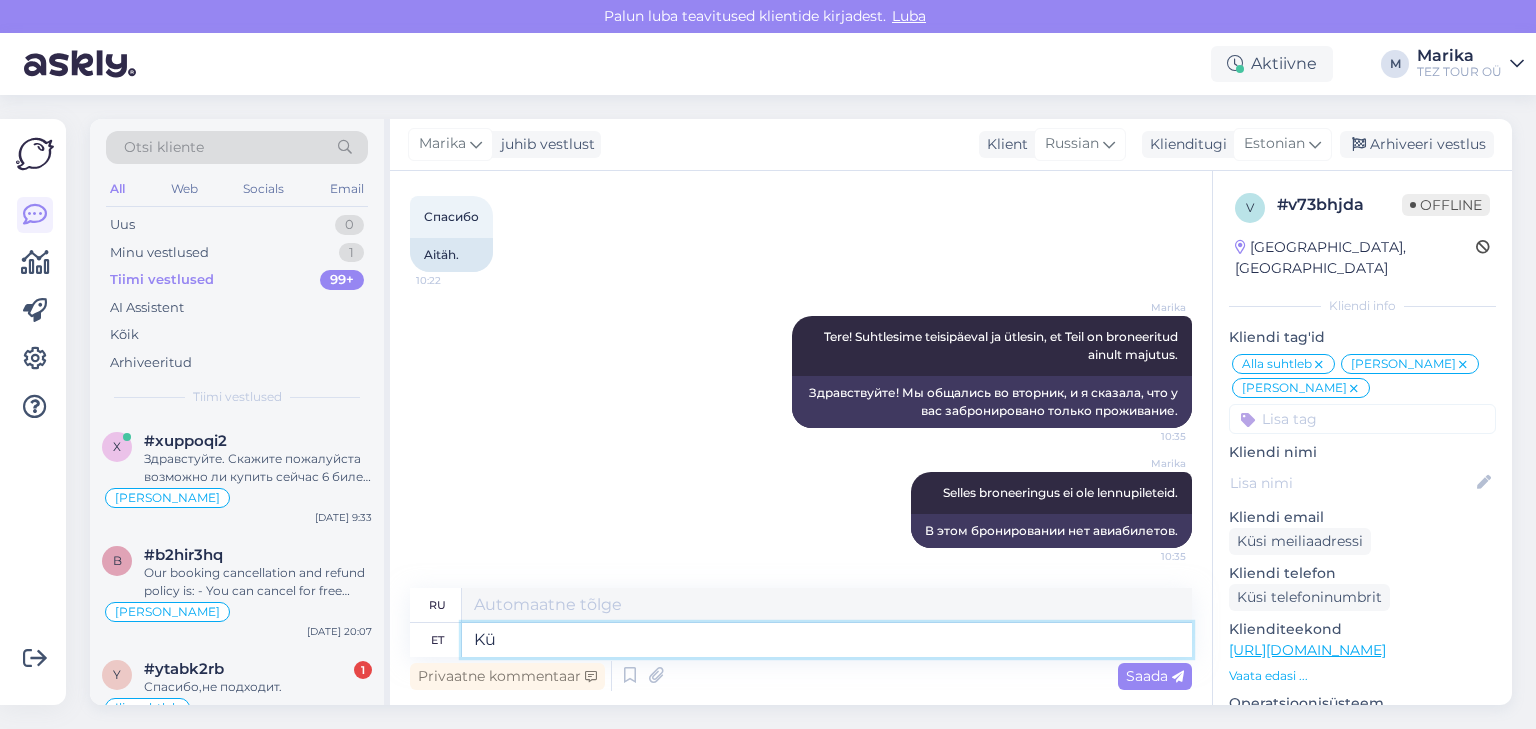 type on "K" 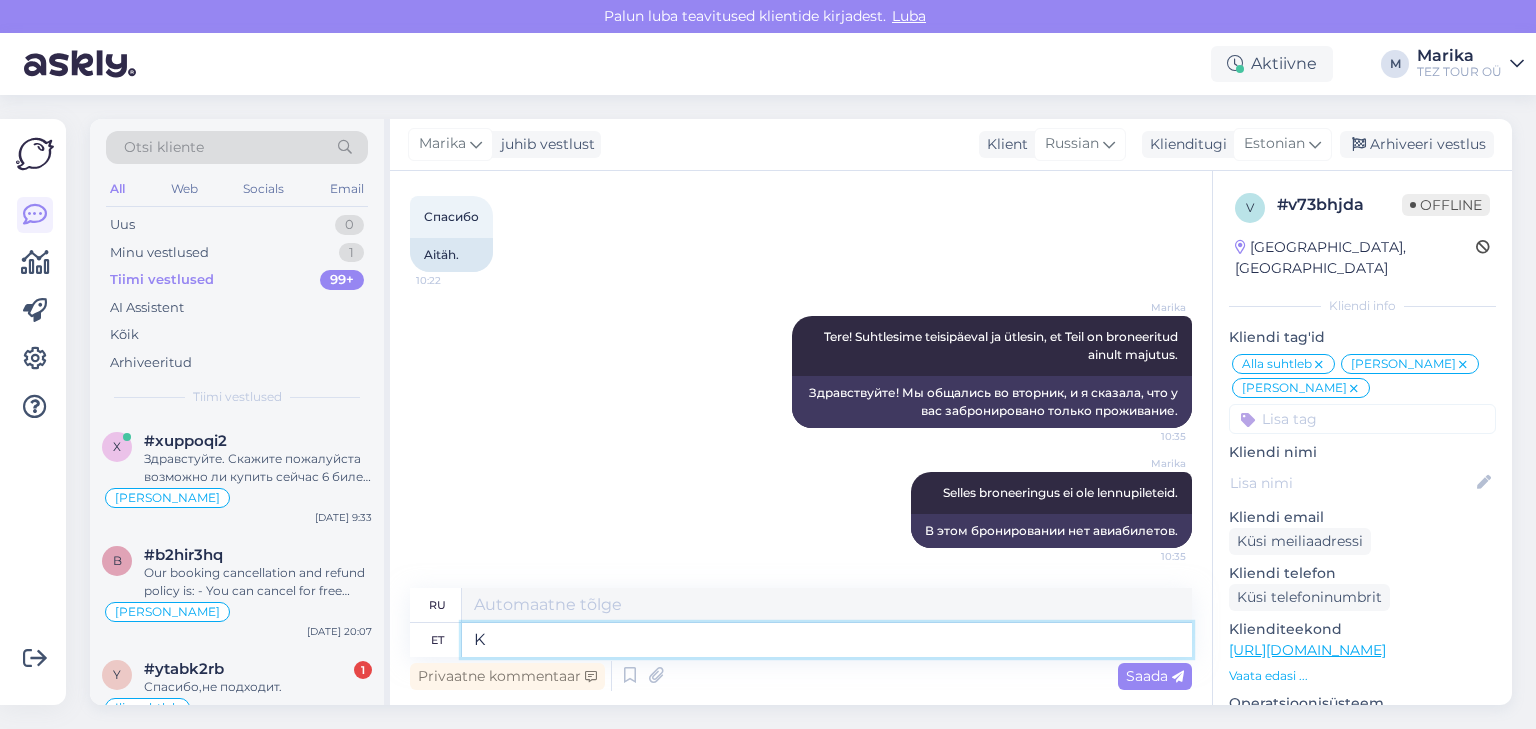 type on "Кю" 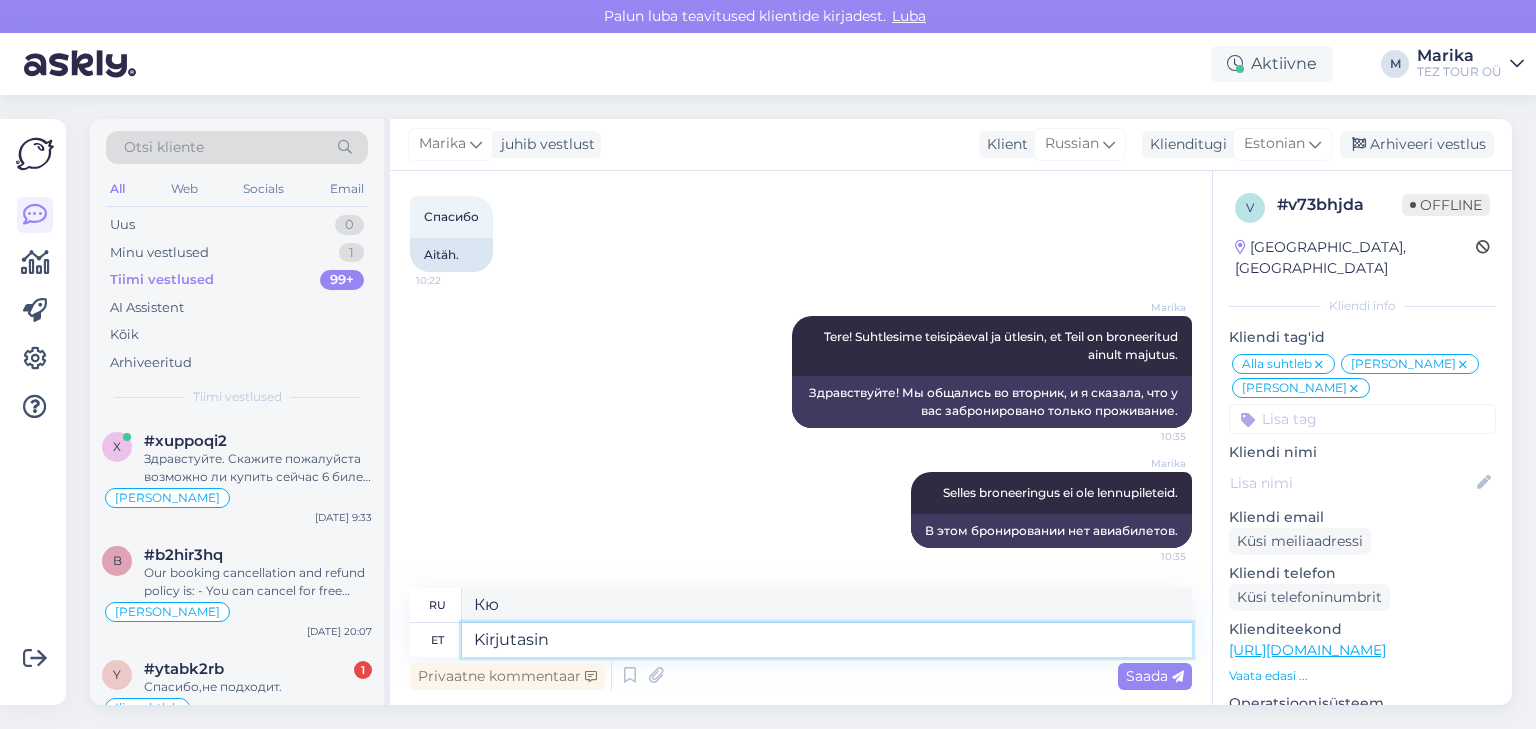 type on "Kirjutasin" 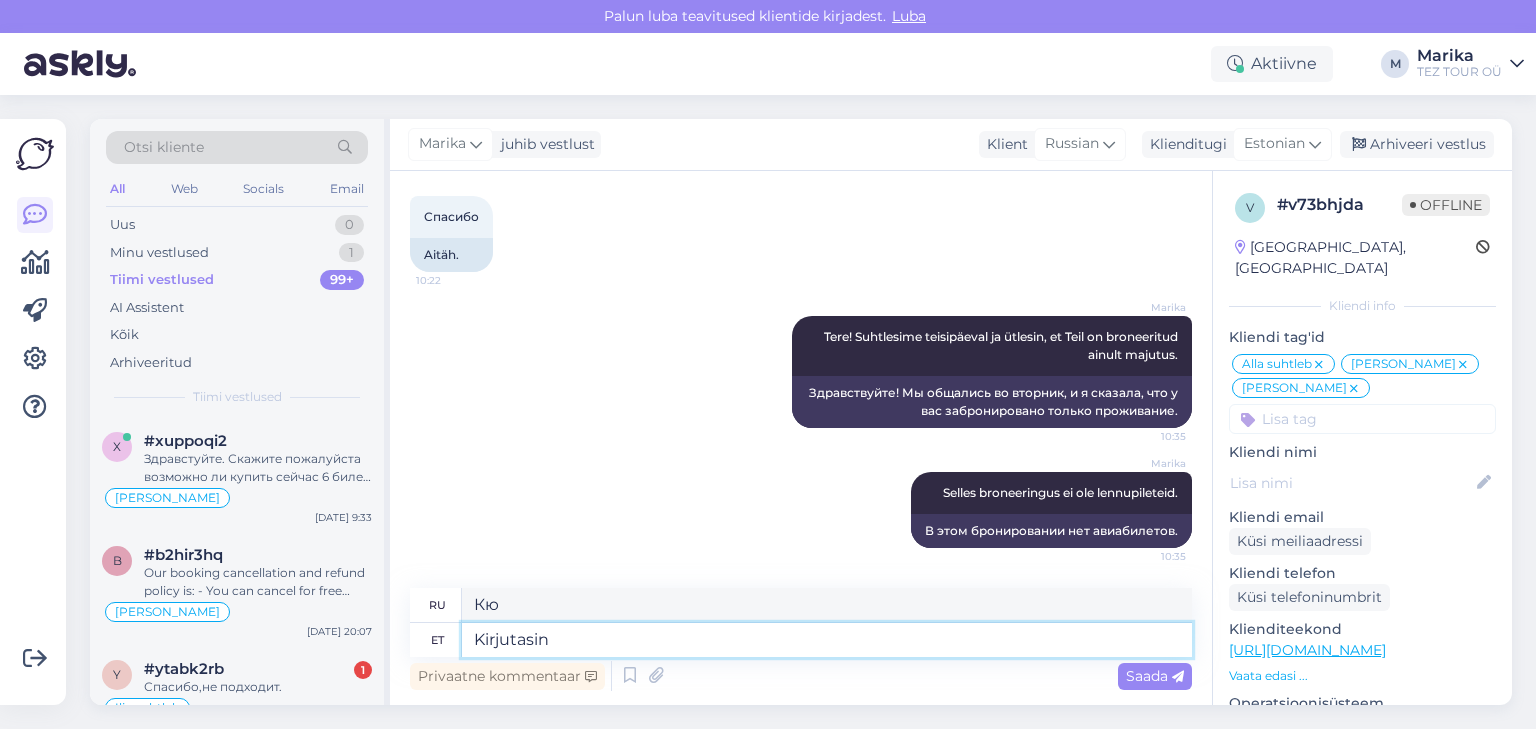 type on "Я написал." 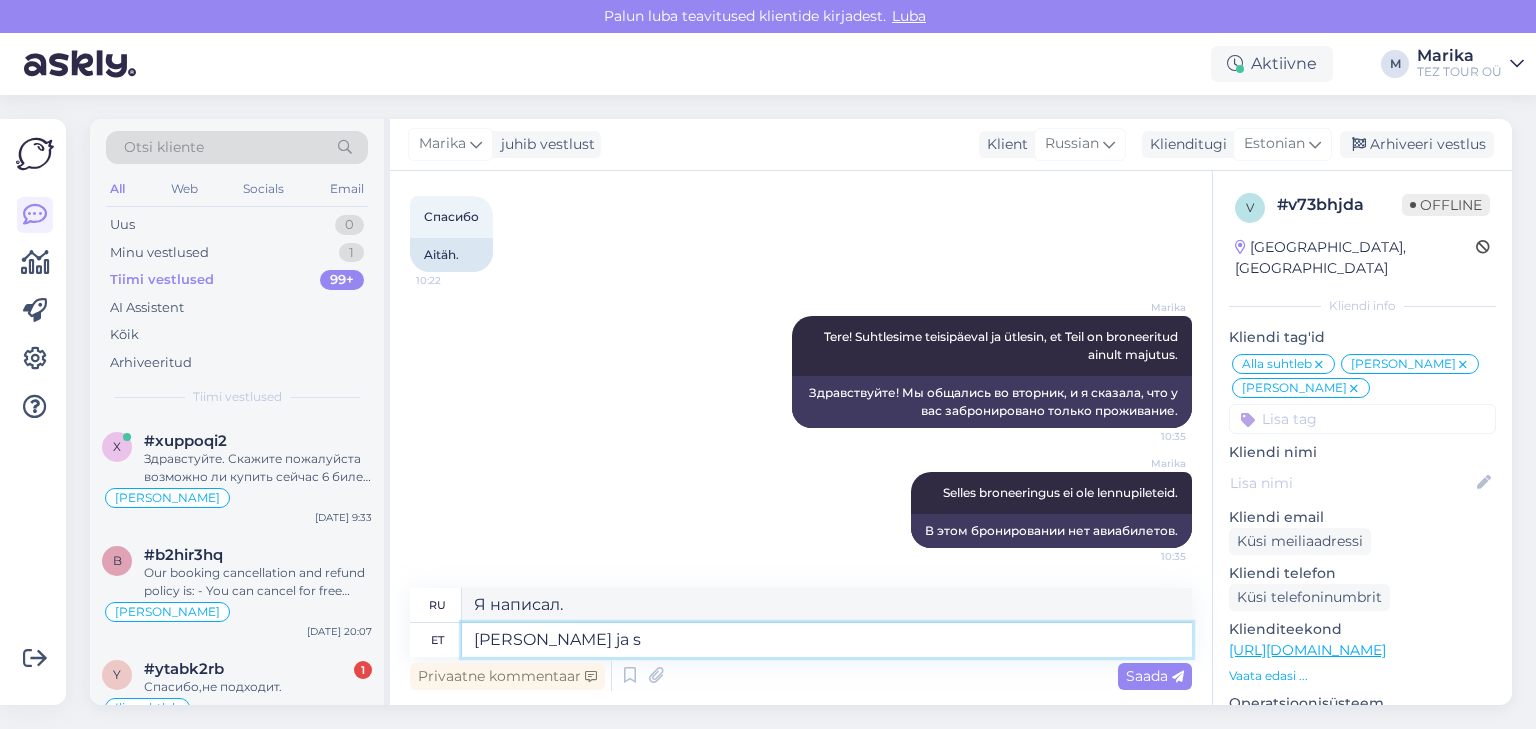 type on "[PERSON_NAME] [PERSON_NAME]" 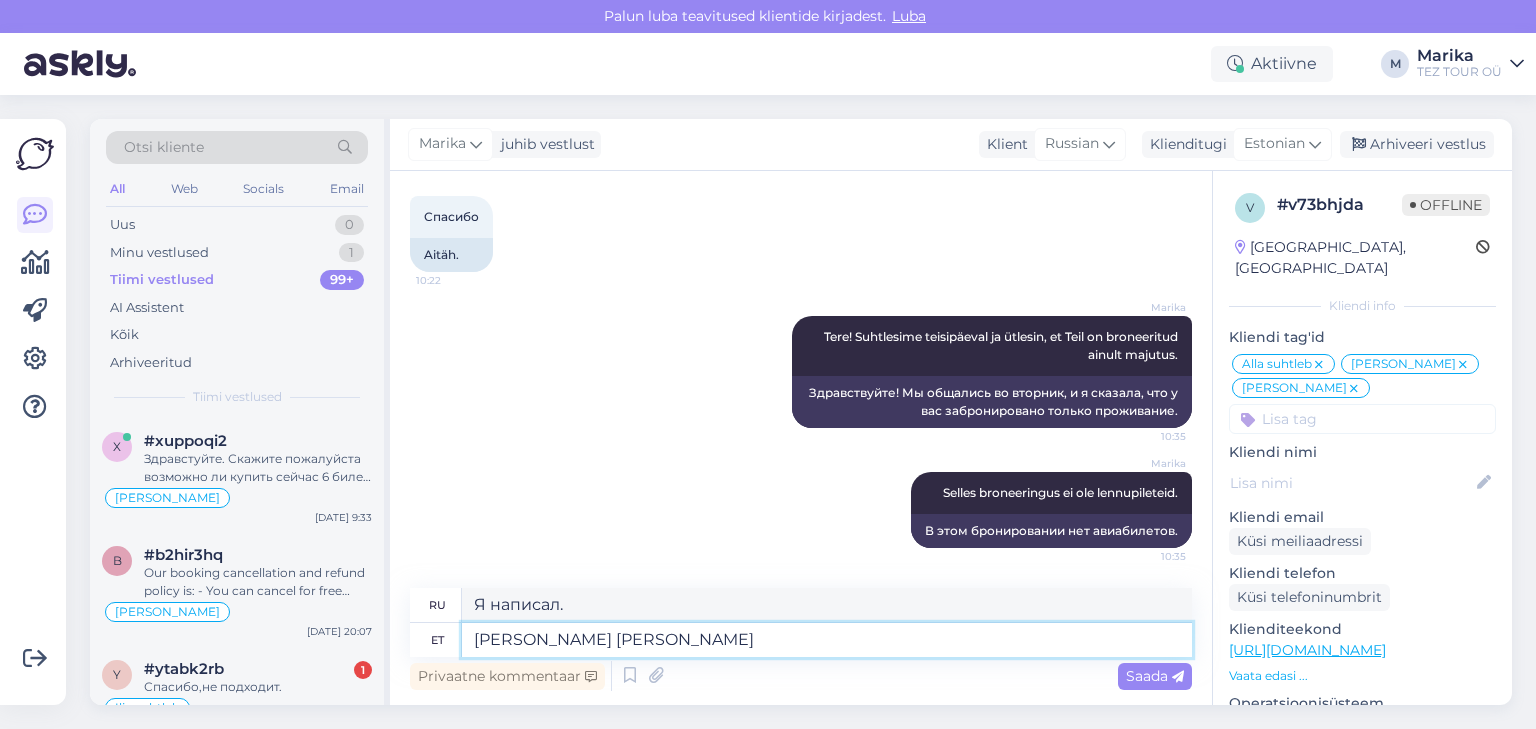 type on "Я написал [PERSON_NAME]" 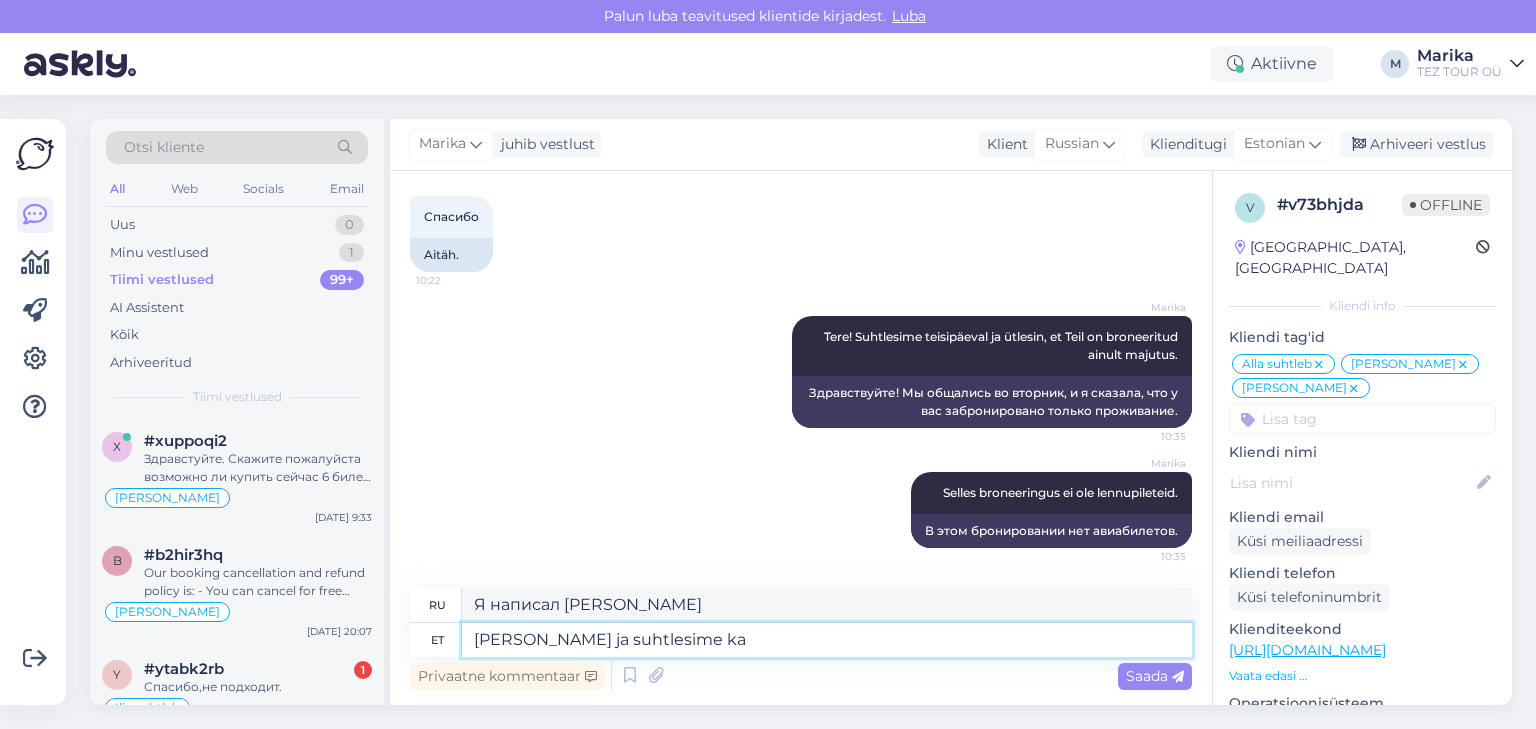 type on "[PERSON_NAME] ja suhtlesime ka" 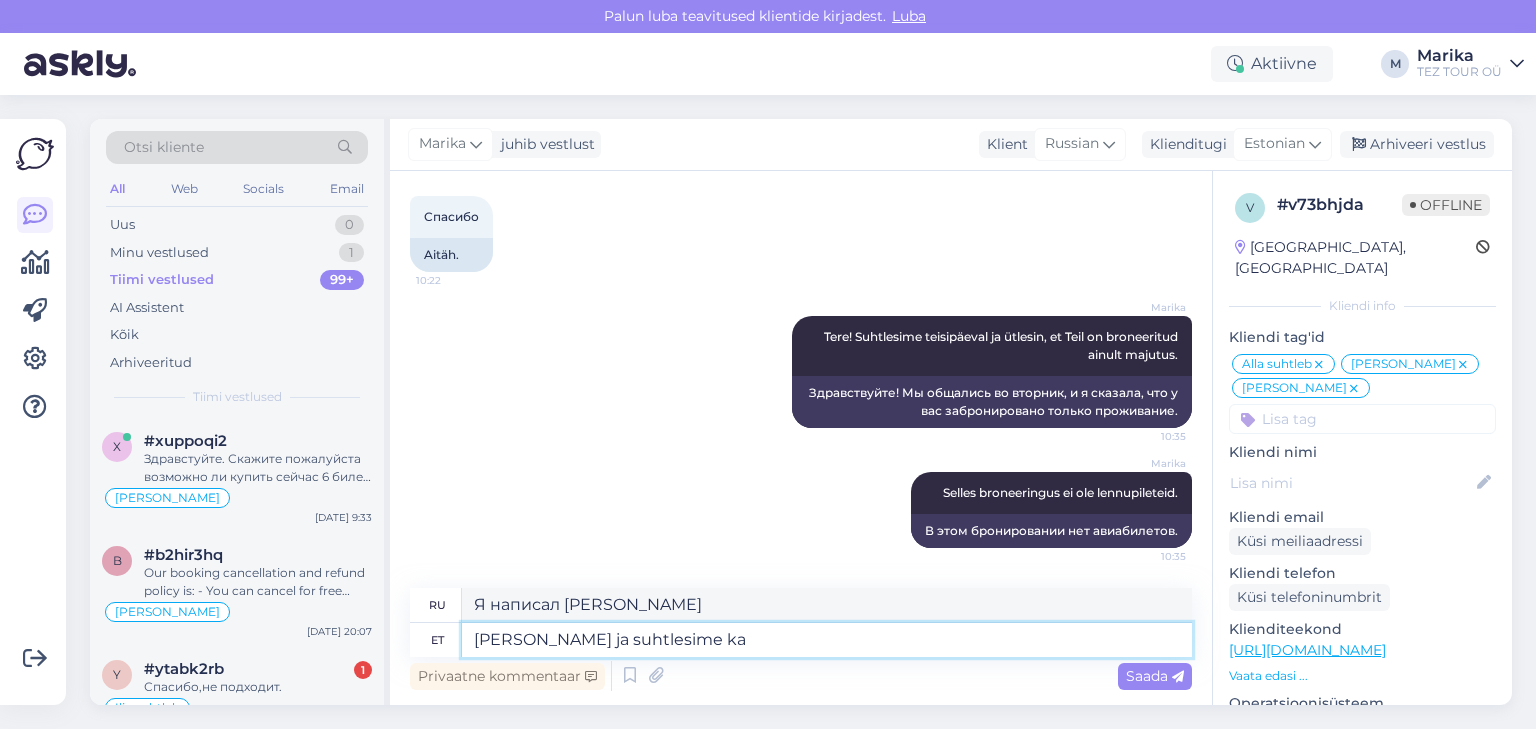 type on "Я написал и мы пообщались." 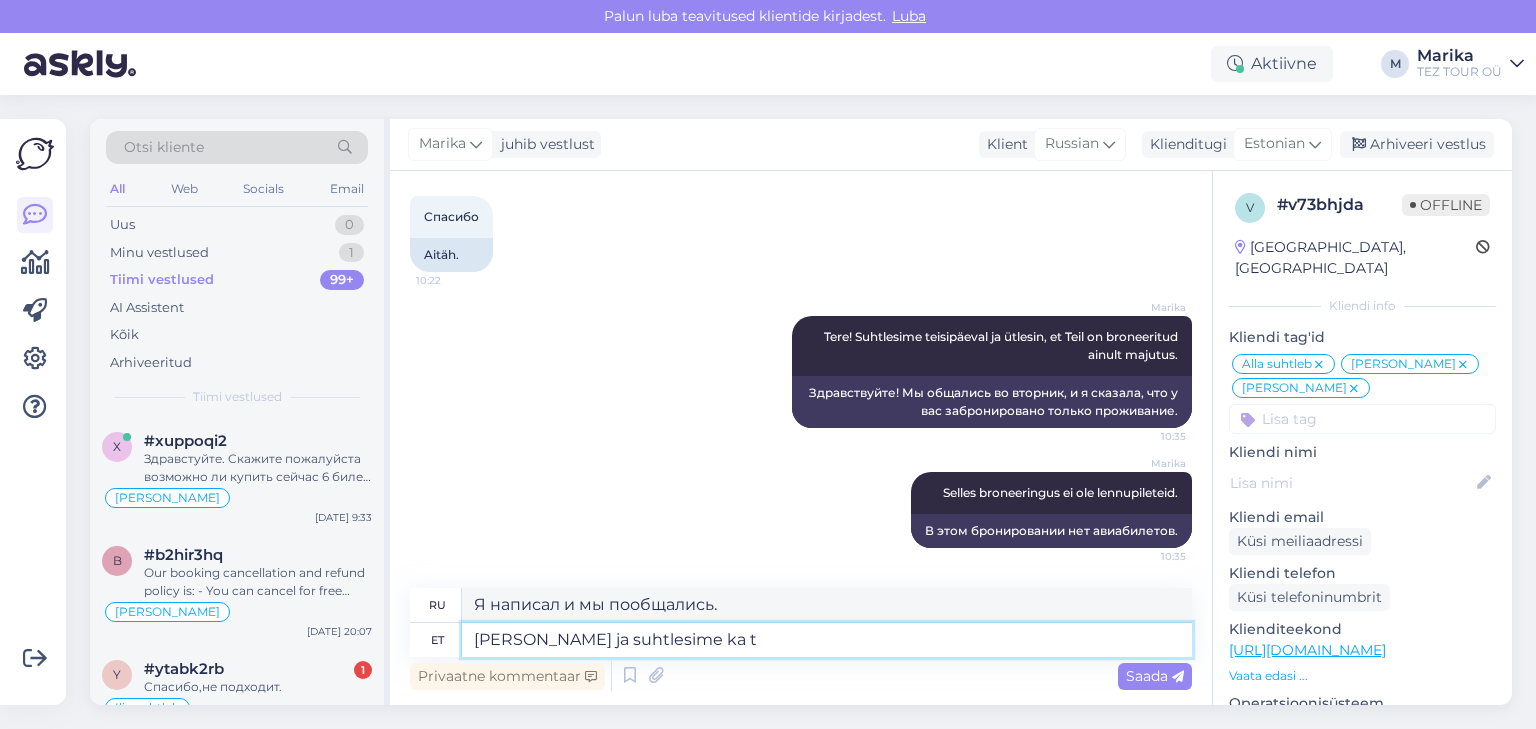 type on "[PERSON_NAME] ja suhtlesime ka te" 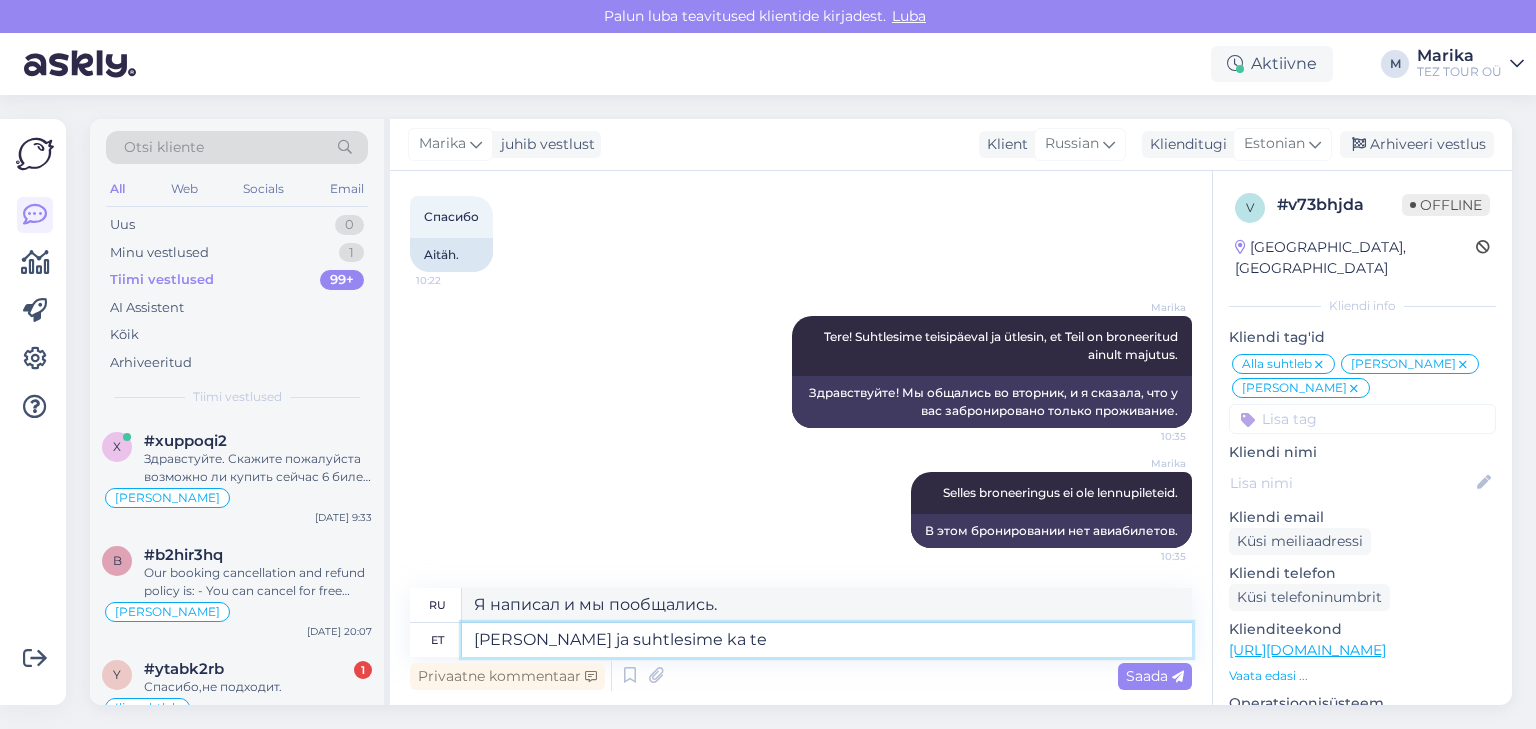 type on "Я писал и мы общались." 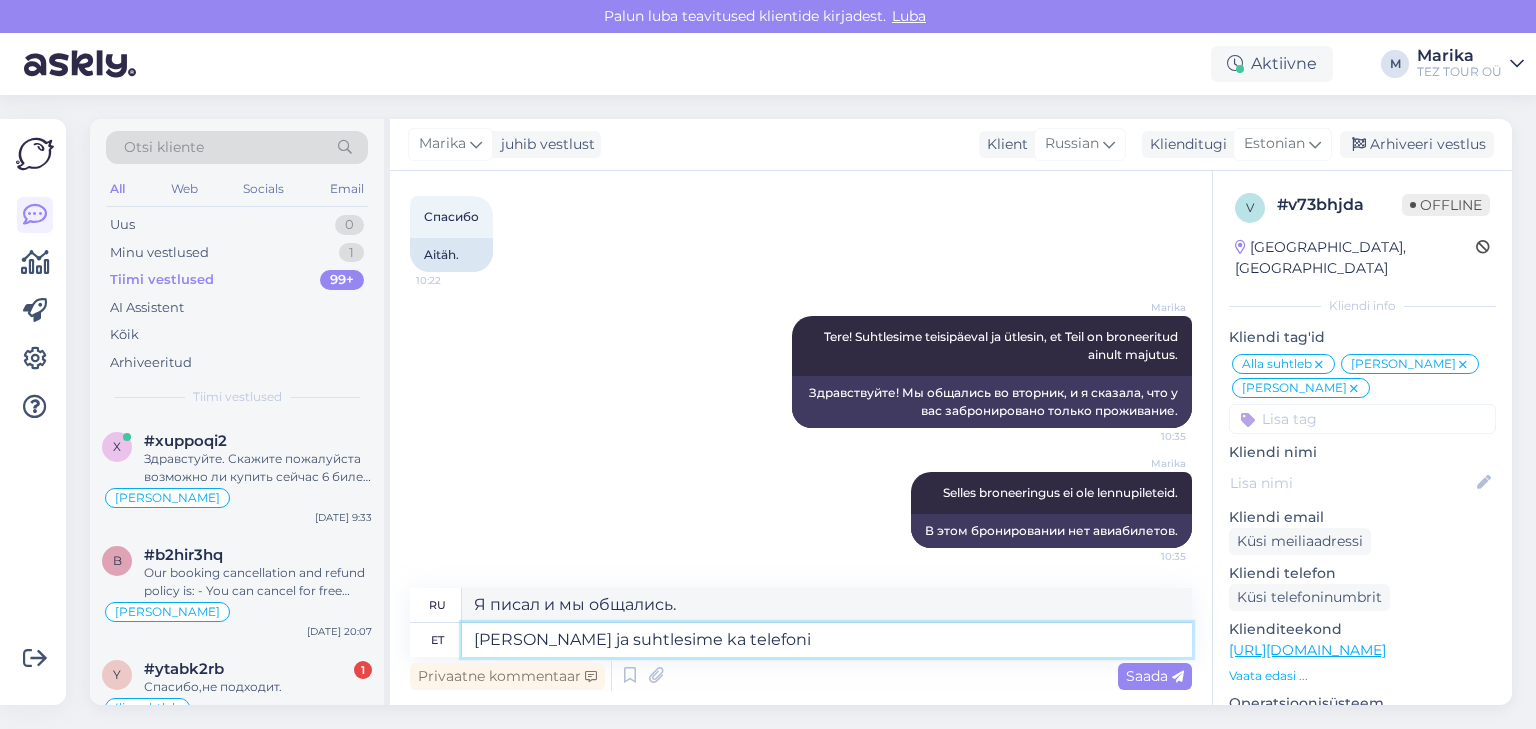 type on "[PERSON_NAME] ja suhtlesime ka telefonis" 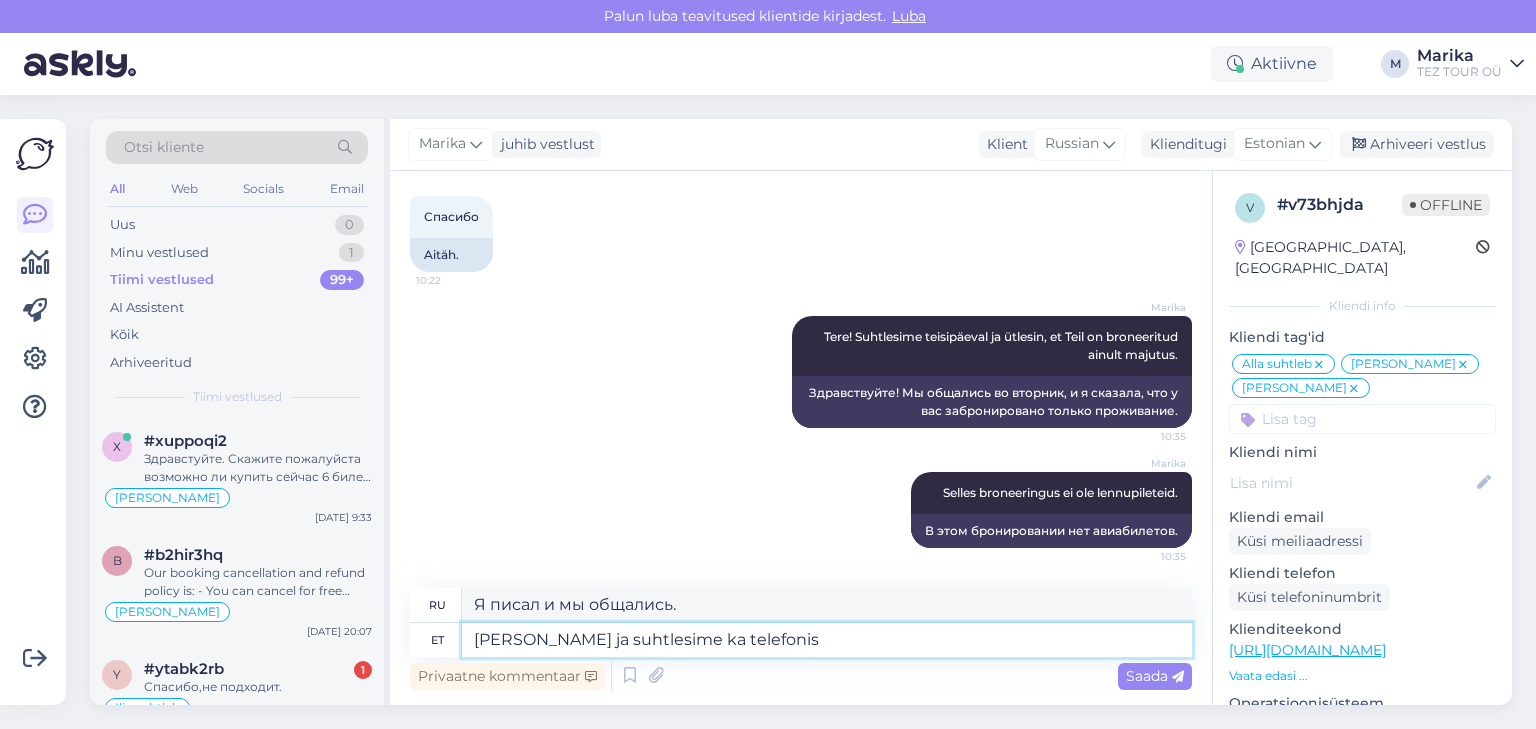 type on "Я писал и мы также общались по телефону." 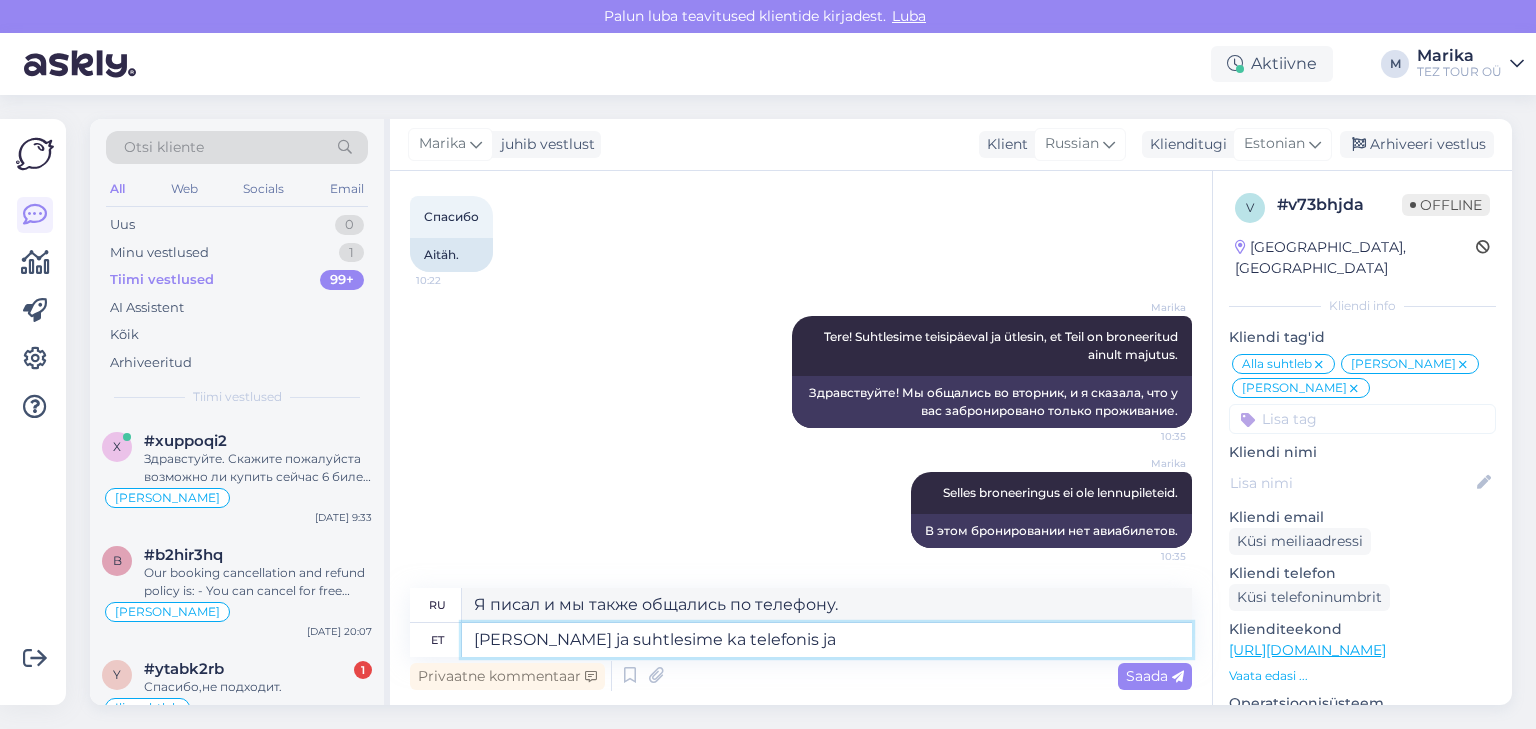 type on "[PERSON_NAME] ja suhtlesime ka telefonis ja k" 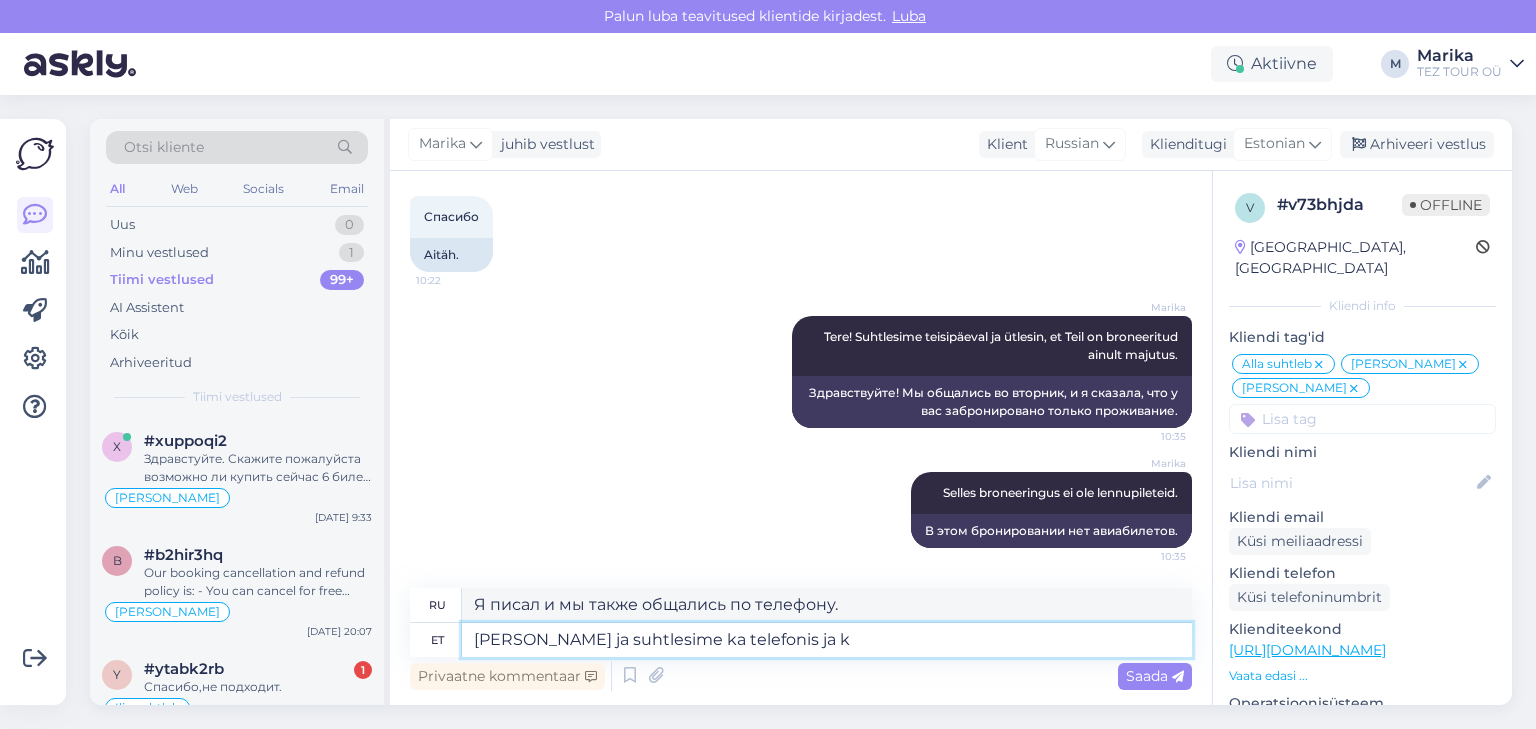 type on "Я писал и мы также общались по телефону [PERSON_NAME]" 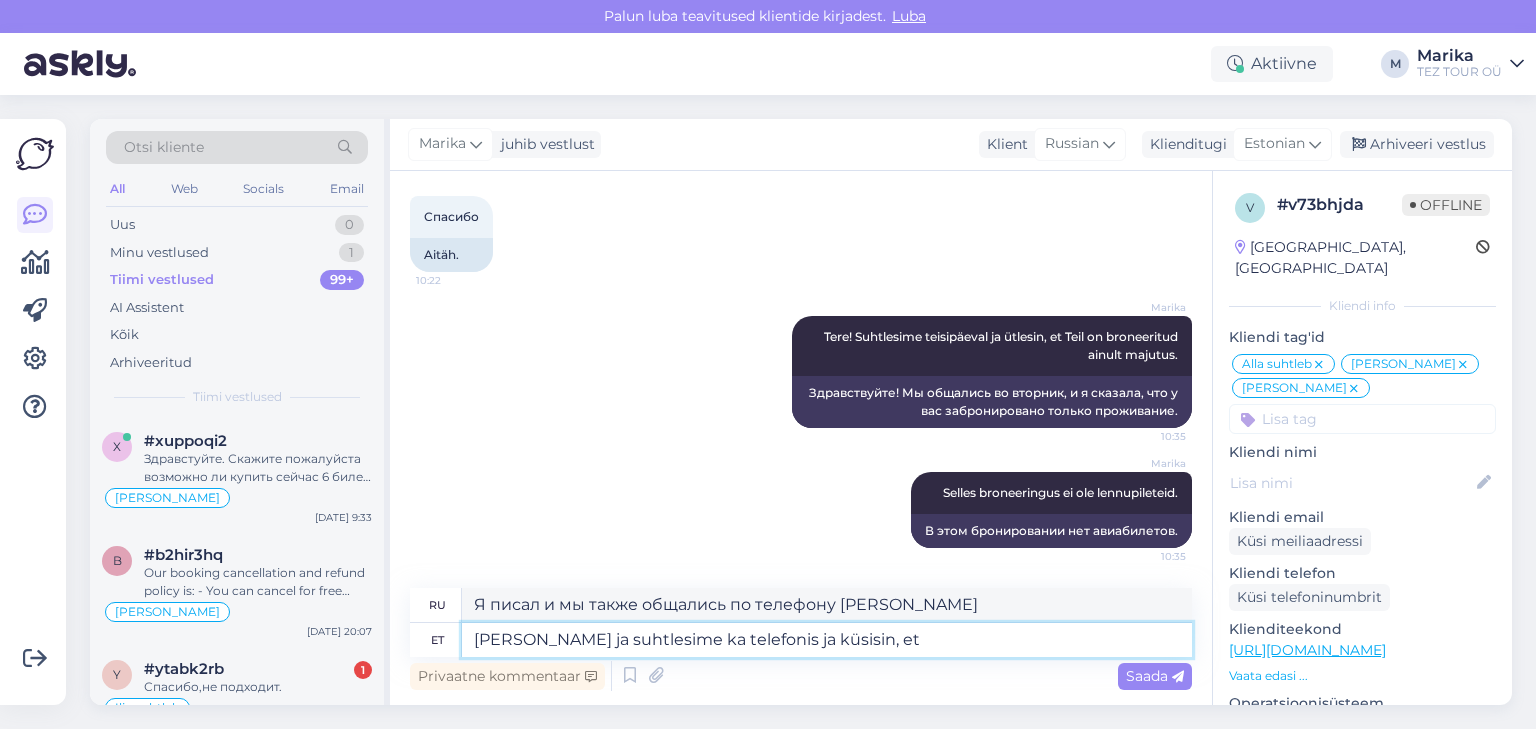 type on "[PERSON_NAME] ja suhtlesime ka telefonis ja küsisin, et" 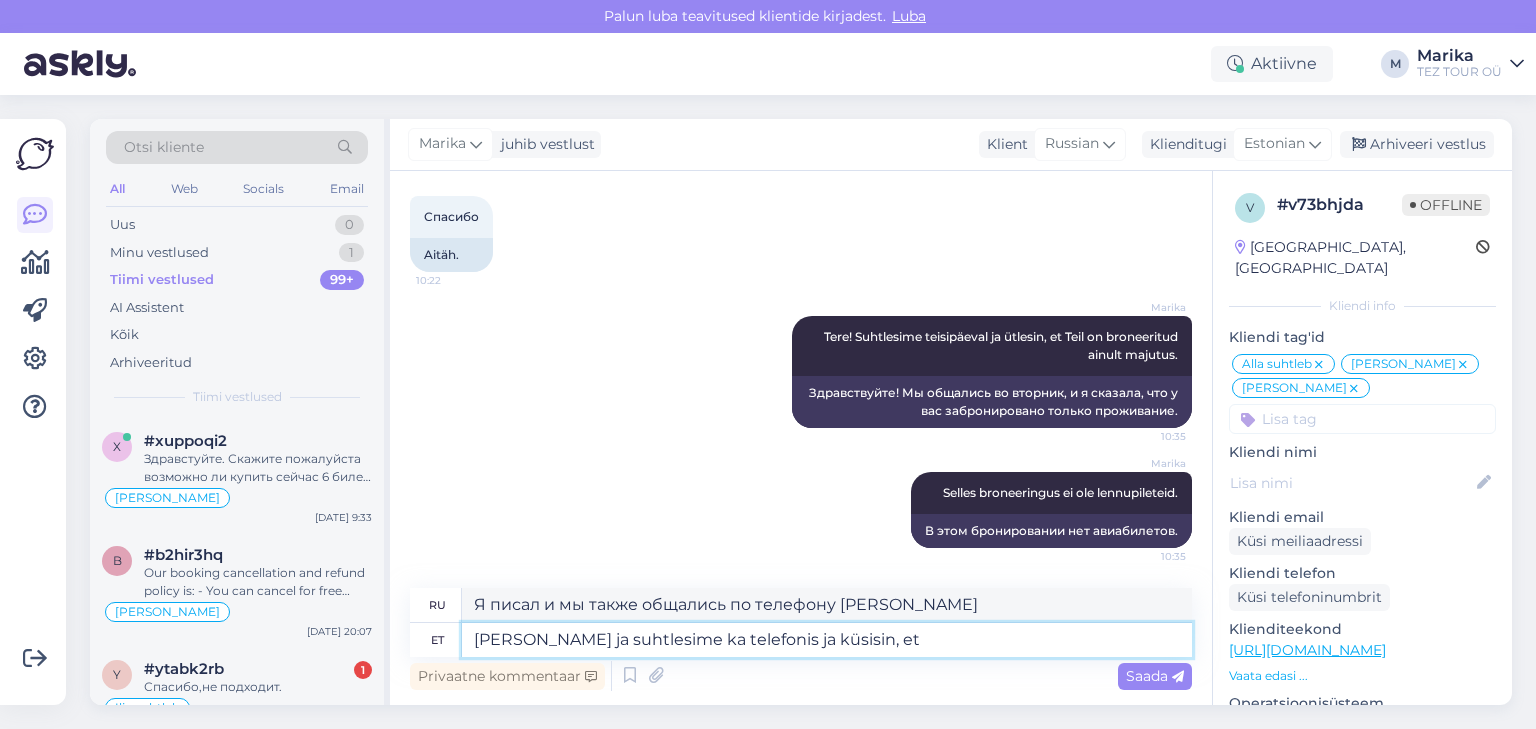 type on "Я написал и мы также общались по телефону, и я спросил," 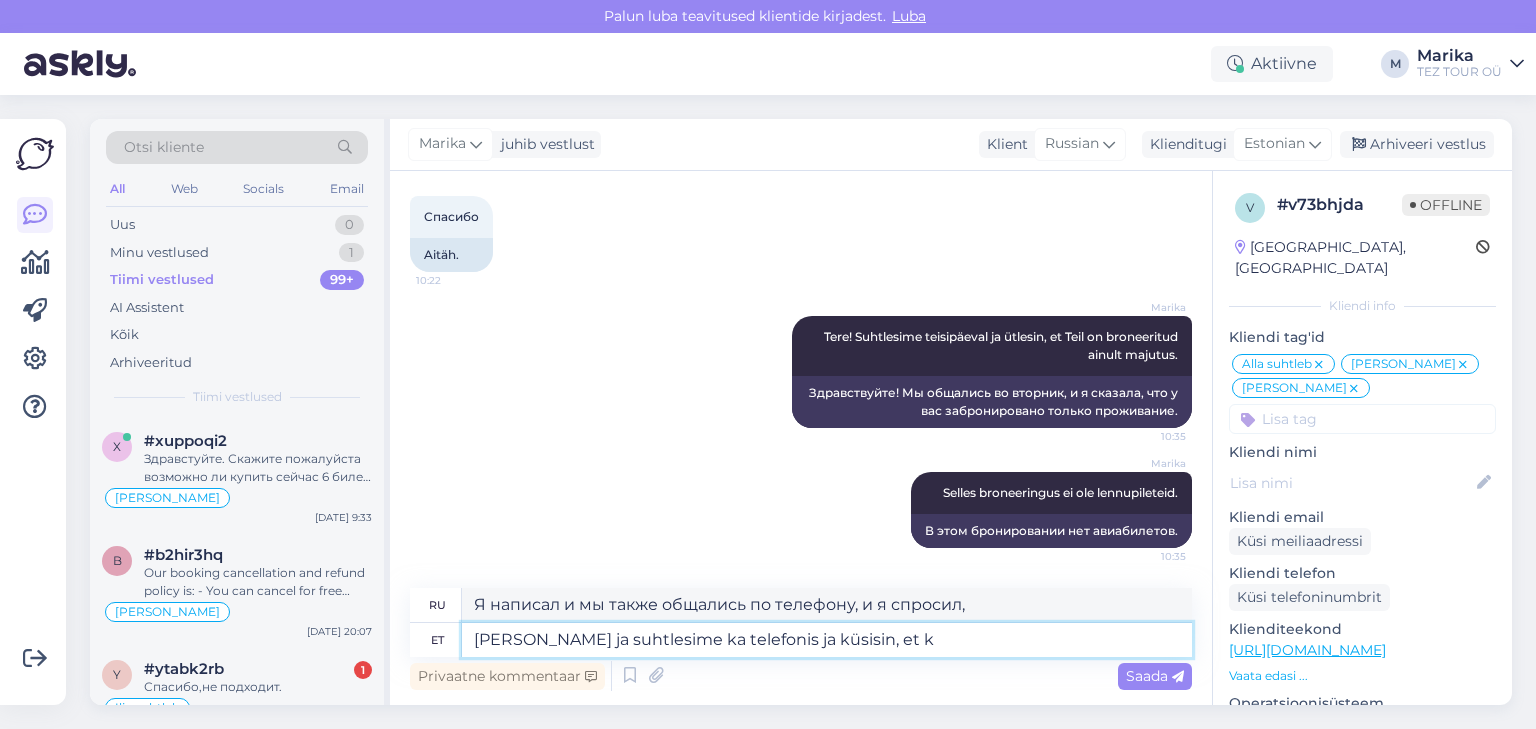 type on "[PERSON_NAME] ja suhtlesime ka telefonis ja küsisin, et ka" 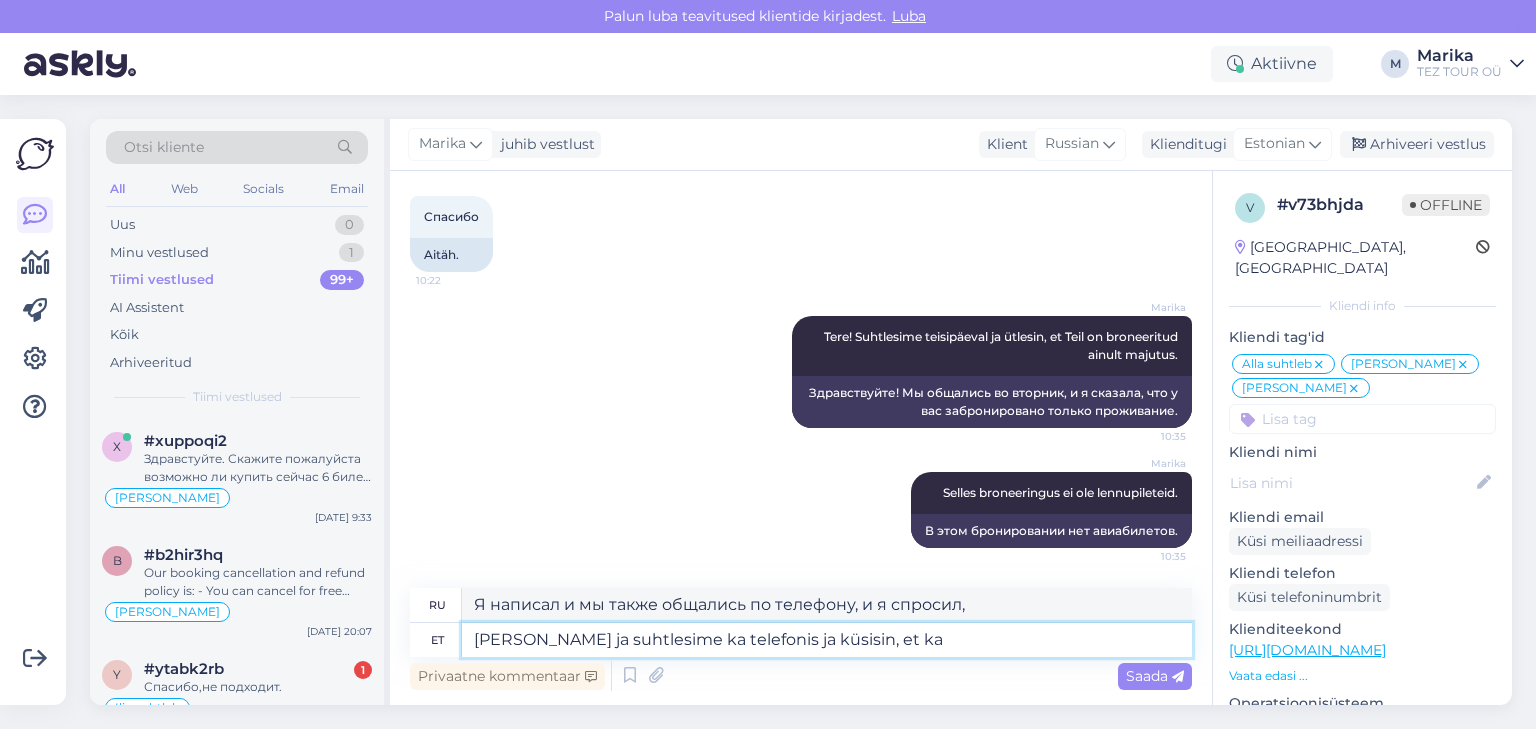 type on "Я написал и мы также общались по телефону, и я спросил, что" 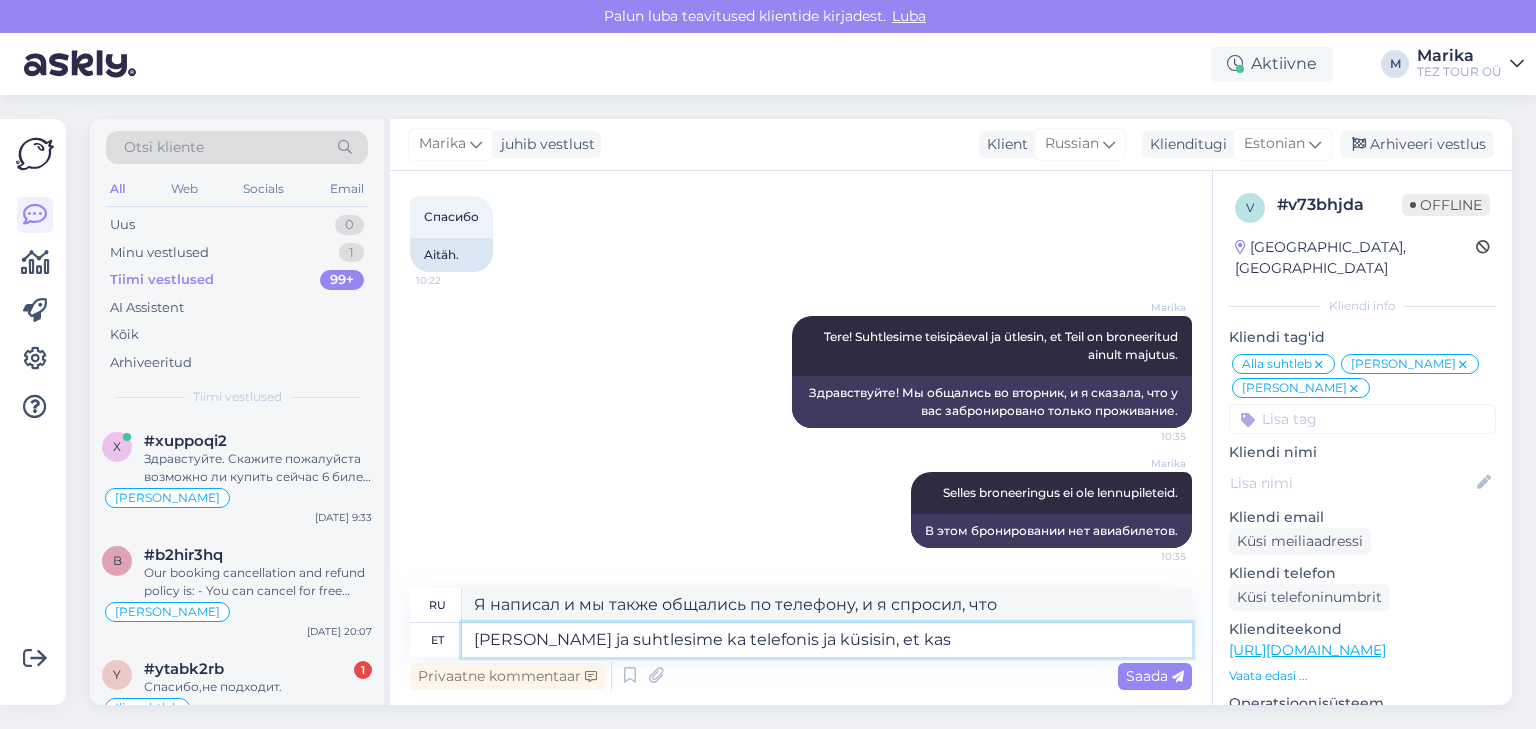 type on "[PERSON_NAME] ja suhtlesime ka telefonis ja küsisin, et kas o" 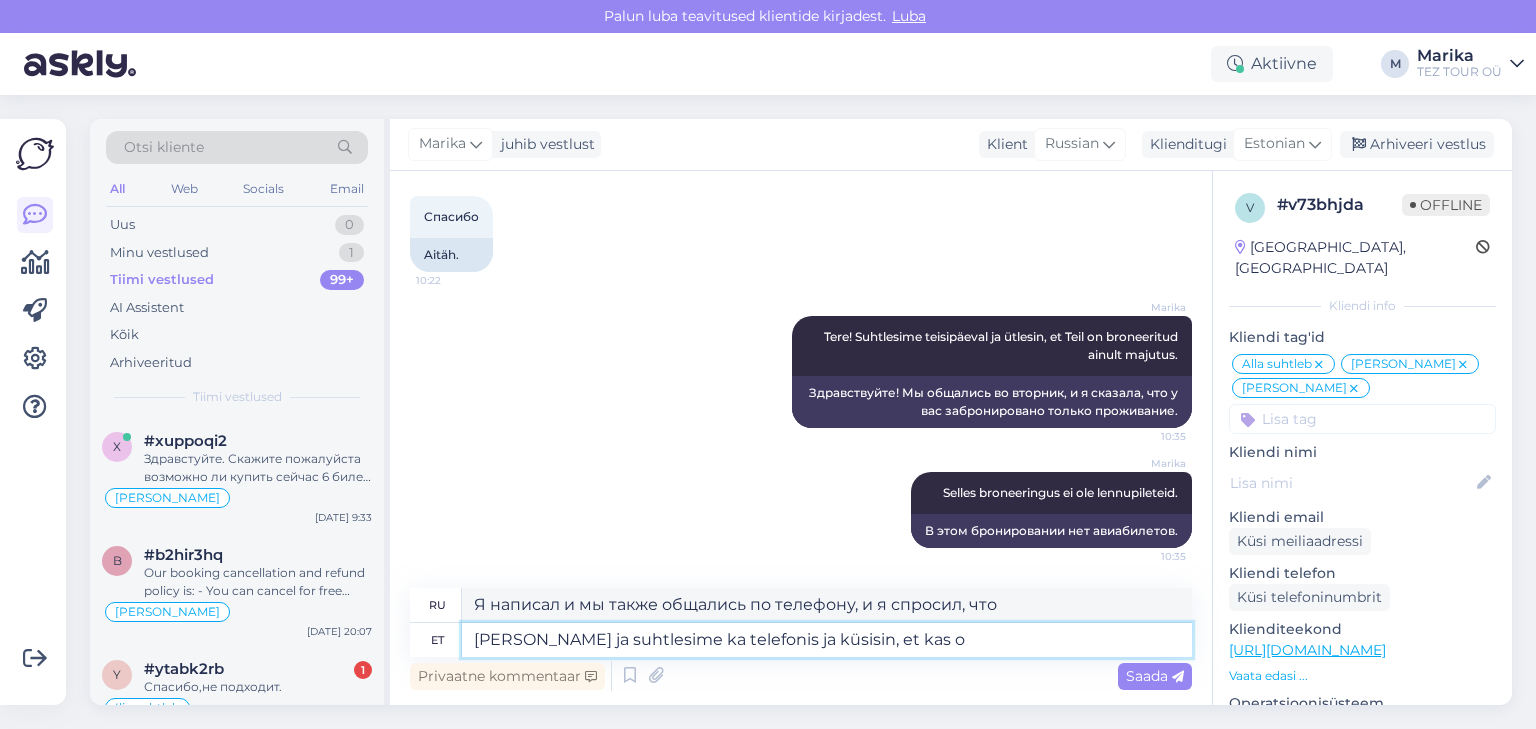 type on "Я написал и мы также общались по телефону, и я спросил, что если" 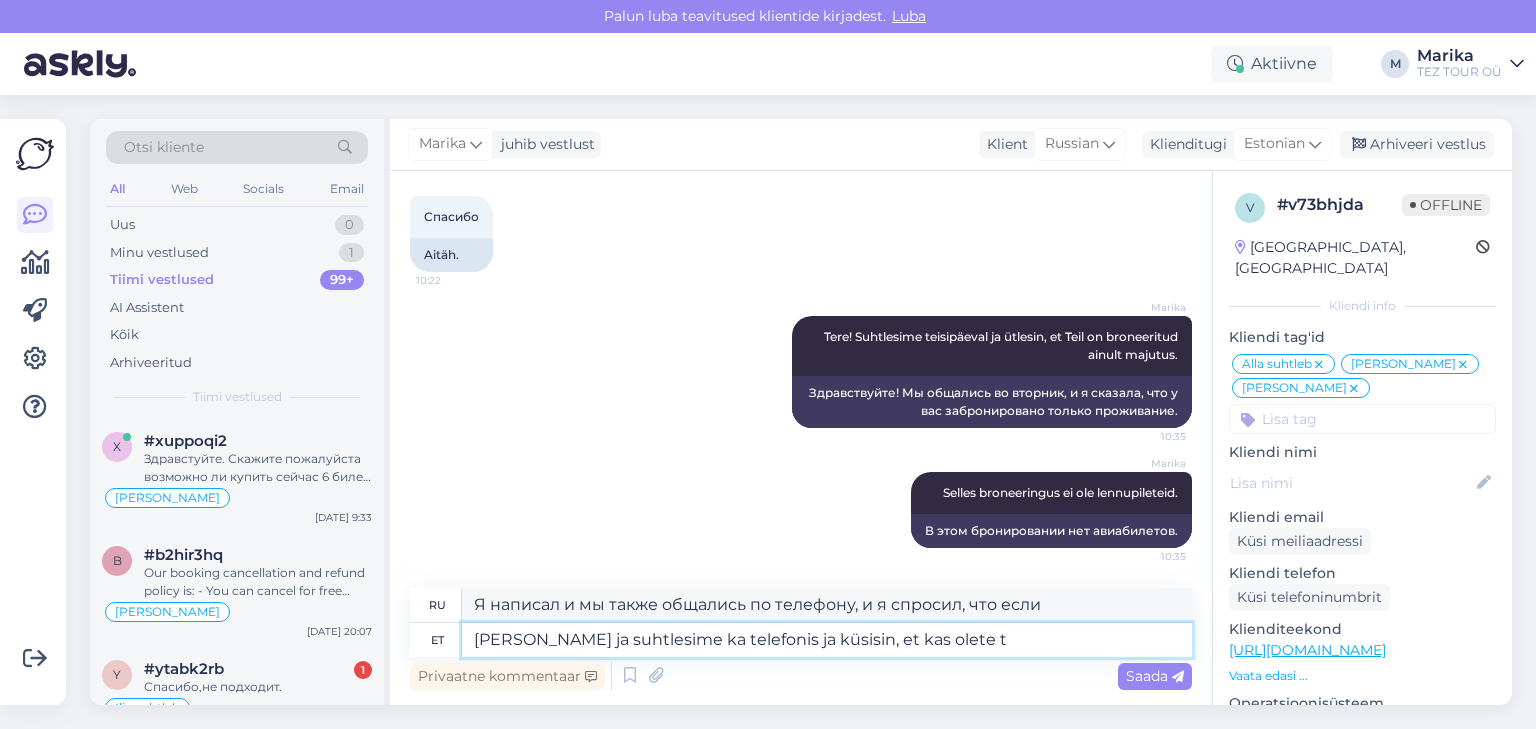 type on "[PERSON_NAME] ja suhtlesime ka telefonis ja küsisin, et kas olete te" 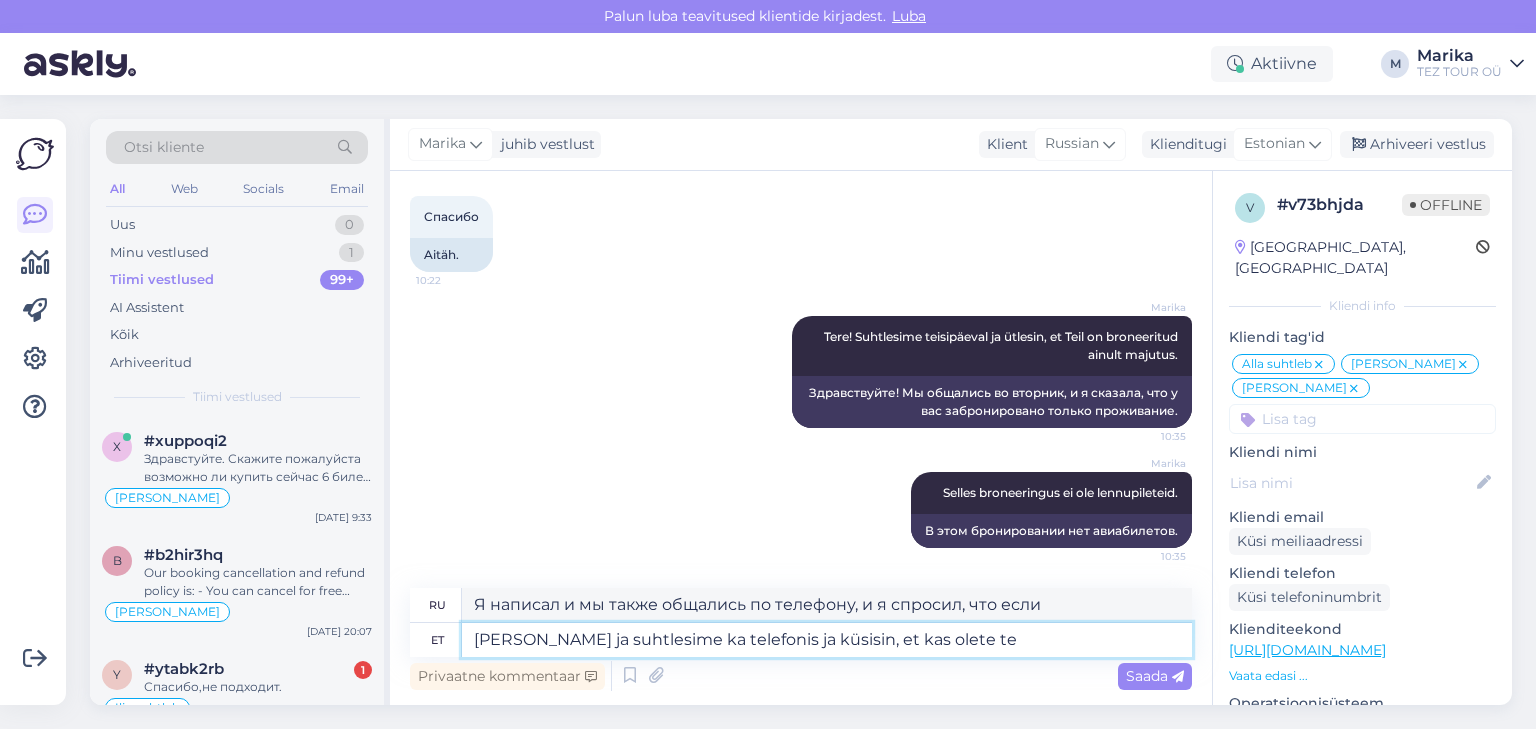 type on "Я написал и мы также общались по телефону, и я спросил, являетесь ли вы..." 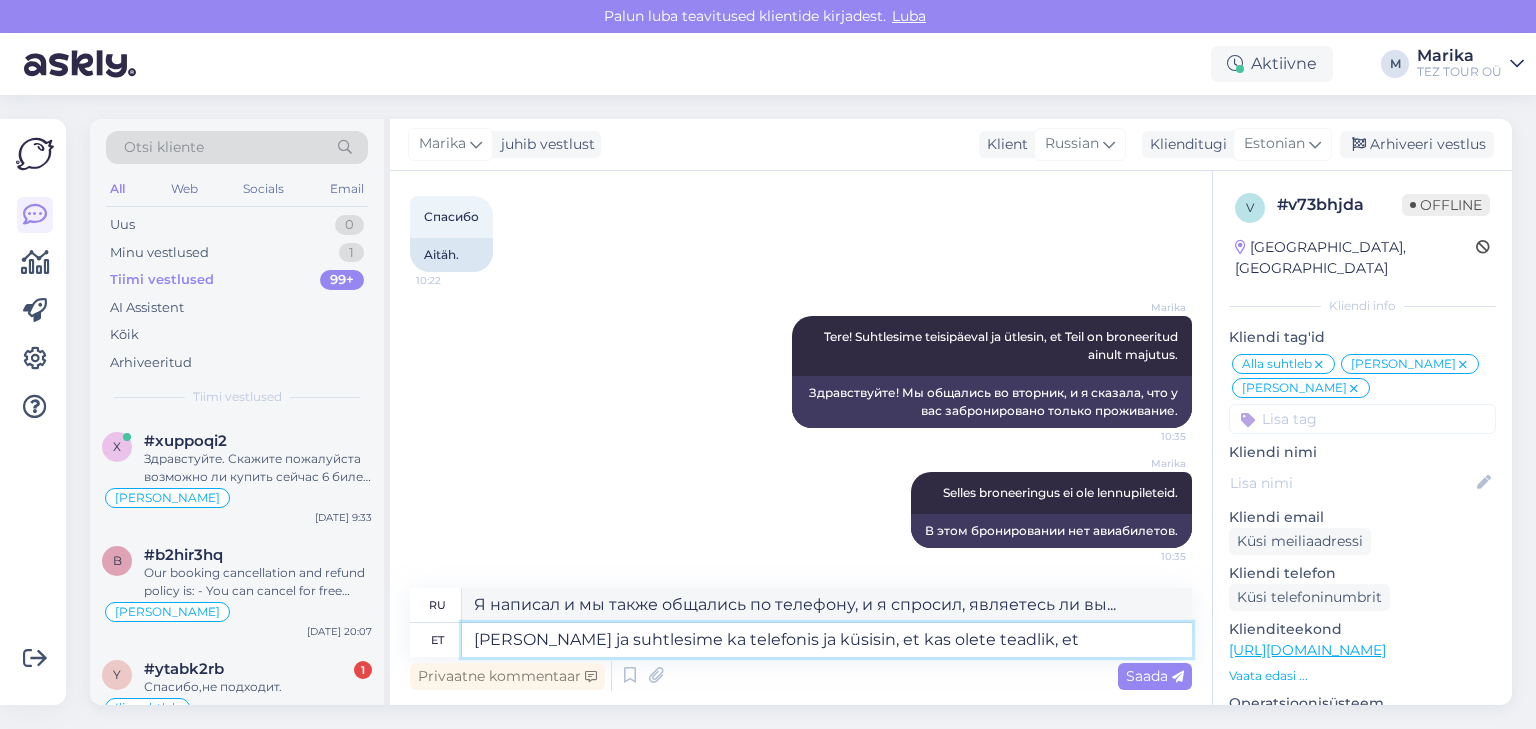 type on "[PERSON_NAME] ja suhtlesime ka telefonis ja küsisin, et kas olete teadlik, et" 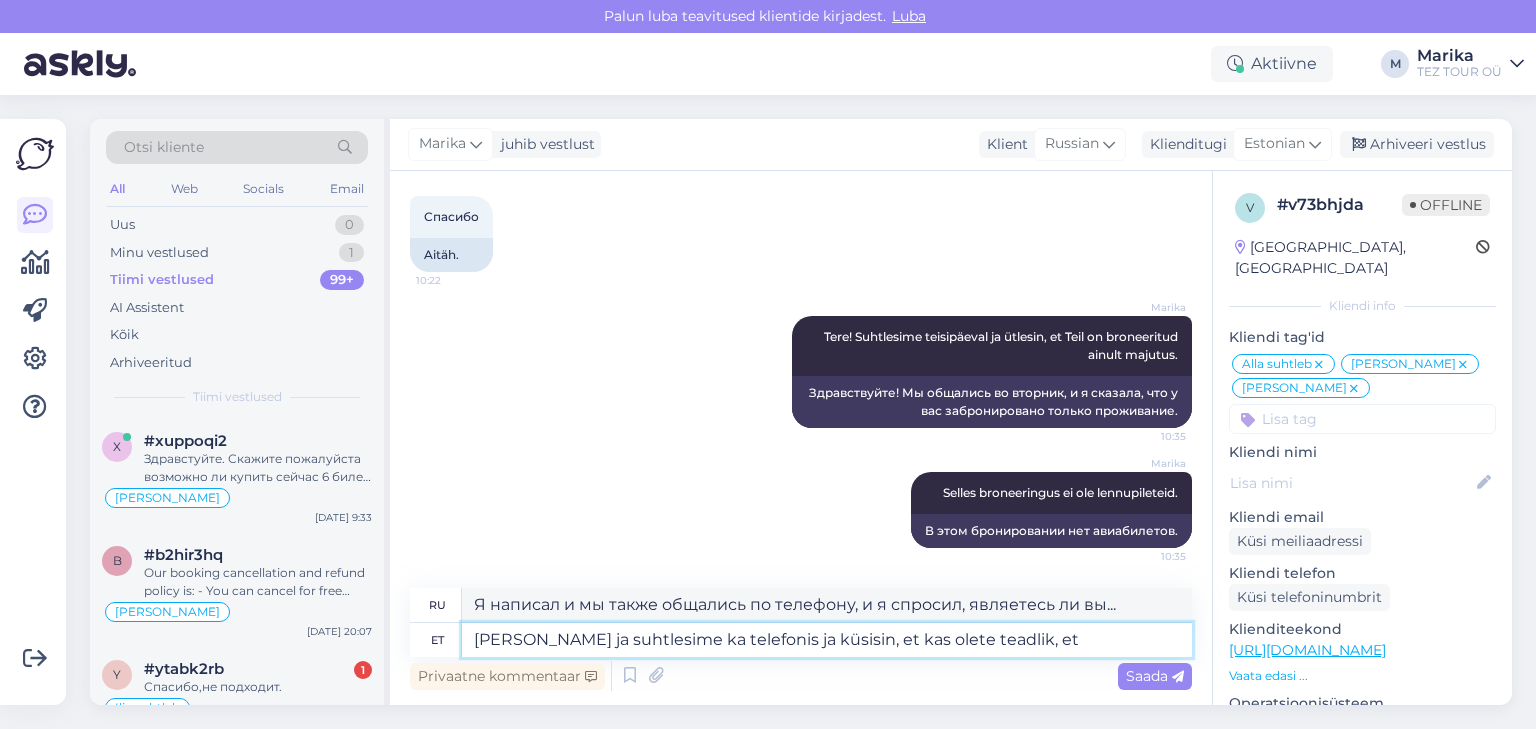 type on "Я написал и мы также общались по телефону, и я спросил, знаете ли вы об этом," 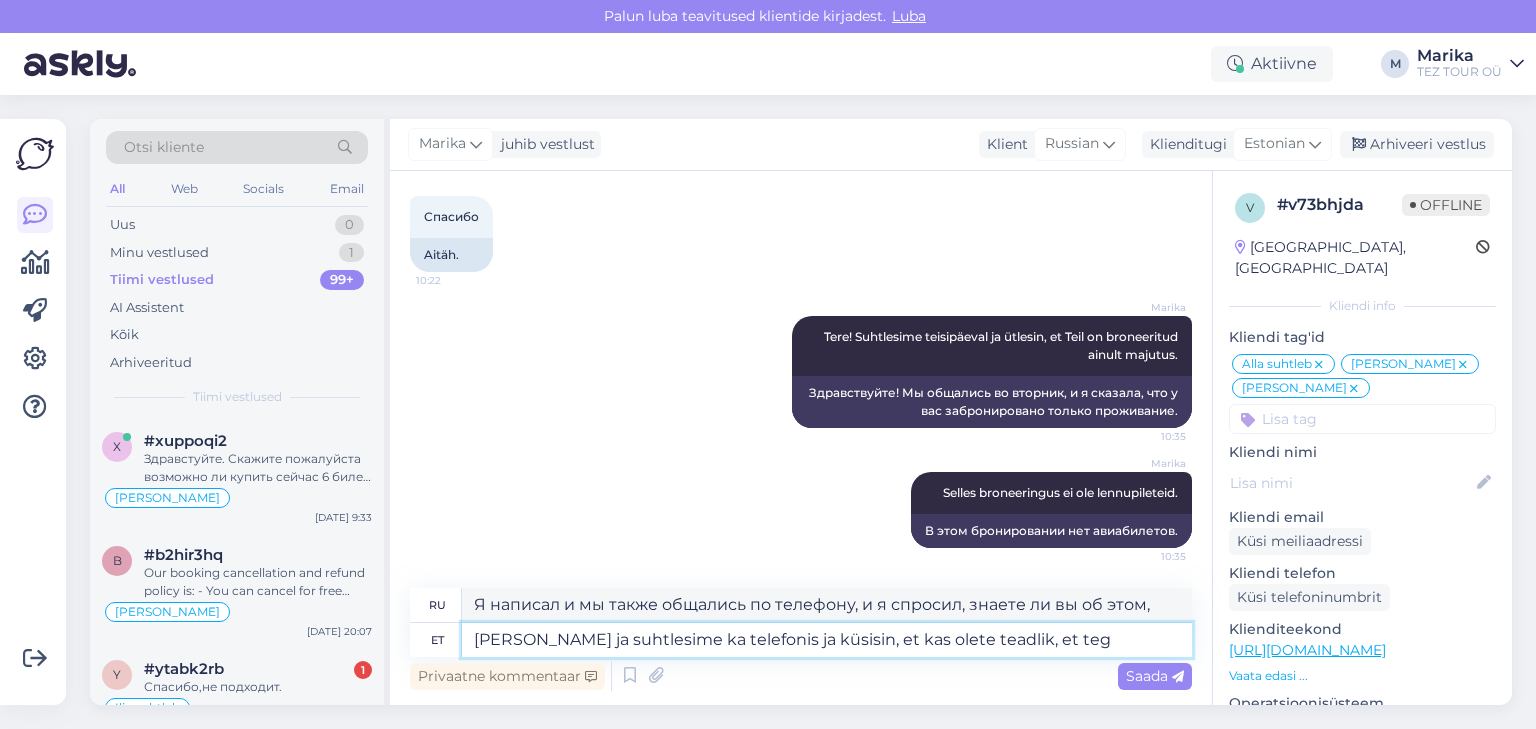type on "[PERSON_NAME] ja suhtlesime ka telefonis ja küsisin, et kas olete teadlik, et tege" 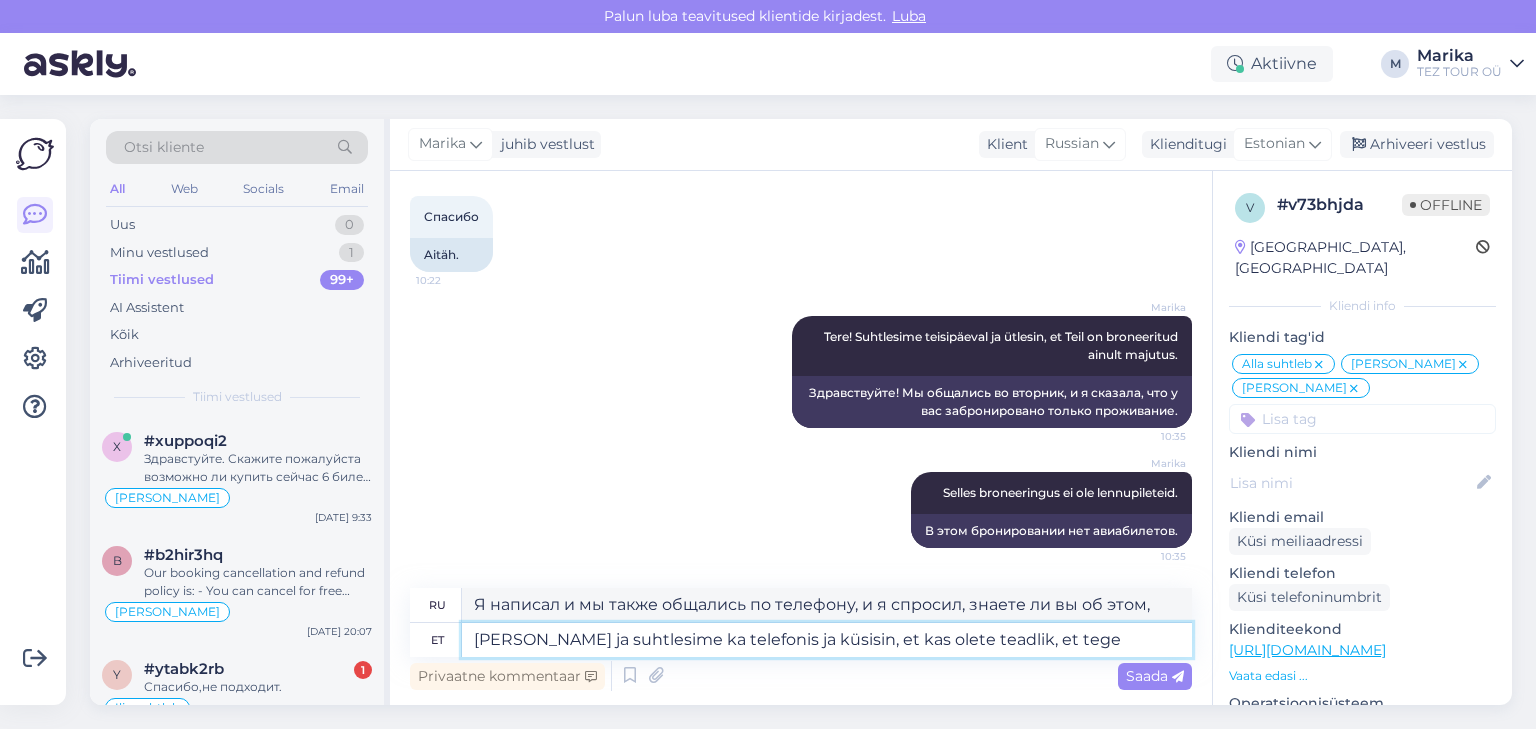 type on "Я написал и мы также общались по телефону, и я спросил, знаете ли вы, что" 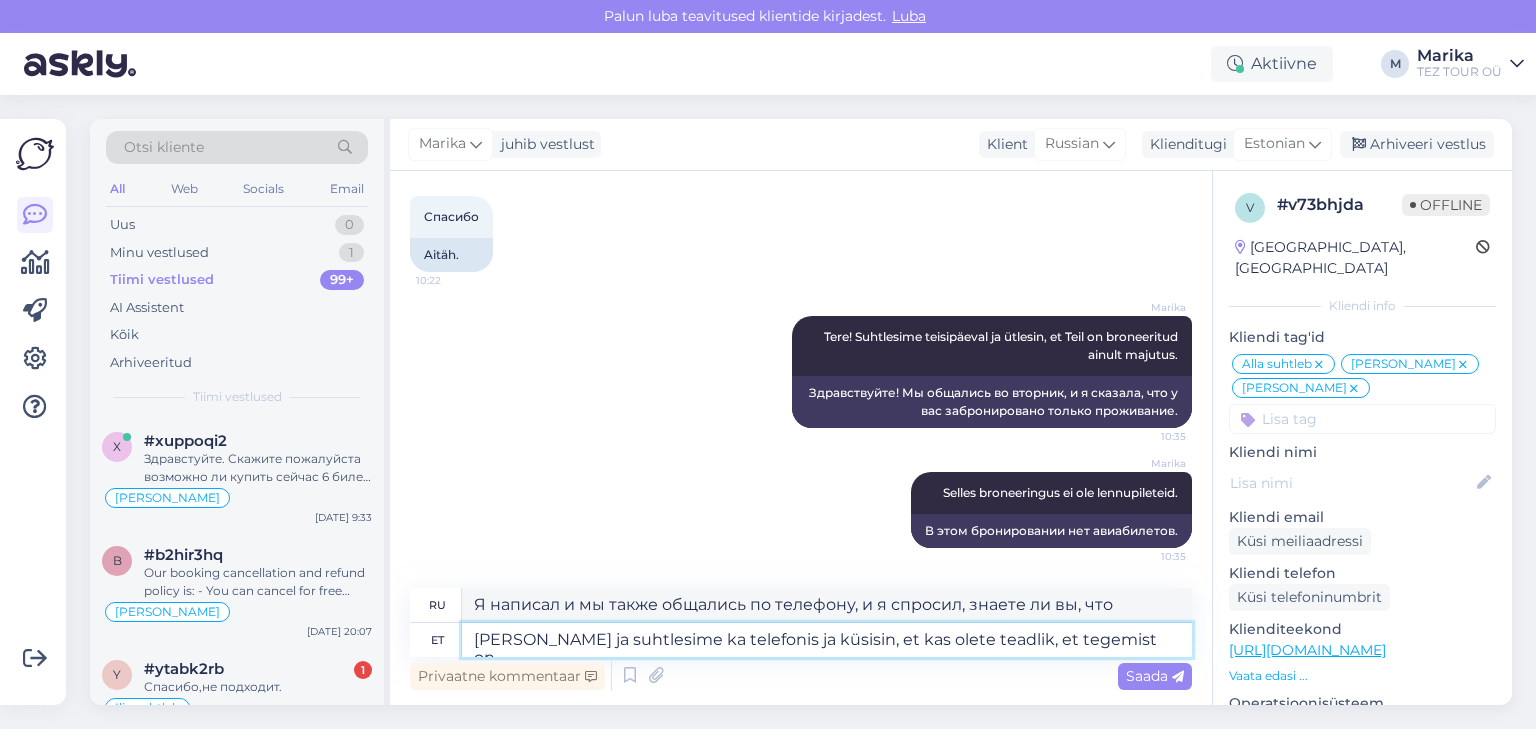 type on "[PERSON_NAME] ja suhtlesime ka telefonis ja küsisin, et kas olete teadlik, et tegemist on" 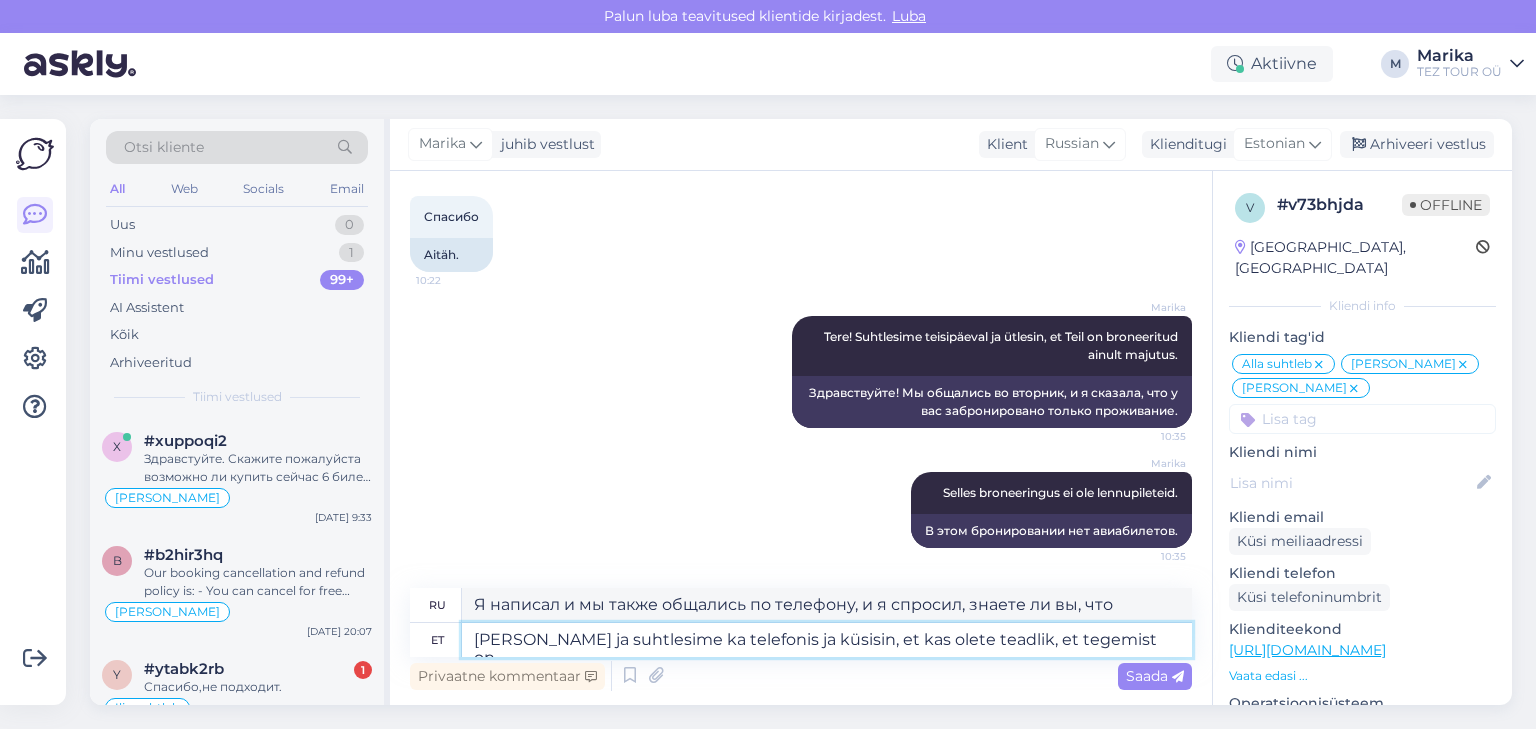 type on "Я написал и мы также общались по телефону, и я спросил, знаете ли вы, что речь идет о..." 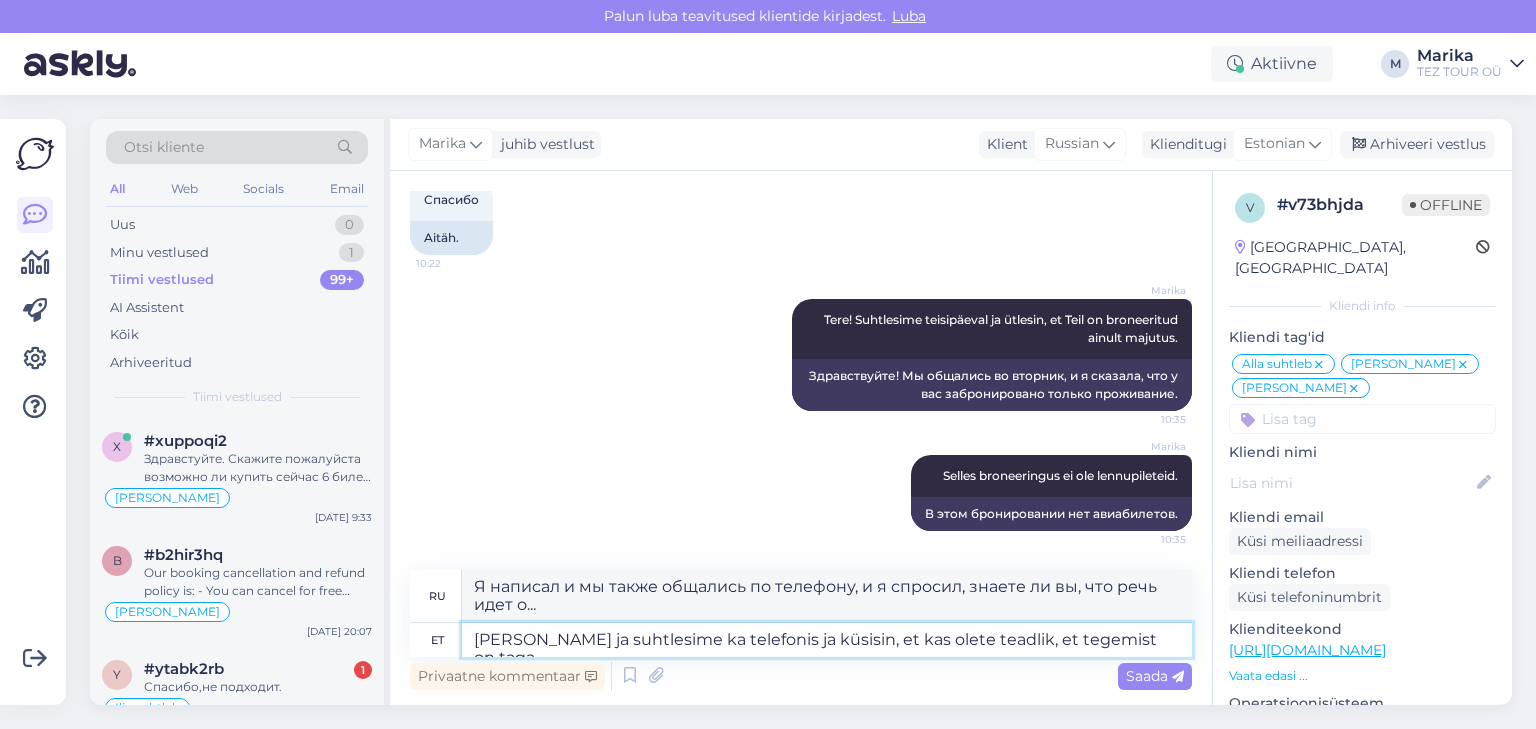type on "[PERSON_NAME] ja suhtlesime ka telefonis ja küsisin, et kas olete teadlik, et tegemist on tagas" 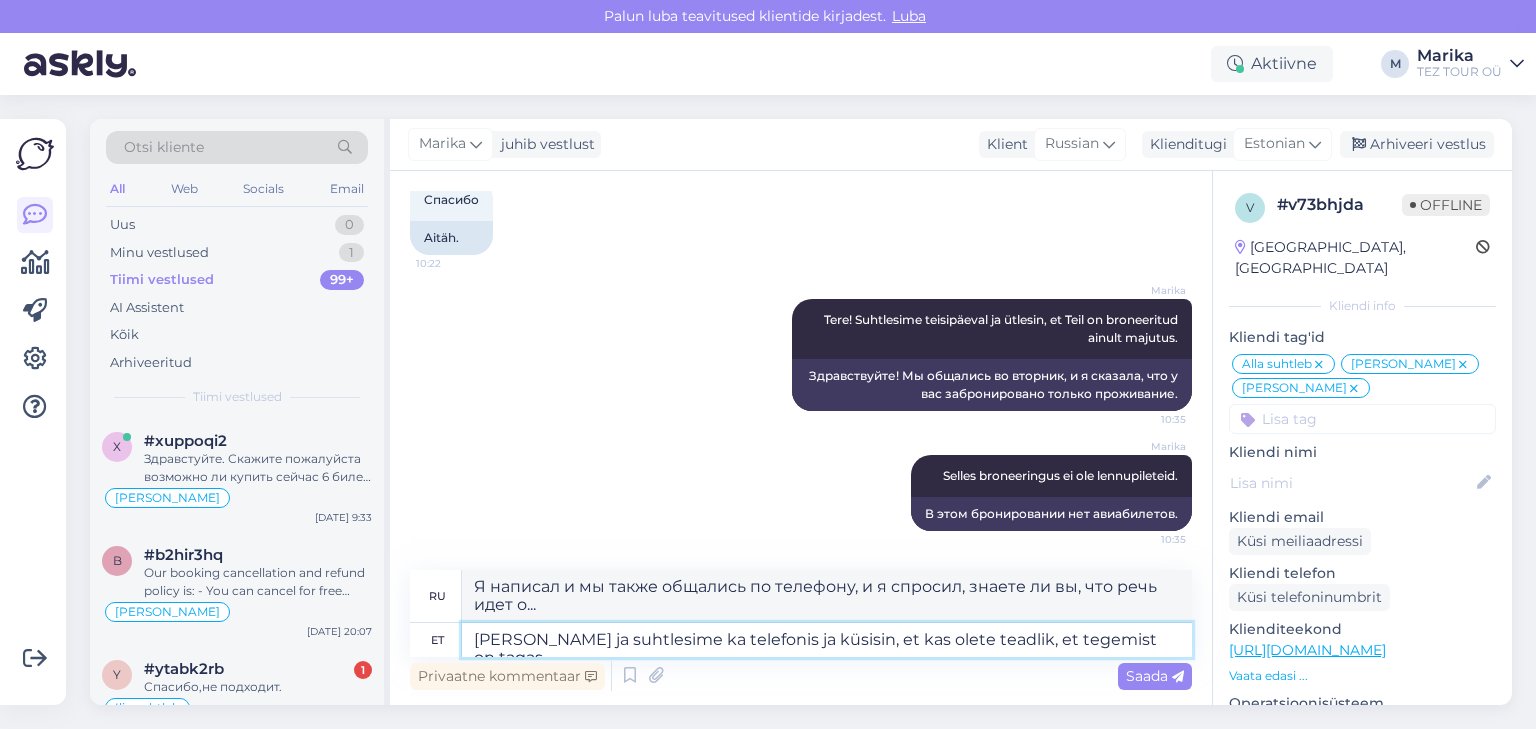 type on "Я написал и мы также общались по телефону, и я спросил, знаете ли вы, что речь идет о" 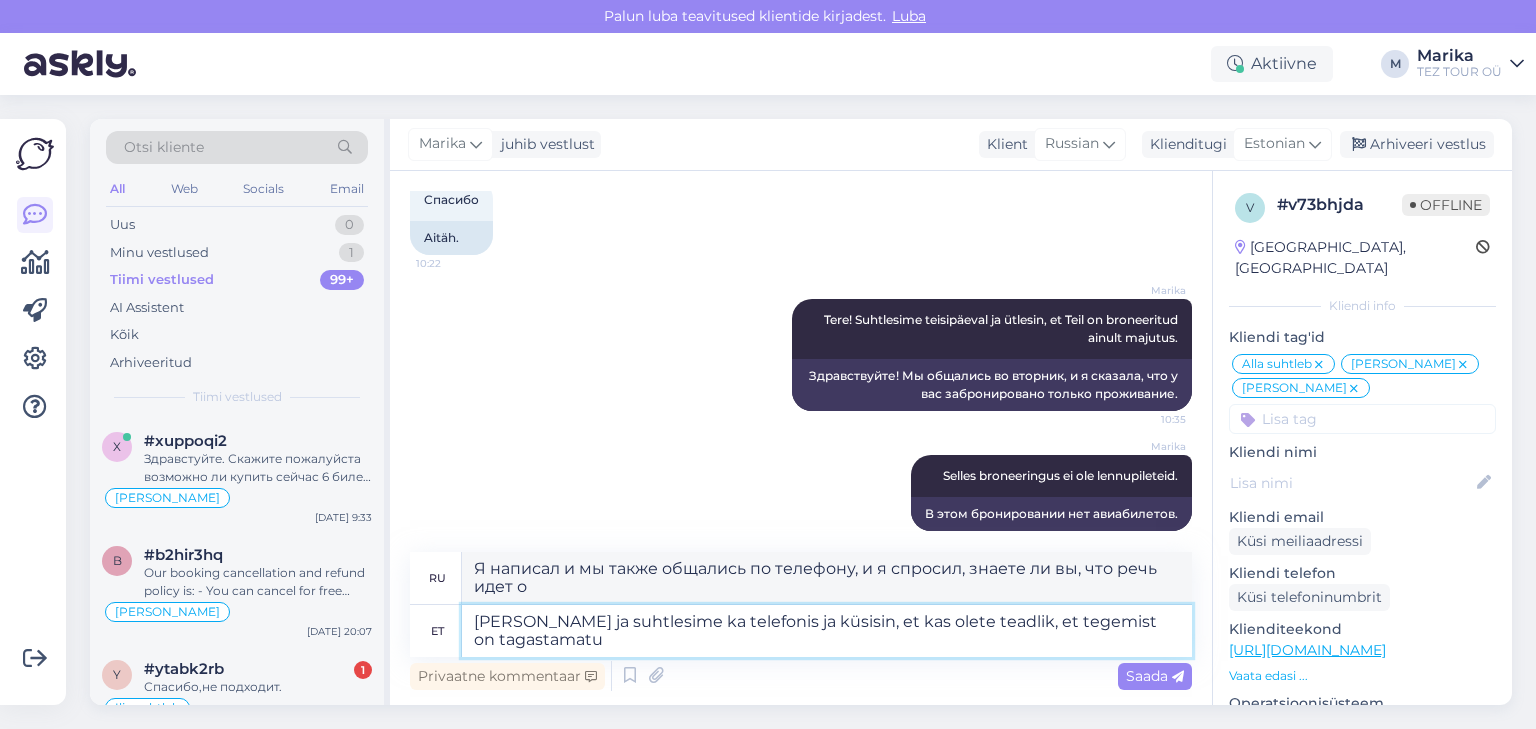 type on "[PERSON_NAME] ja suhtlesime ka telefonis ja küsisin, et kas olete teadlik, et tegemist on tagastamatu t" 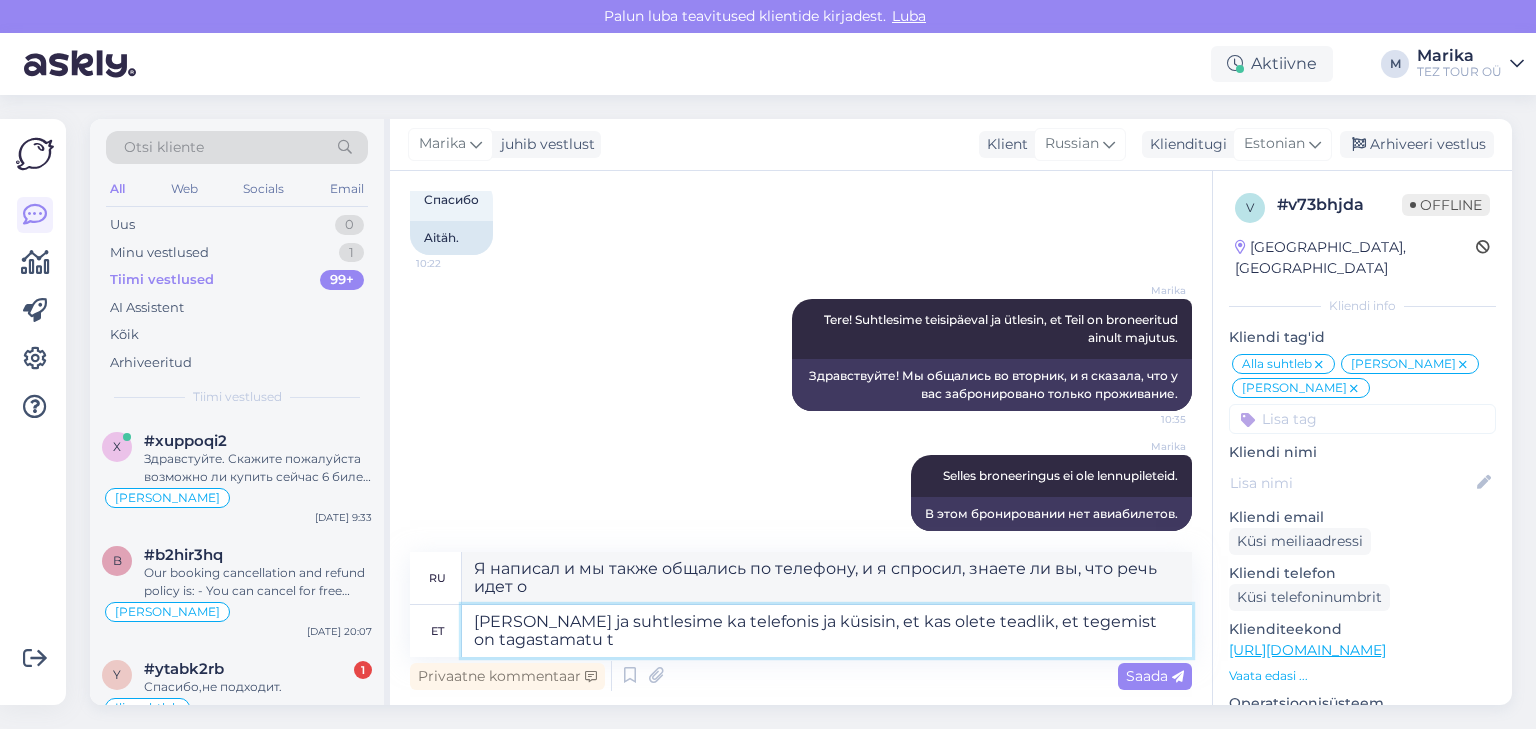 type on "Я написал и мы также общались по телефону, и я спросил, знаете ли вы, что это не подлежит возврату." 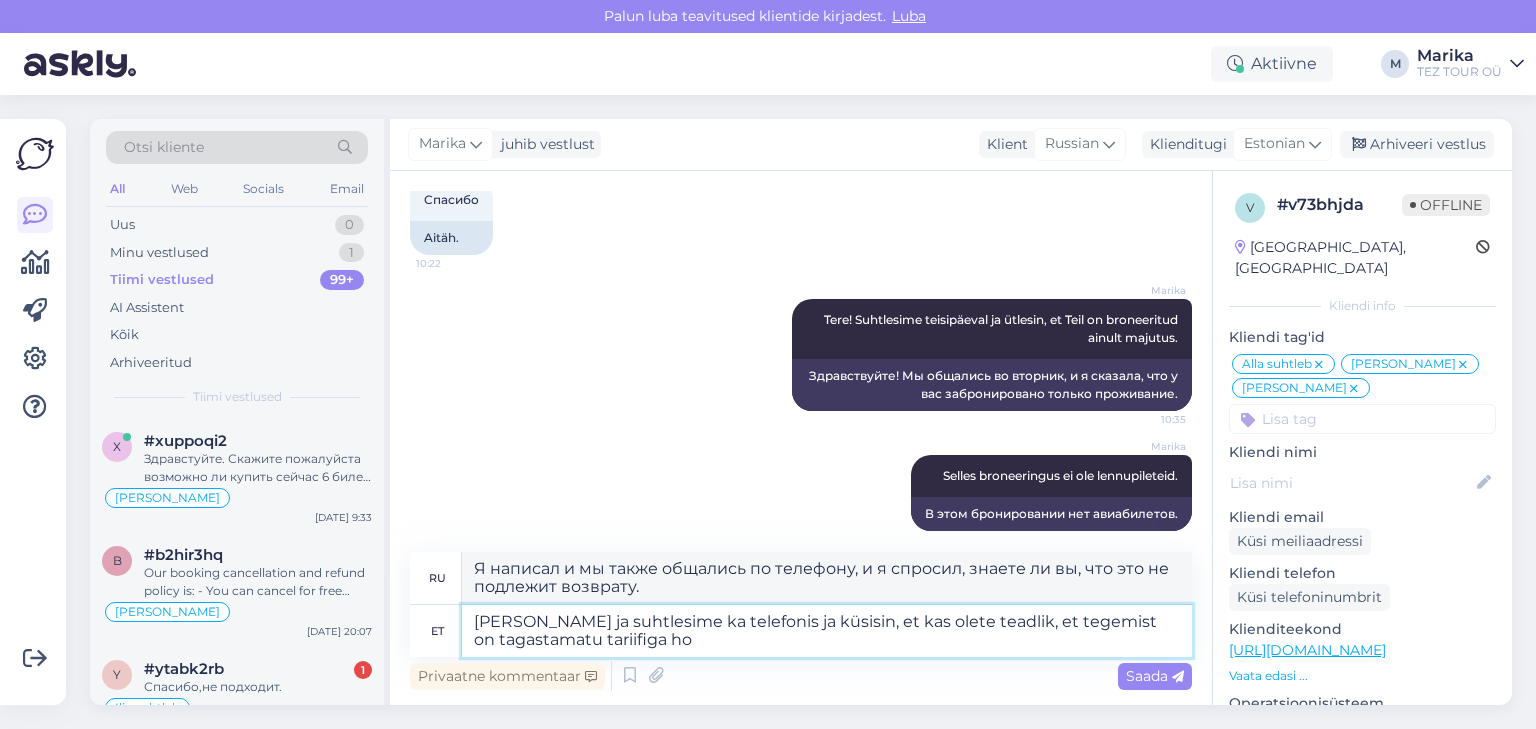 type on "[PERSON_NAME] ja suhtlesime ka telefonis ja küsisin, et kas olete teadlik, et tegemist on tagastamatu tariifiga hot" 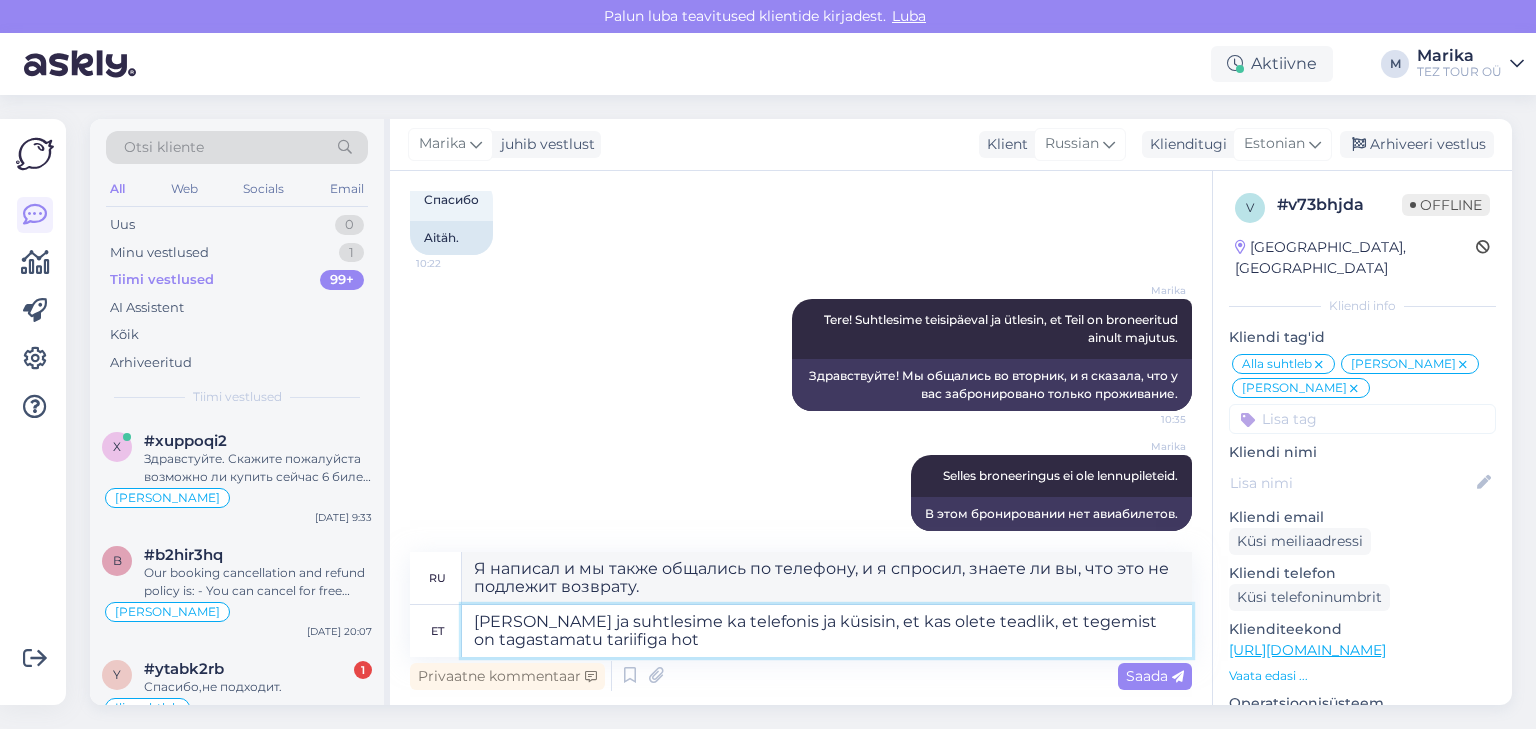 type on "Я написал и мы также общались по телефону, и я спросил, знаете ли вы, что это невозвратный тариф." 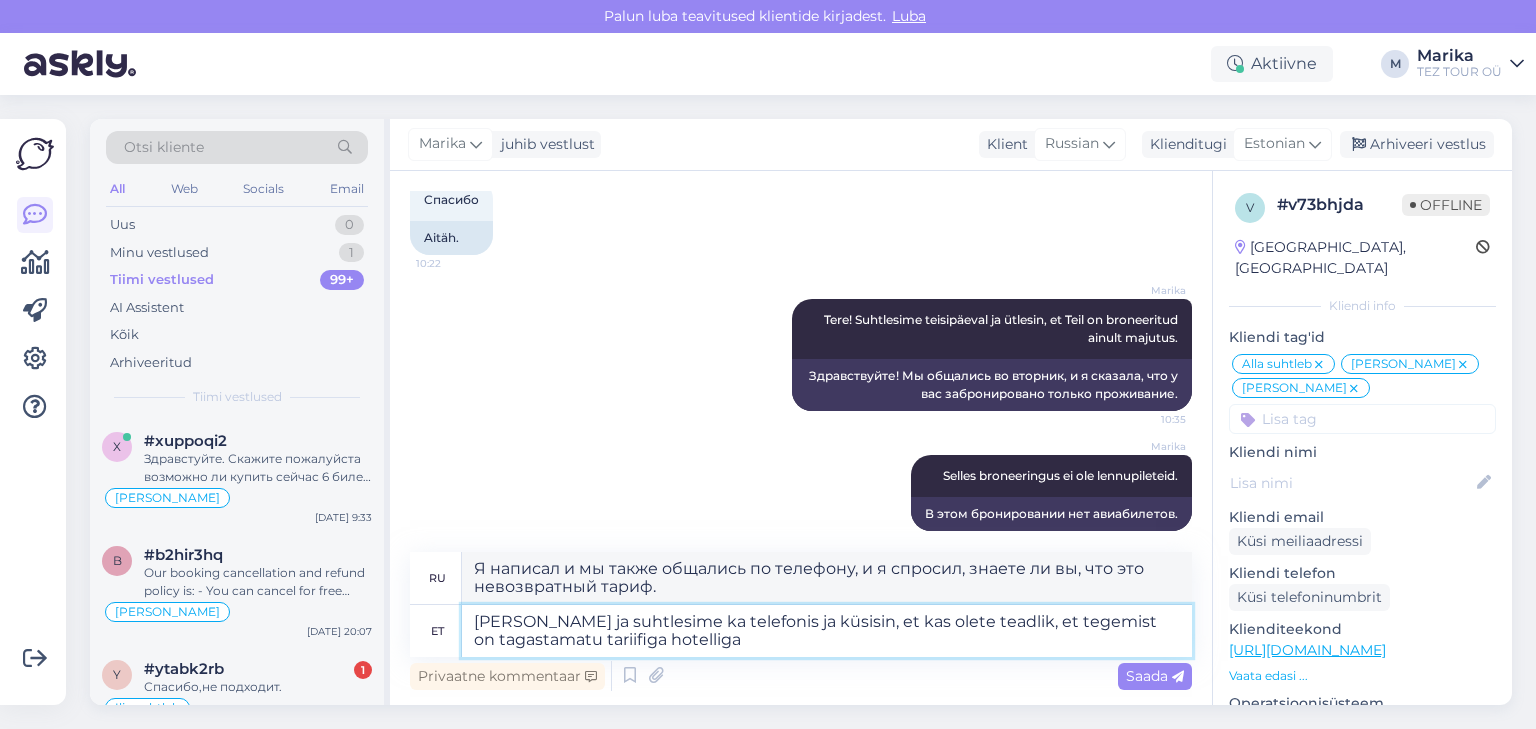 type on "[PERSON_NAME] ja suhtlesime ka telefonis ja küsisin, et kas olete teadlik, et tegemist on tagastamatu tariifiga hotelliga?" 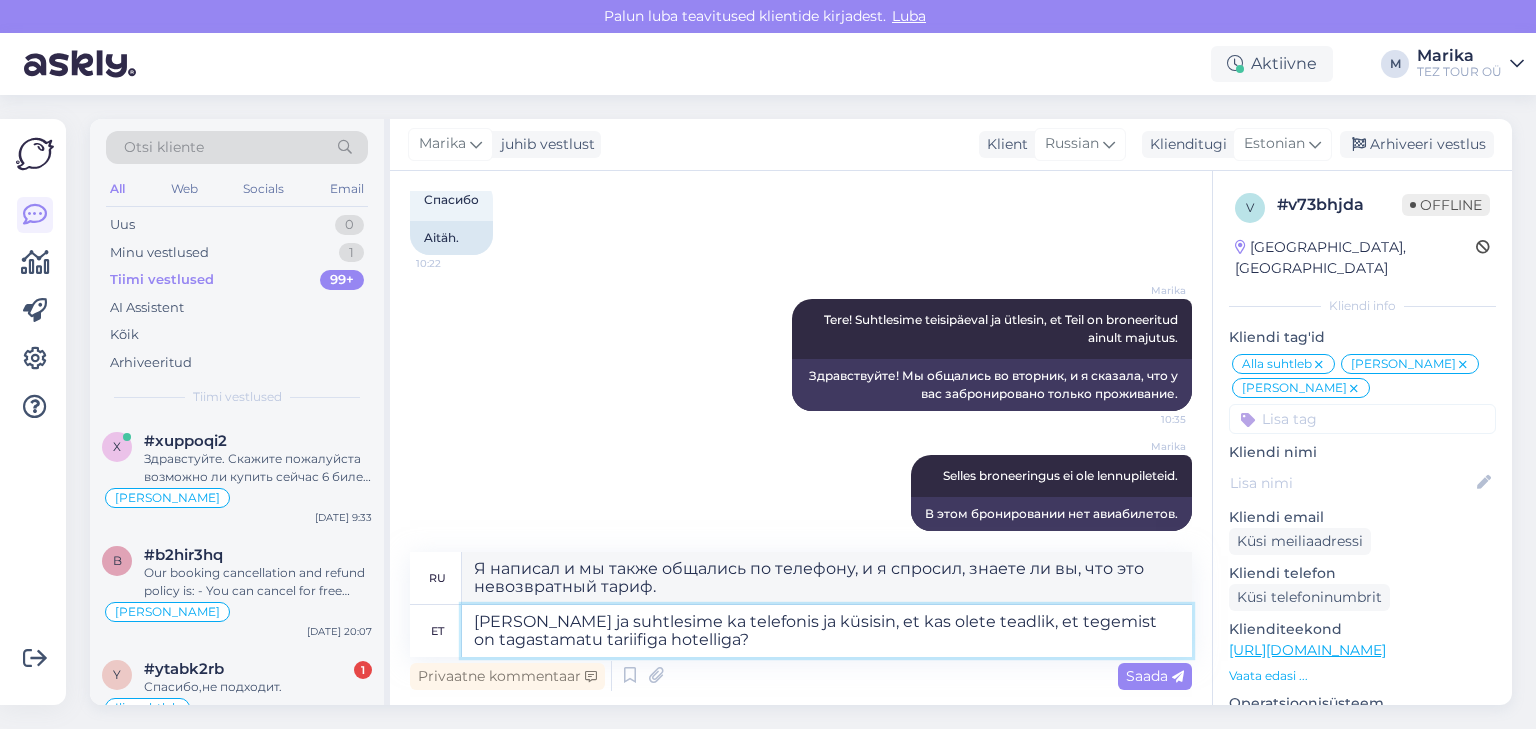 type on "Я написал и мы также общались по телефону, и я спросил, знаете ли вы, что это отель с невозвратным тарифом?" 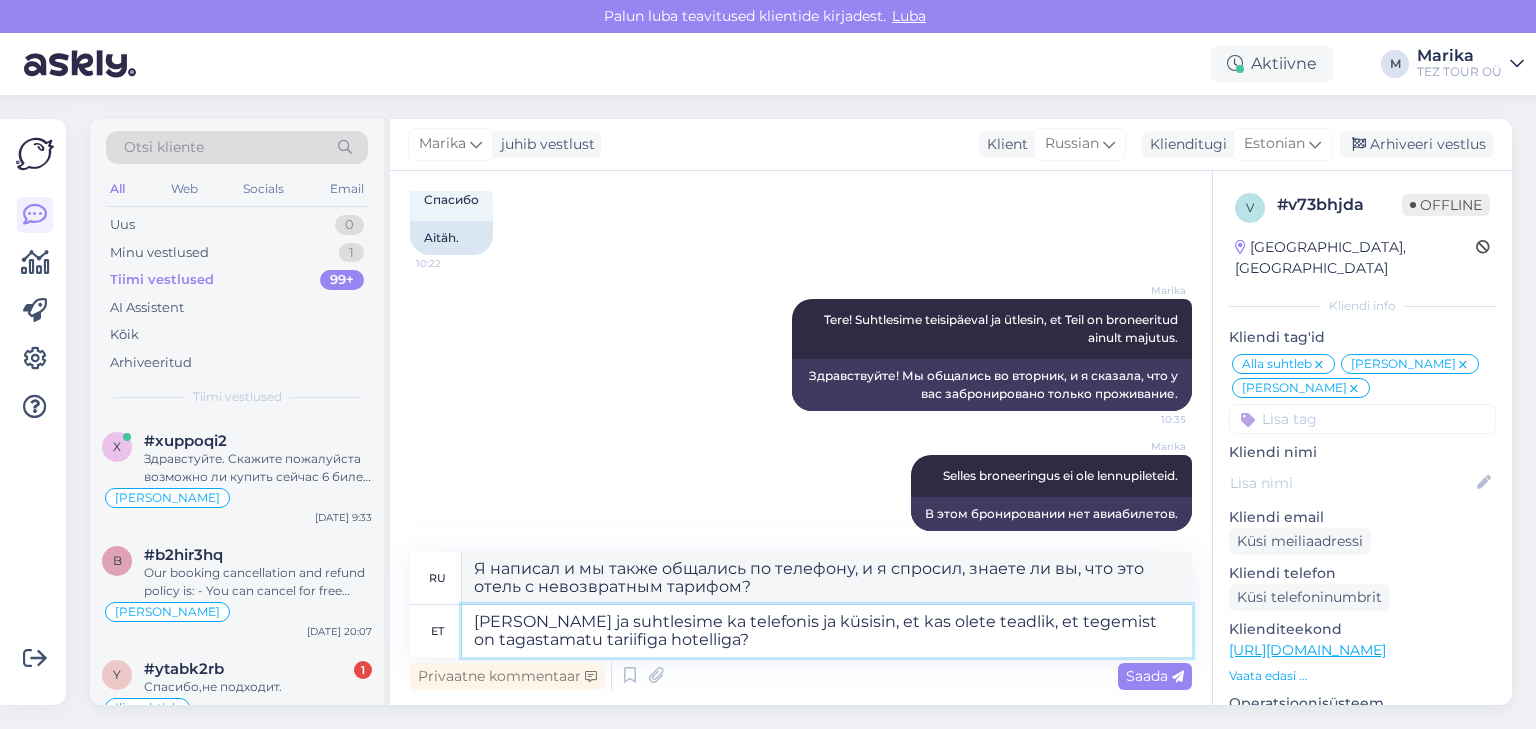 click on "[PERSON_NAME] ja suhtlesime ka telefonis ja küsisin, et kas olete teadlik, et tegemist on tagastamatu tariifiga hotelliga?" at bounding box center (827, 631) 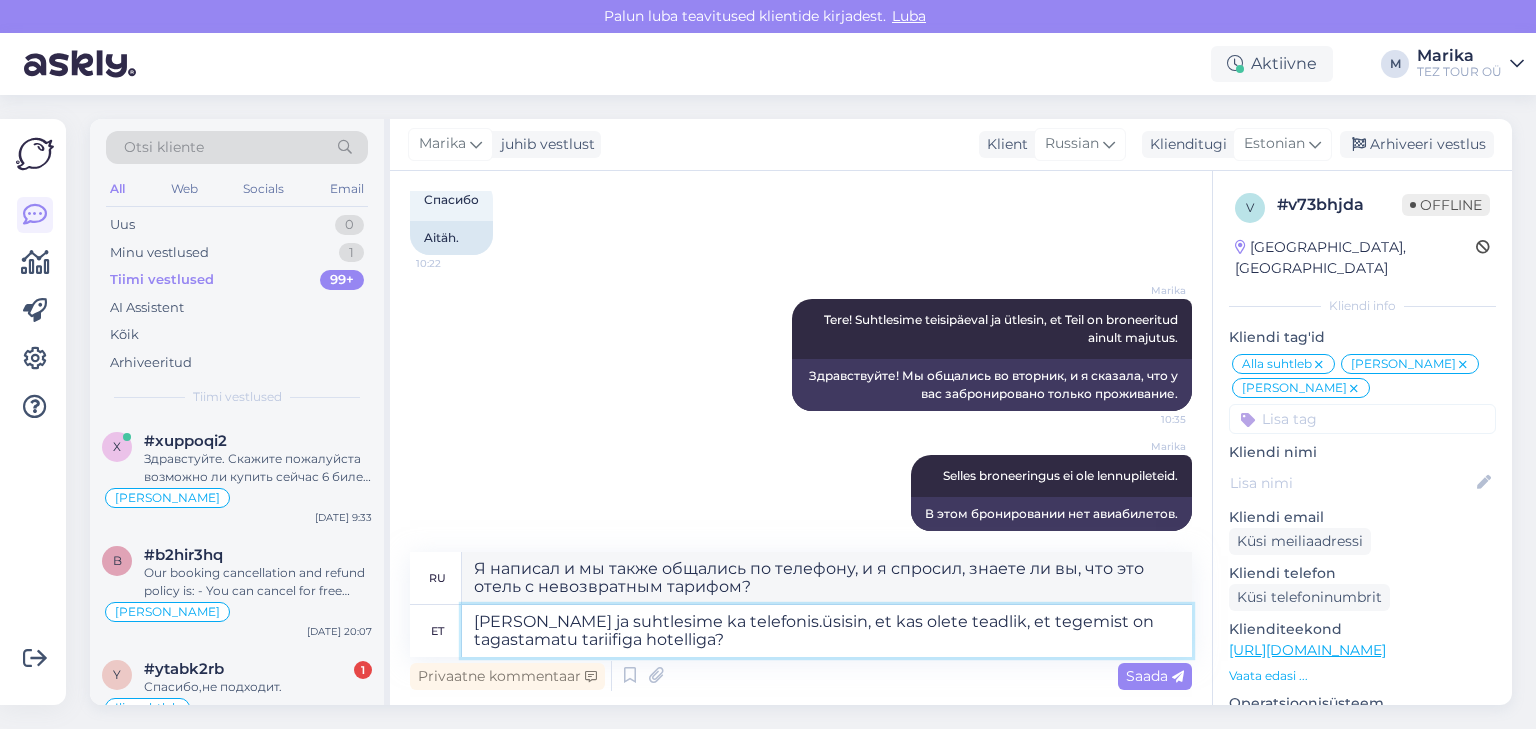 type on "[PERSON_NAME] ja suhtlesime ka telefonis.[PERSON_NAME], et kas olete teadlik, et tegemist on tagastamatu tariifiga hotelliga?" 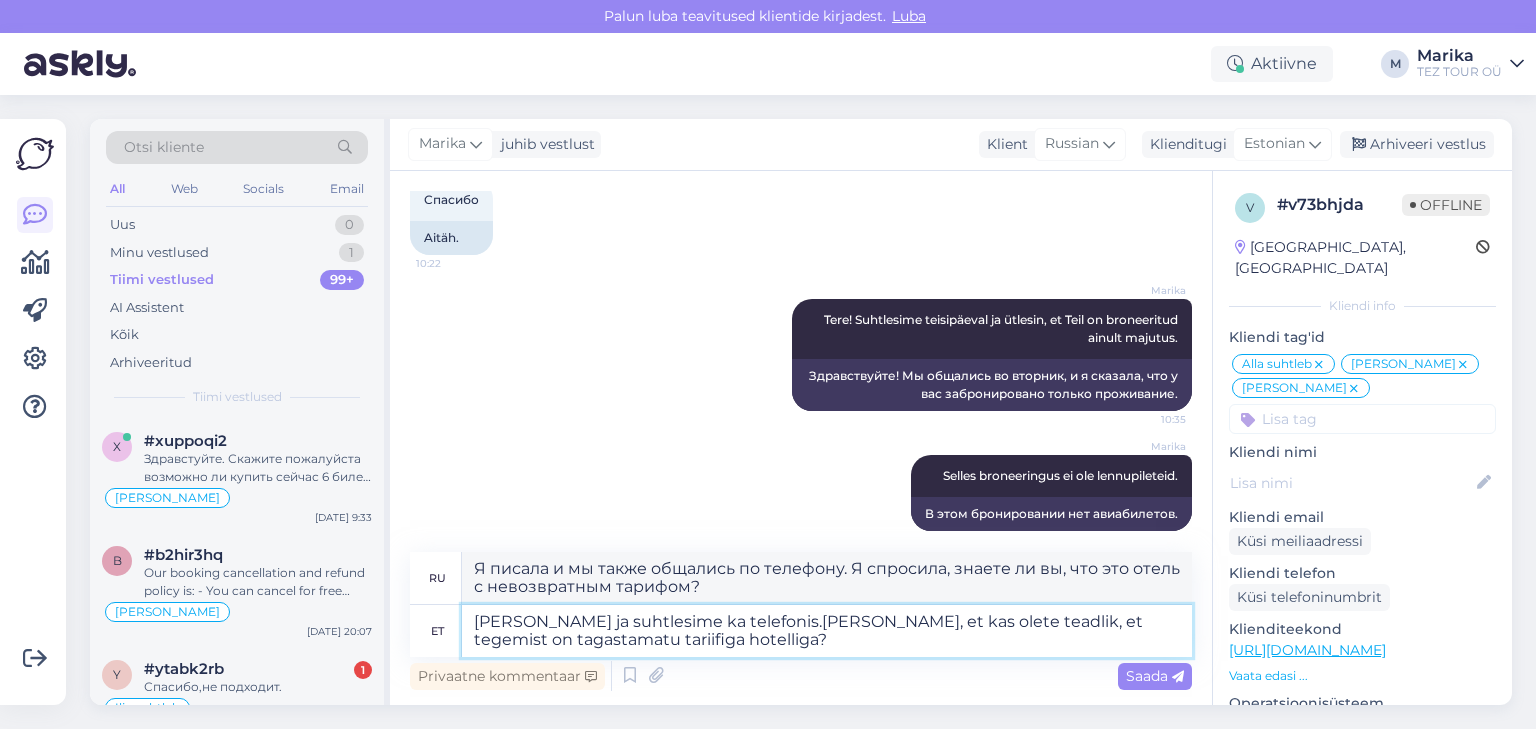 type on "Я написал и мы также общались telefonis.K . Я спросил, знаете ли вы, что это отель с невозвратным тарифом?" 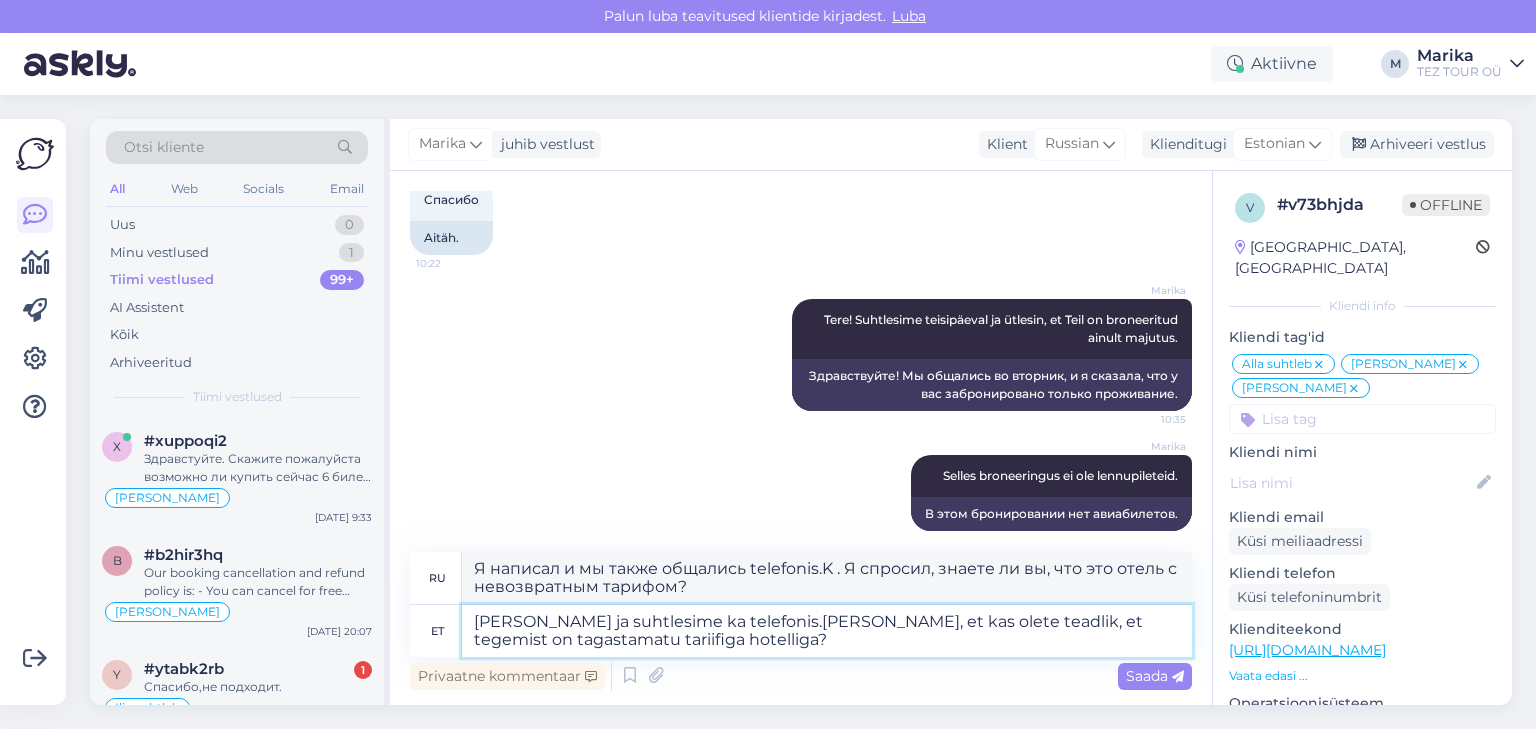 click on "[PERSON_NAME] ja suhtlesime ka telefonis.[PERSON_NAME], et kas olete teadlik, et tegemist on tagastamatu tariifiga hotelliga?" at bounding box center [827, 631] 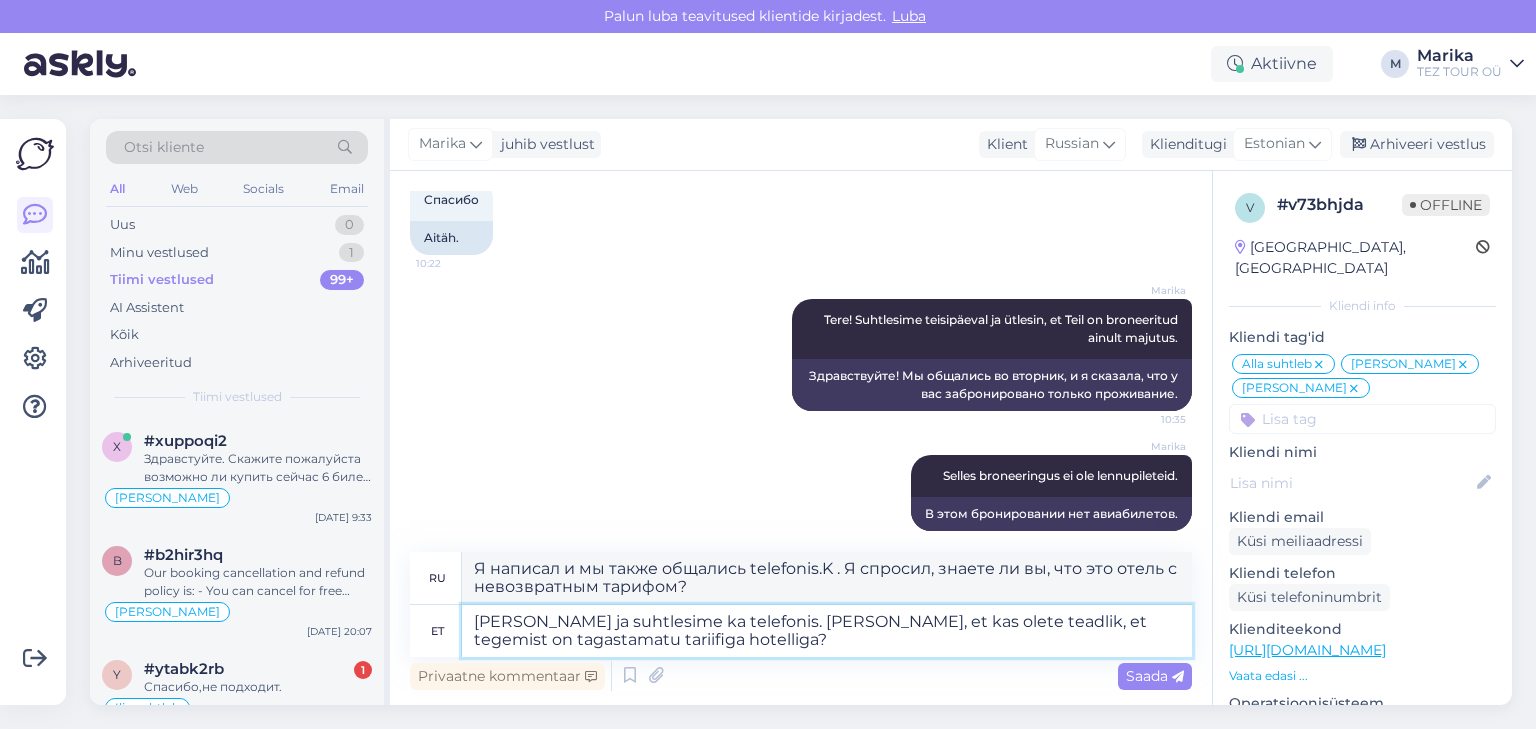 type on "Я написал и мы также общались по телефону. Я спросил, знаете ли вы, что это отель с невозвратным тарифом?" 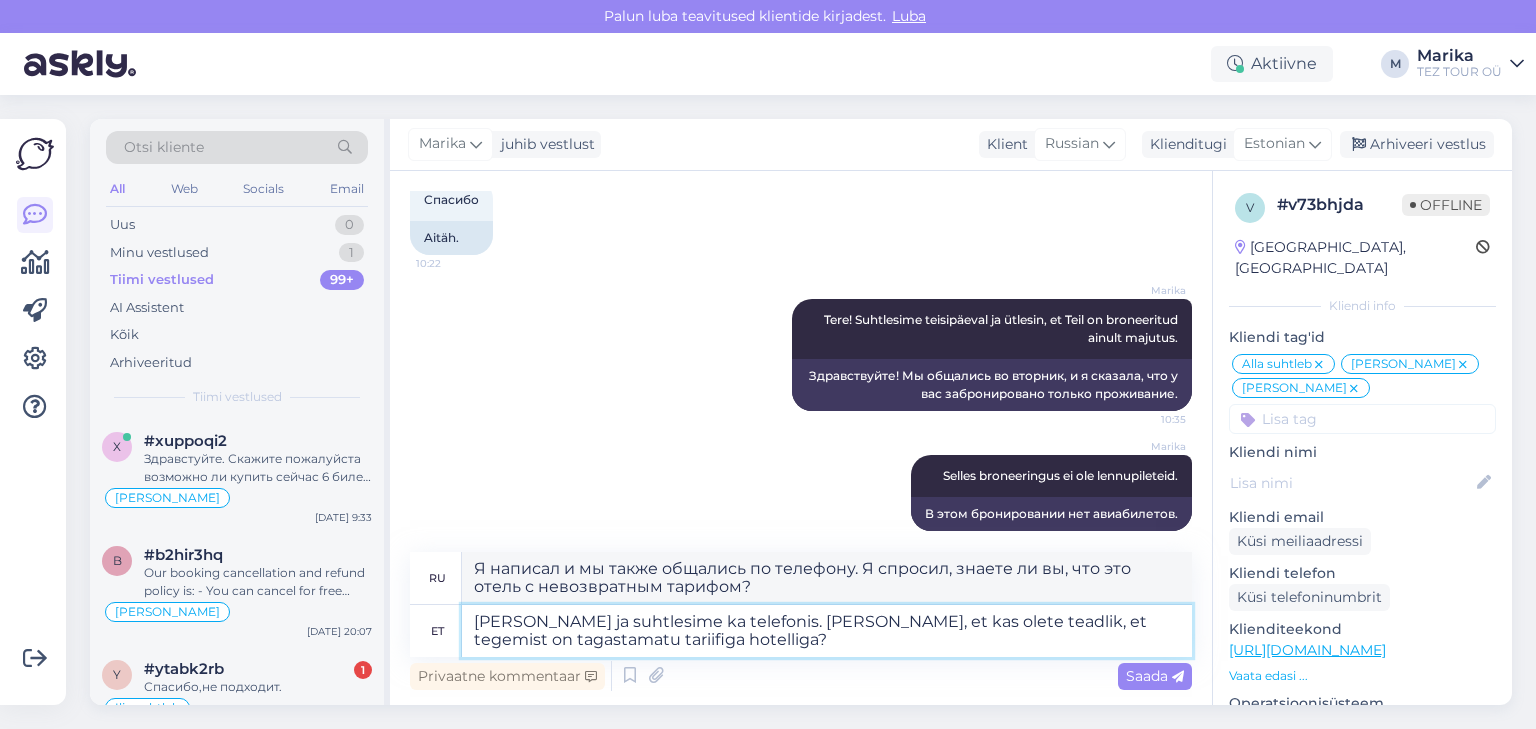 click on "[PERSON_NAME] ja suhtlesime ka telefonis. [PERSON_NAME], et kas olete teadlik, et tegemist on tagastamatu tariifiga hotelliga?" at bounding box center (827, 631) 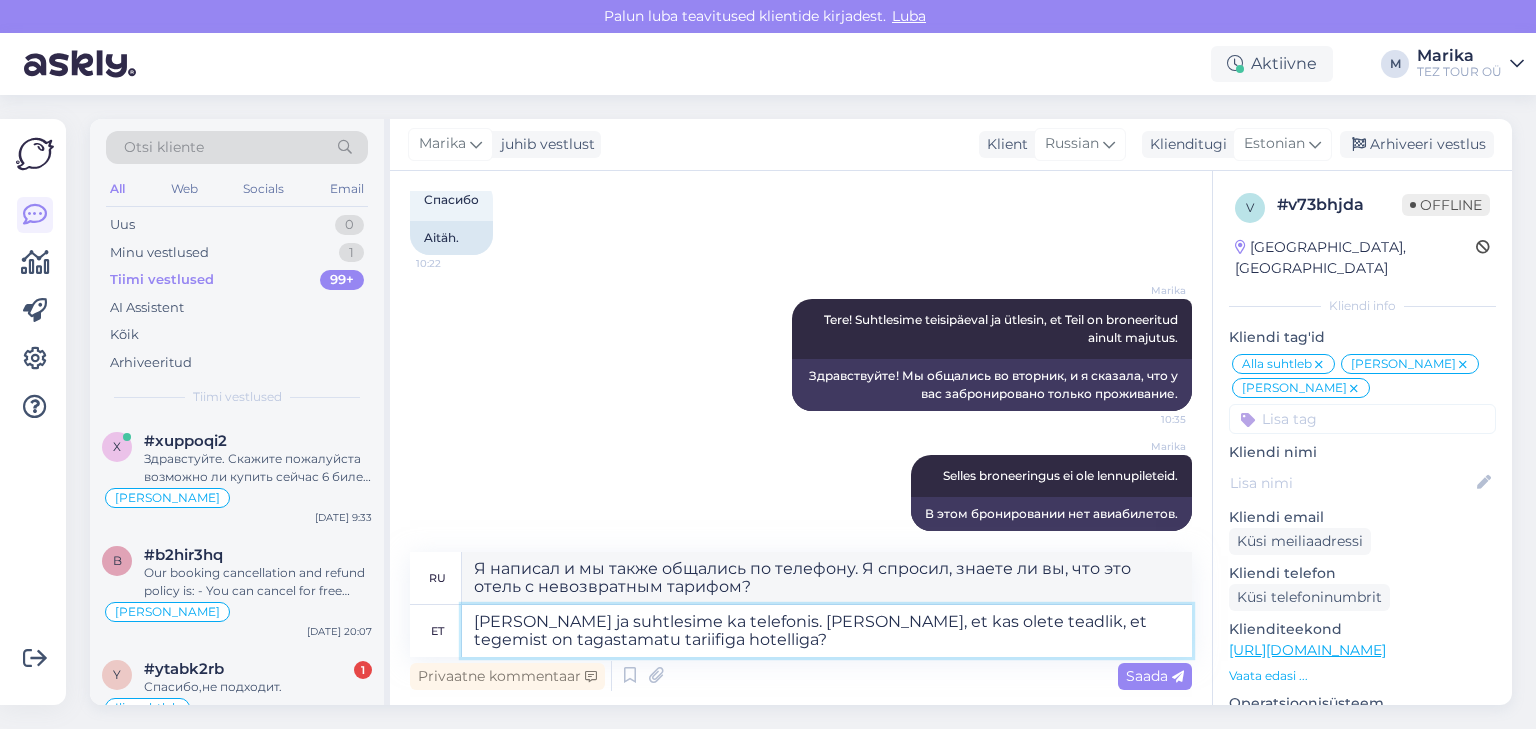 type on "[PERSON_NAME] ja suhtlesime ka telefonis. [PERSON_NAME], et kas olete teadlik, et tegemist on tagastamatu tariifiga hotelliga?" 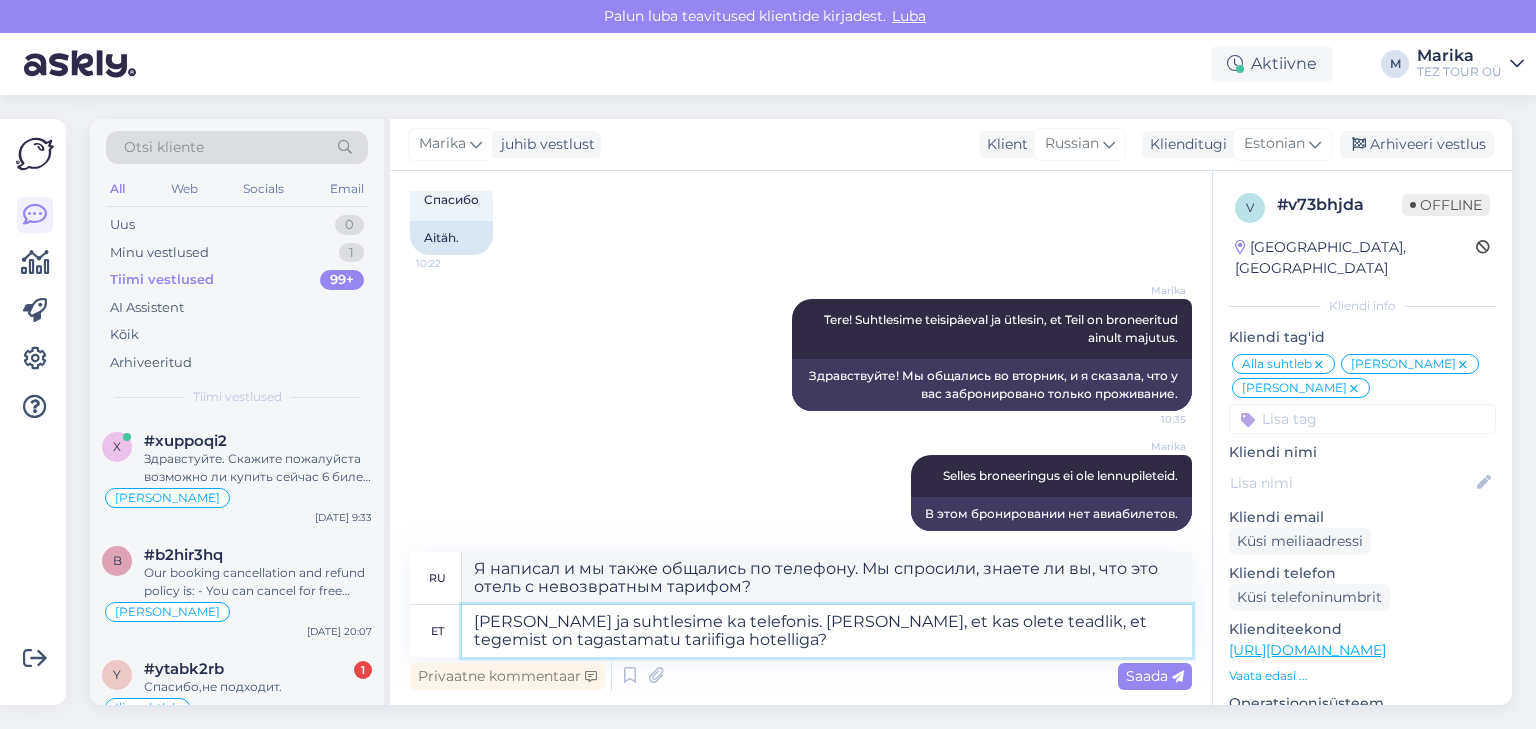 click on "[PERSON_NAME] ja suhtlesime ka telefonis. [PERSON_NAME], et kas olete teadlik, et tegemist on tagastamatu tariifiga hotelliga?" at bounding box center (827, 631) 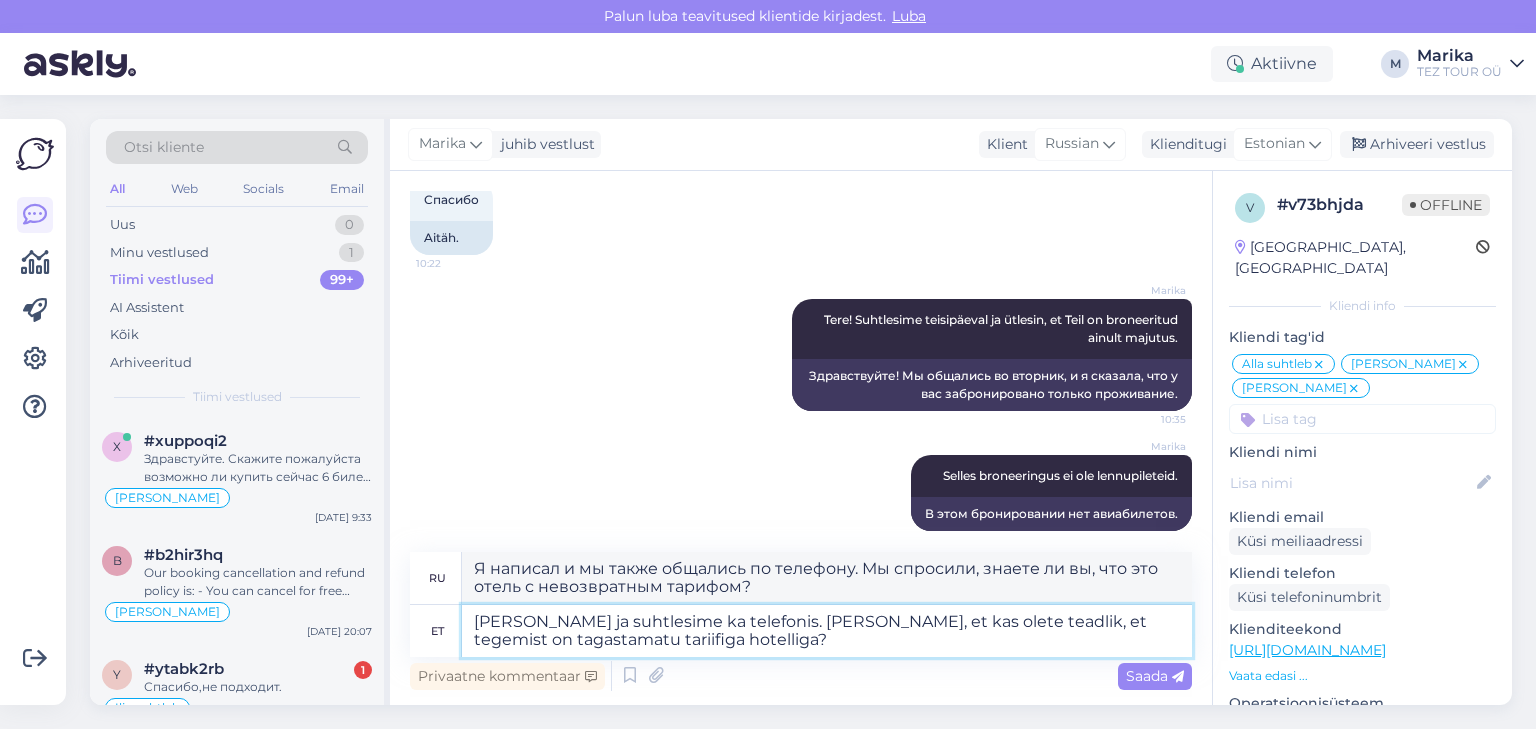 type on "[PERSON_NAME] ja suhtlesime ka telefonis. [PERSON_NAME], et kas olete teadlik, et tegemist on tagastamatu tariifiga hotelliga?" 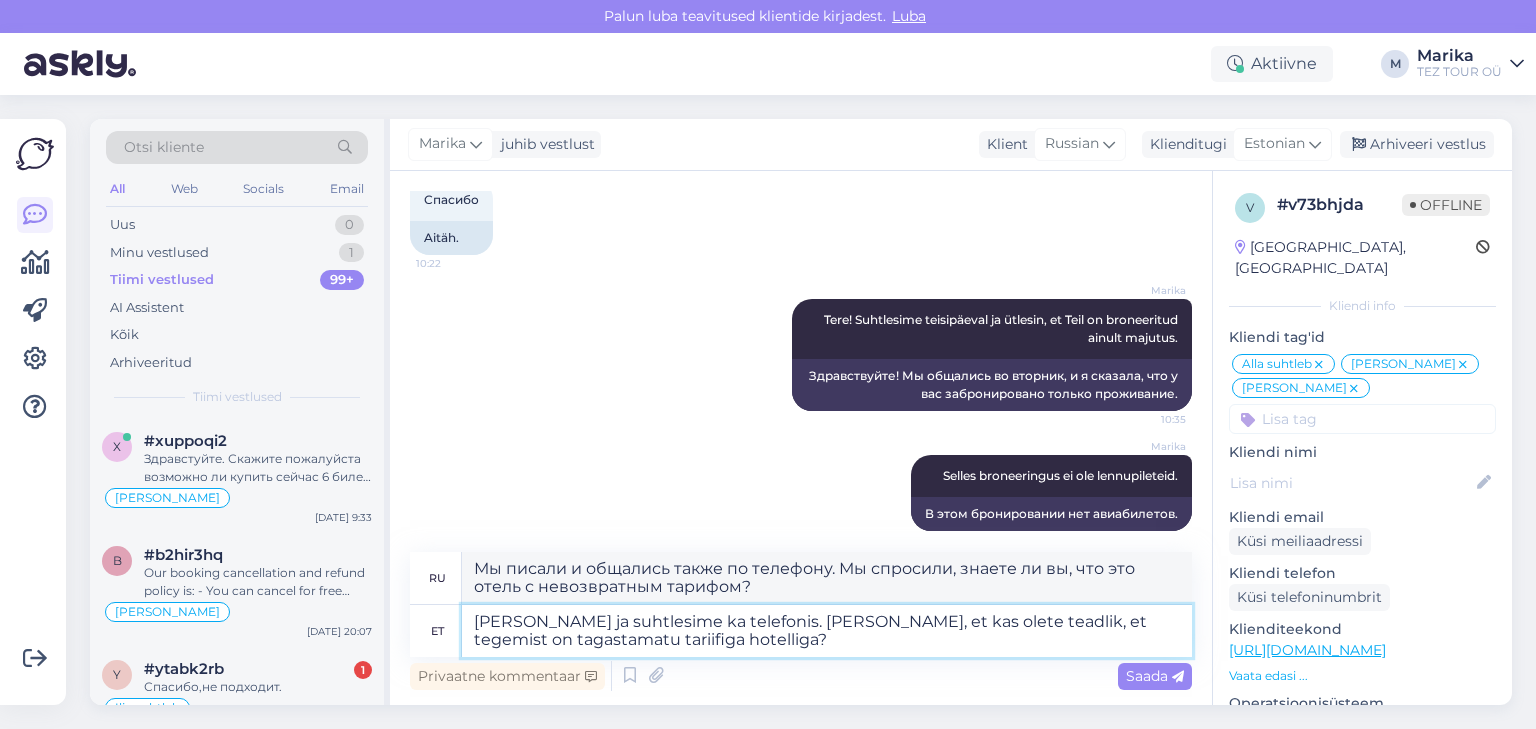 click on "[PERSON_NAME] ja suhtlesime ka telefonis. [PERSON_NAME], et kas olete teadlik, et tegemist on tagastamatu tariifiga hotelliga?" at bounding box center (827, 631) 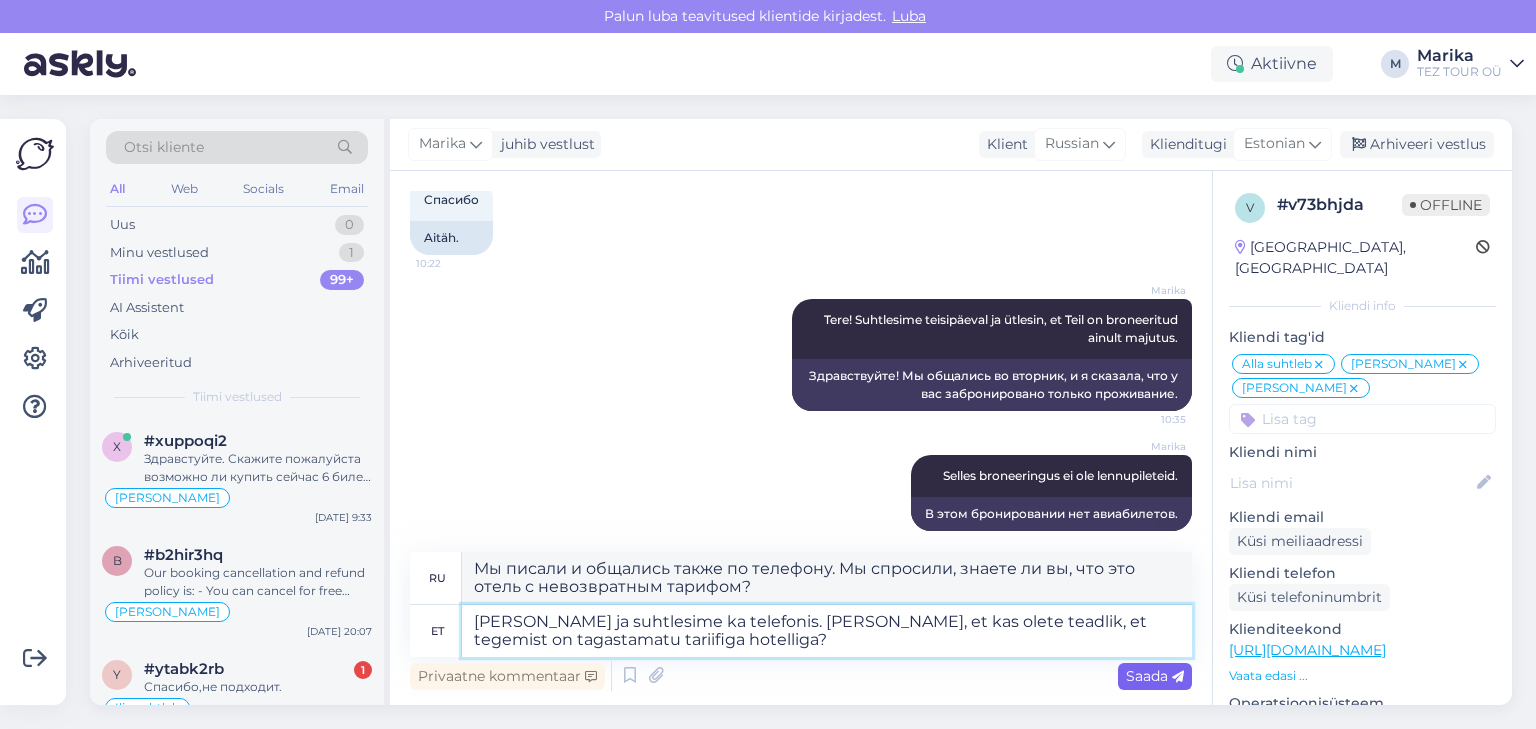 type on "[PERSON_NAME] ja suhtlesime ka telefonis. [PERSON_NAME], et kas olete teadlik, et tegemist on tagastamatu tariifiga hotelliga?" 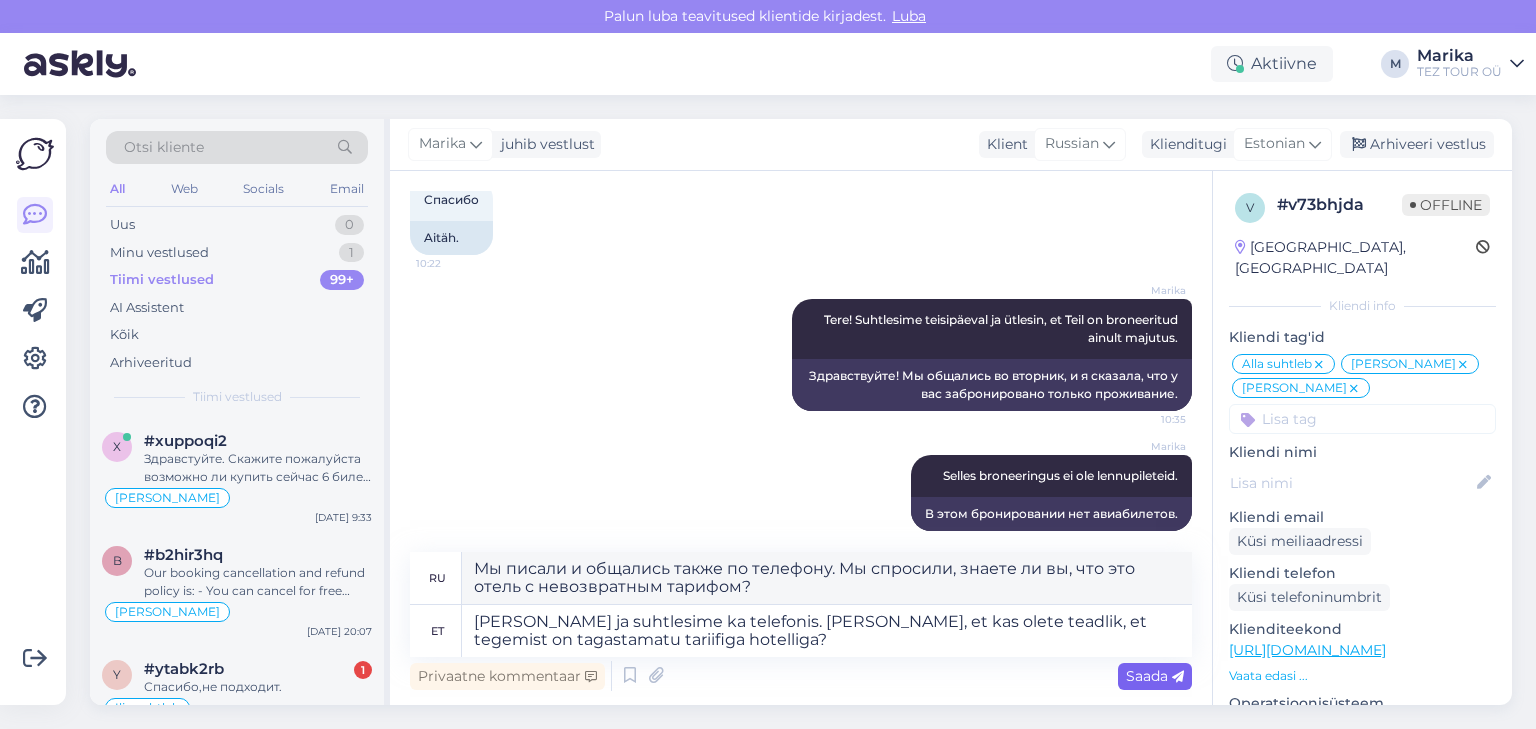 click on "Saada" at bounding box center (1155, 676) 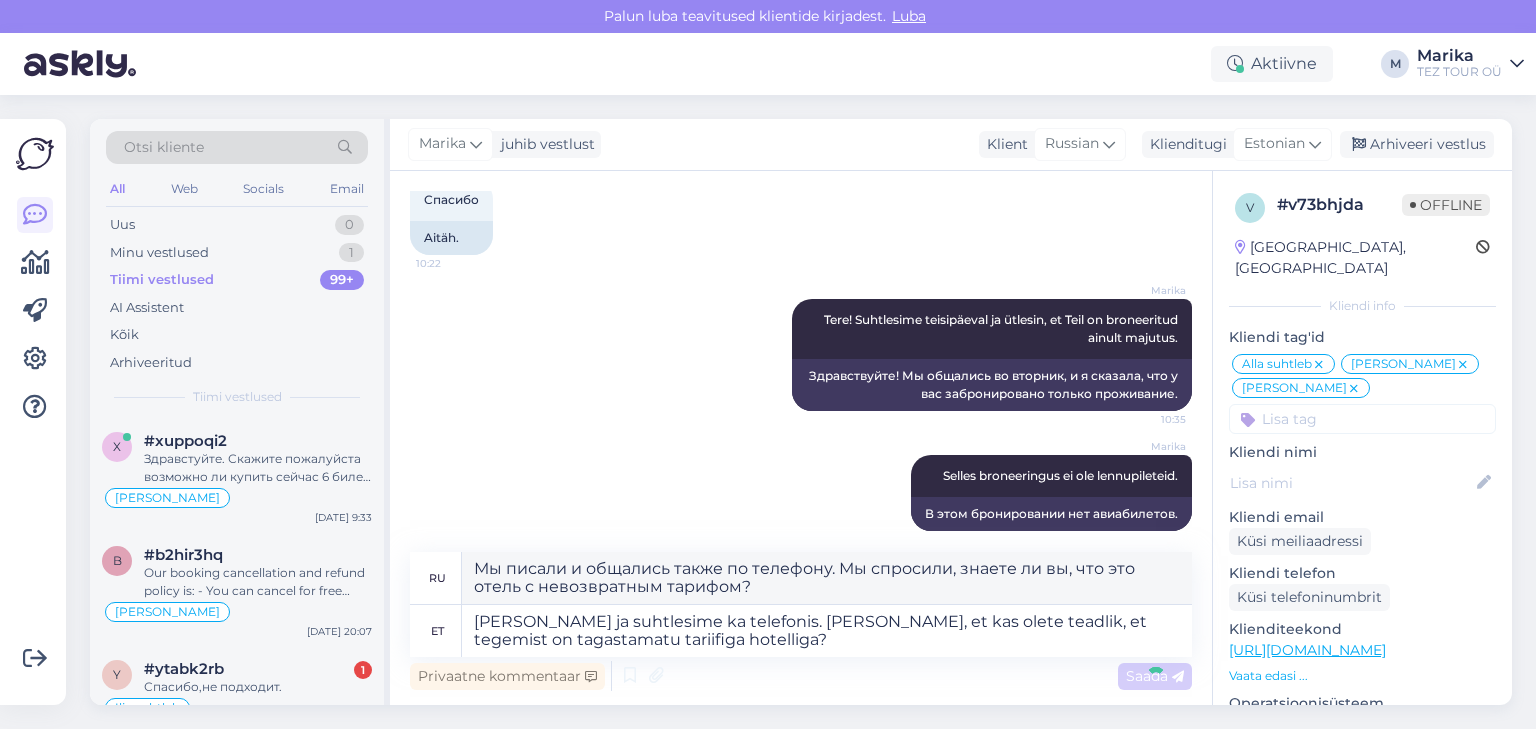type 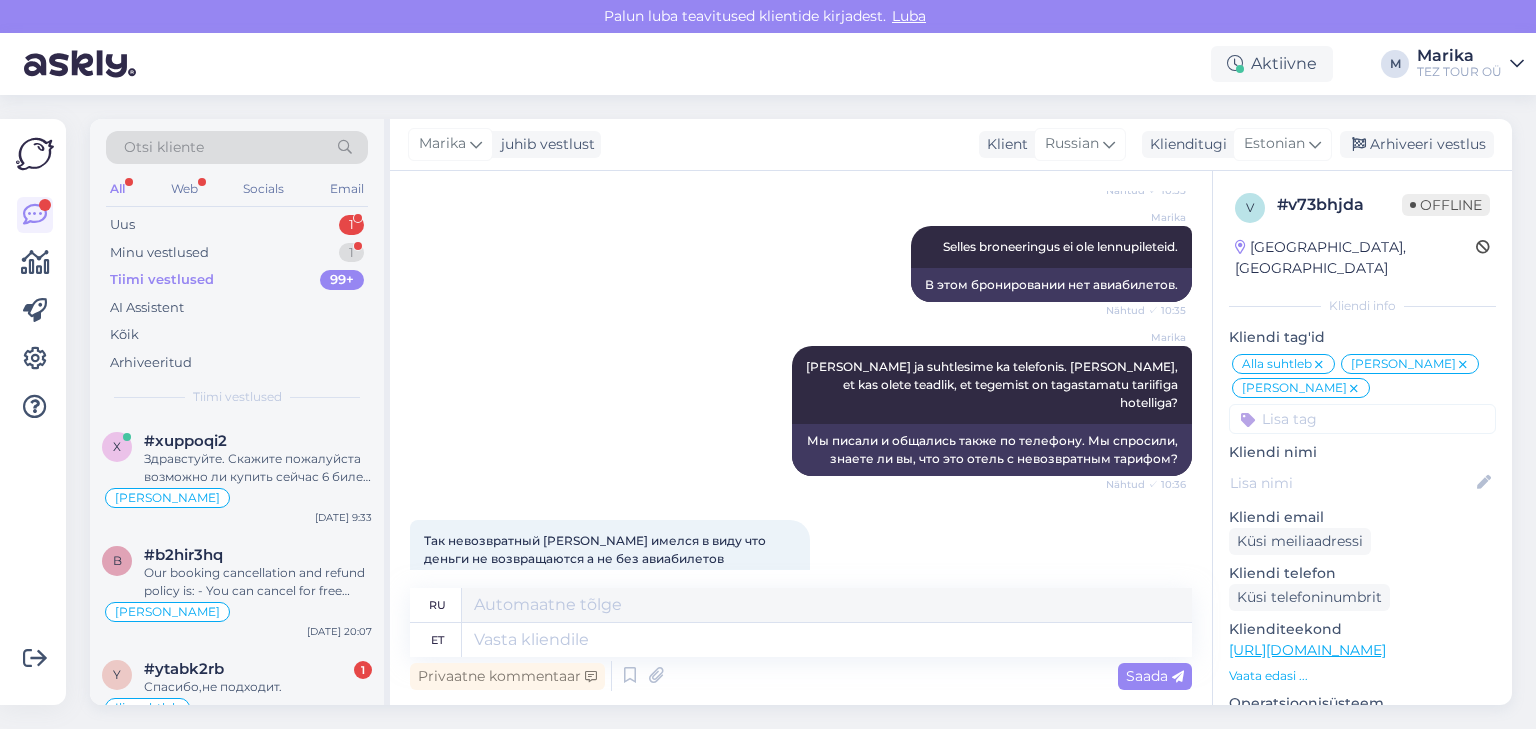 scroll, scrollTop: 1628, scrollLeft: 0, axis: vertical 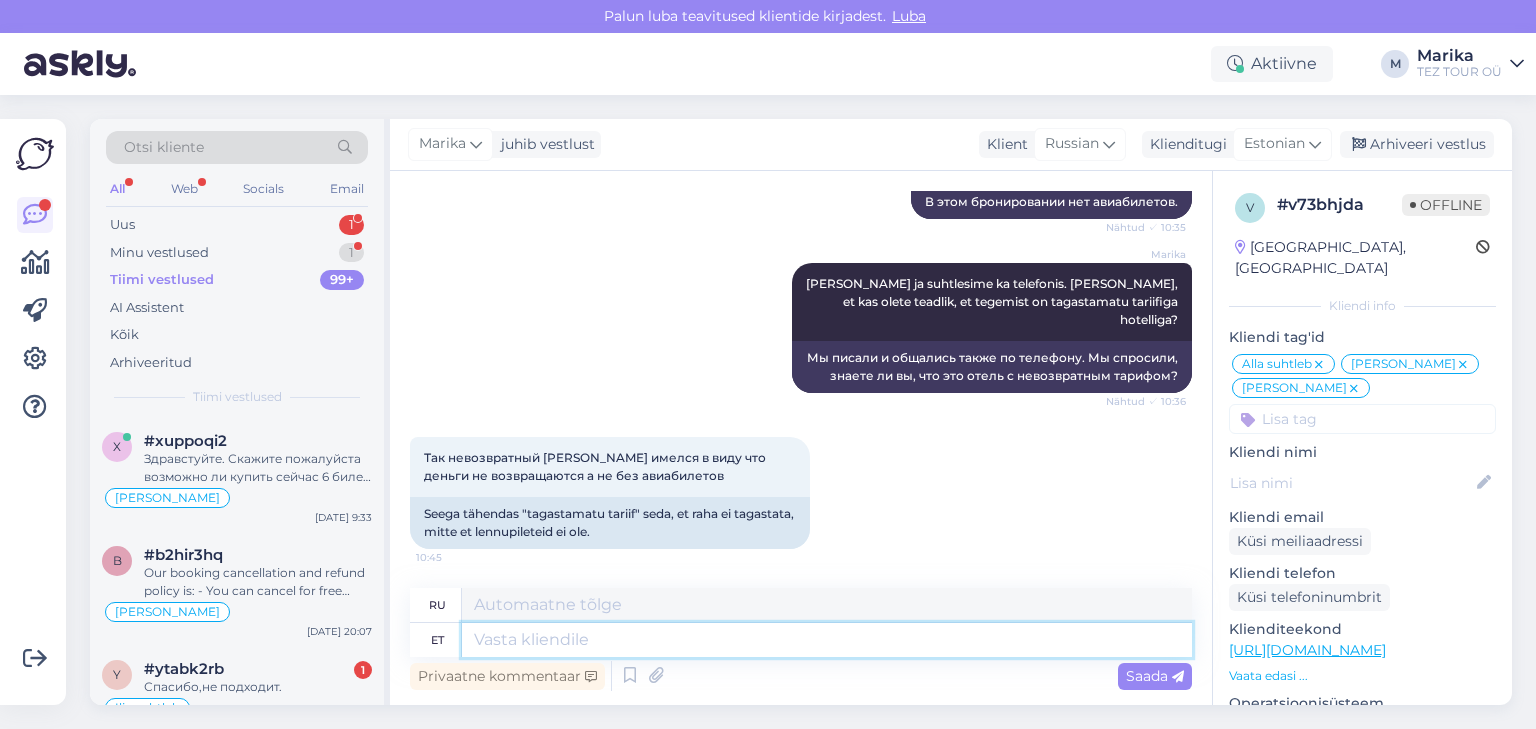 click at bounding box center (827, 640) 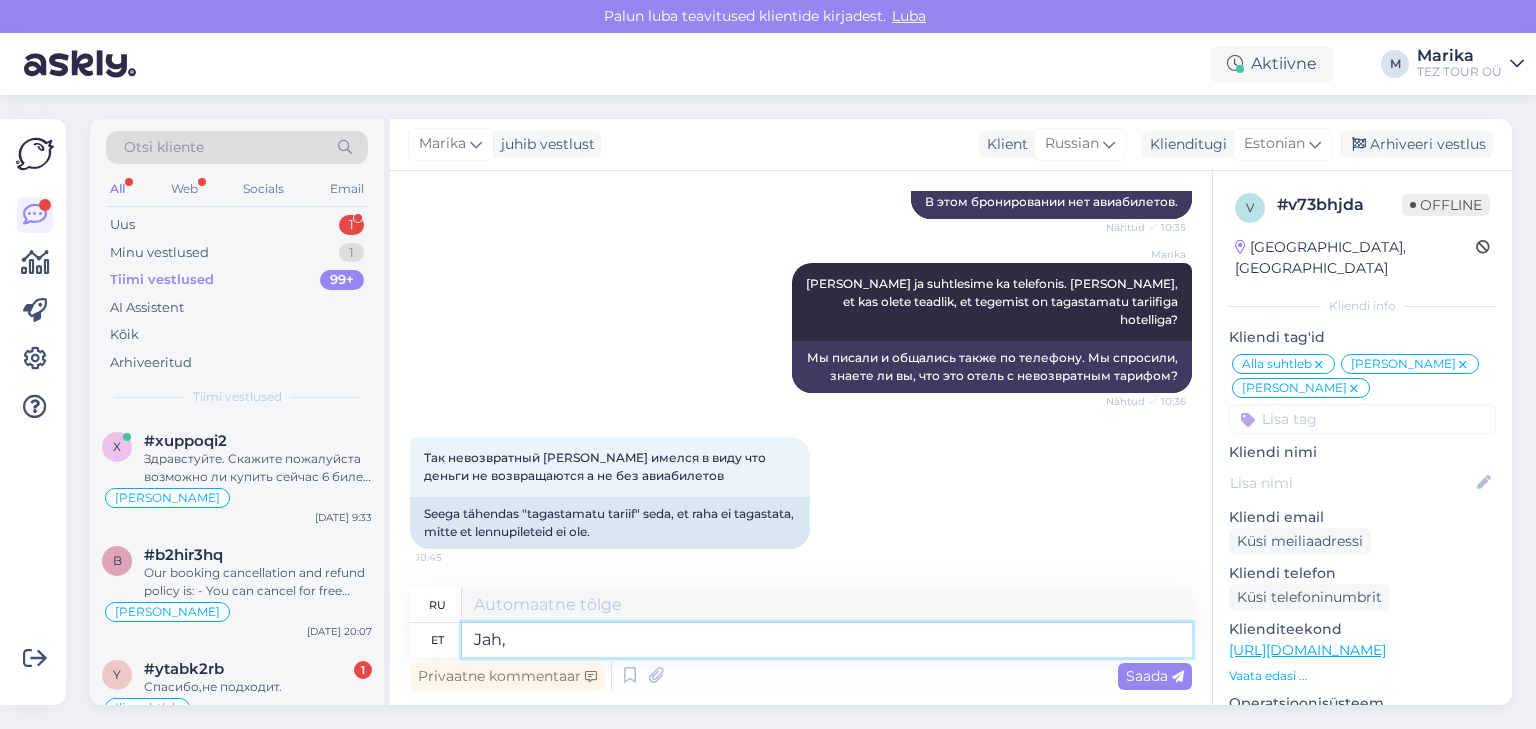 type on "Jah, a" 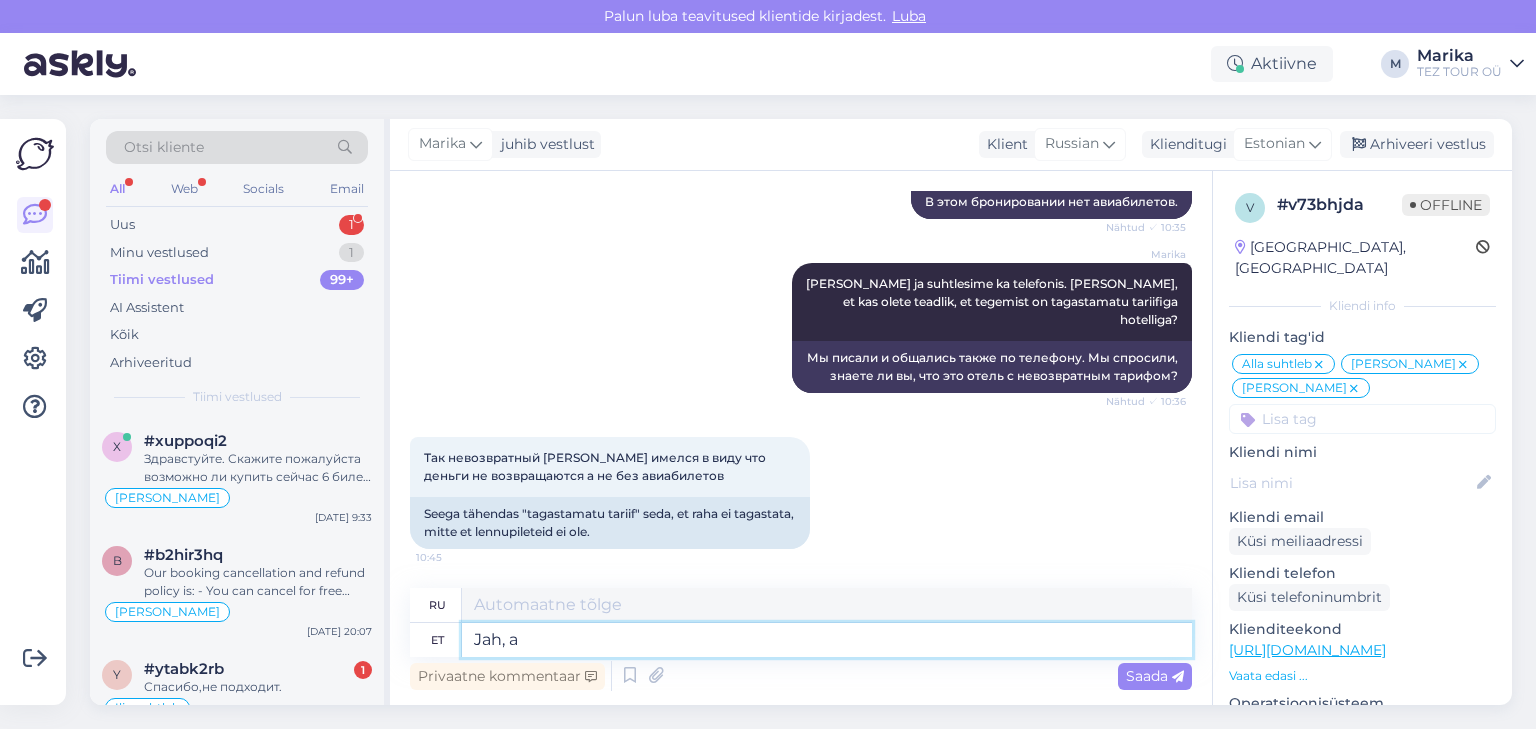 type on "Да," 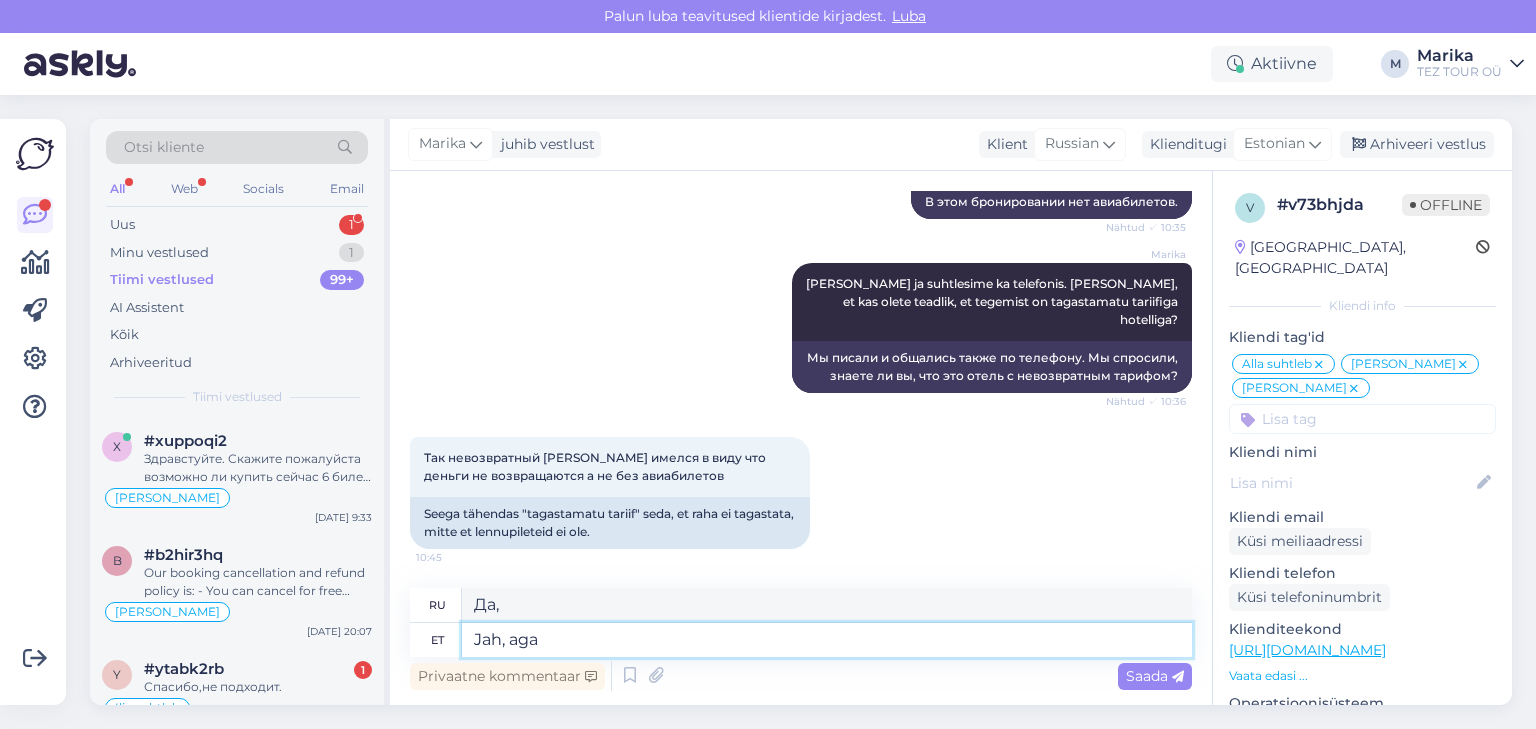 type on "Jah, aga" 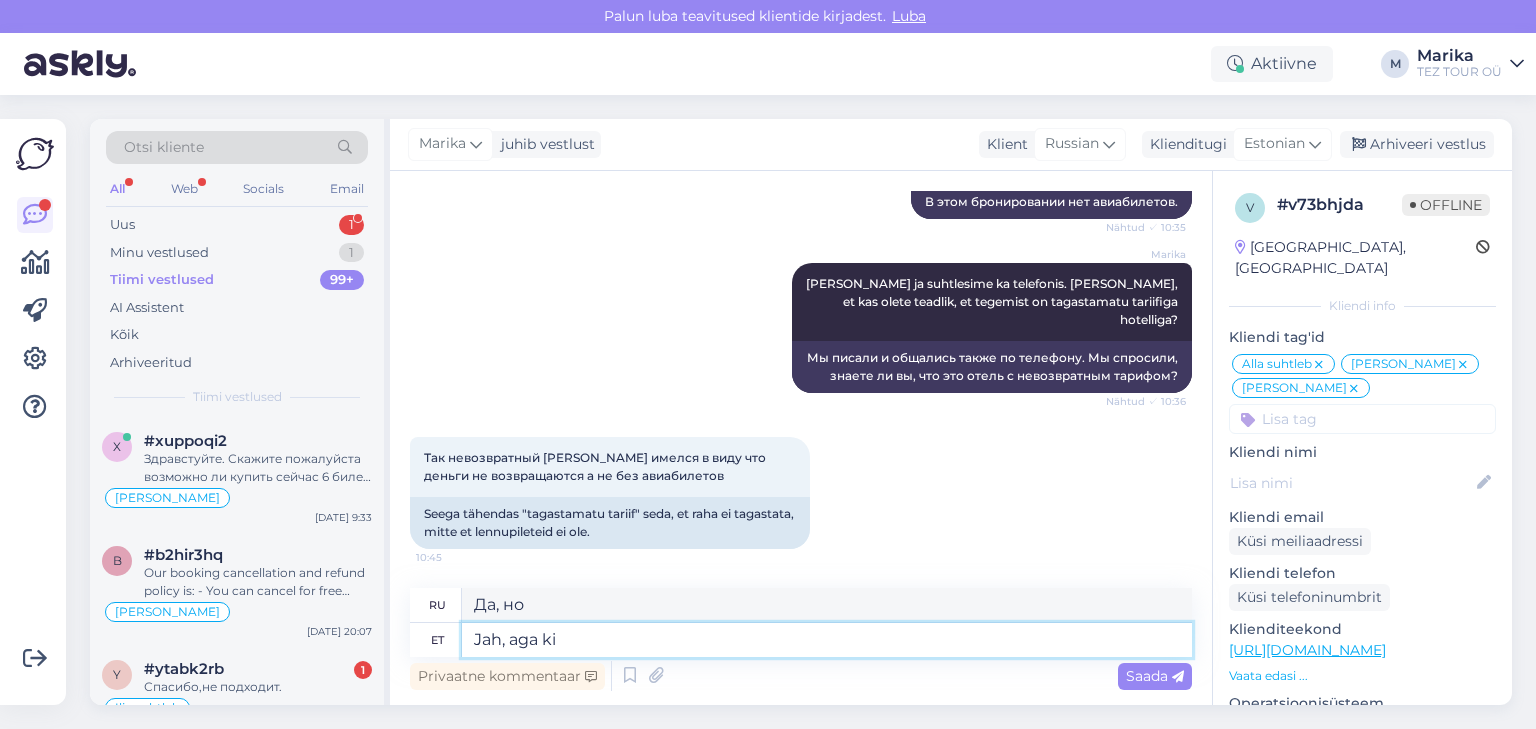 type on "Jah, aga kit" 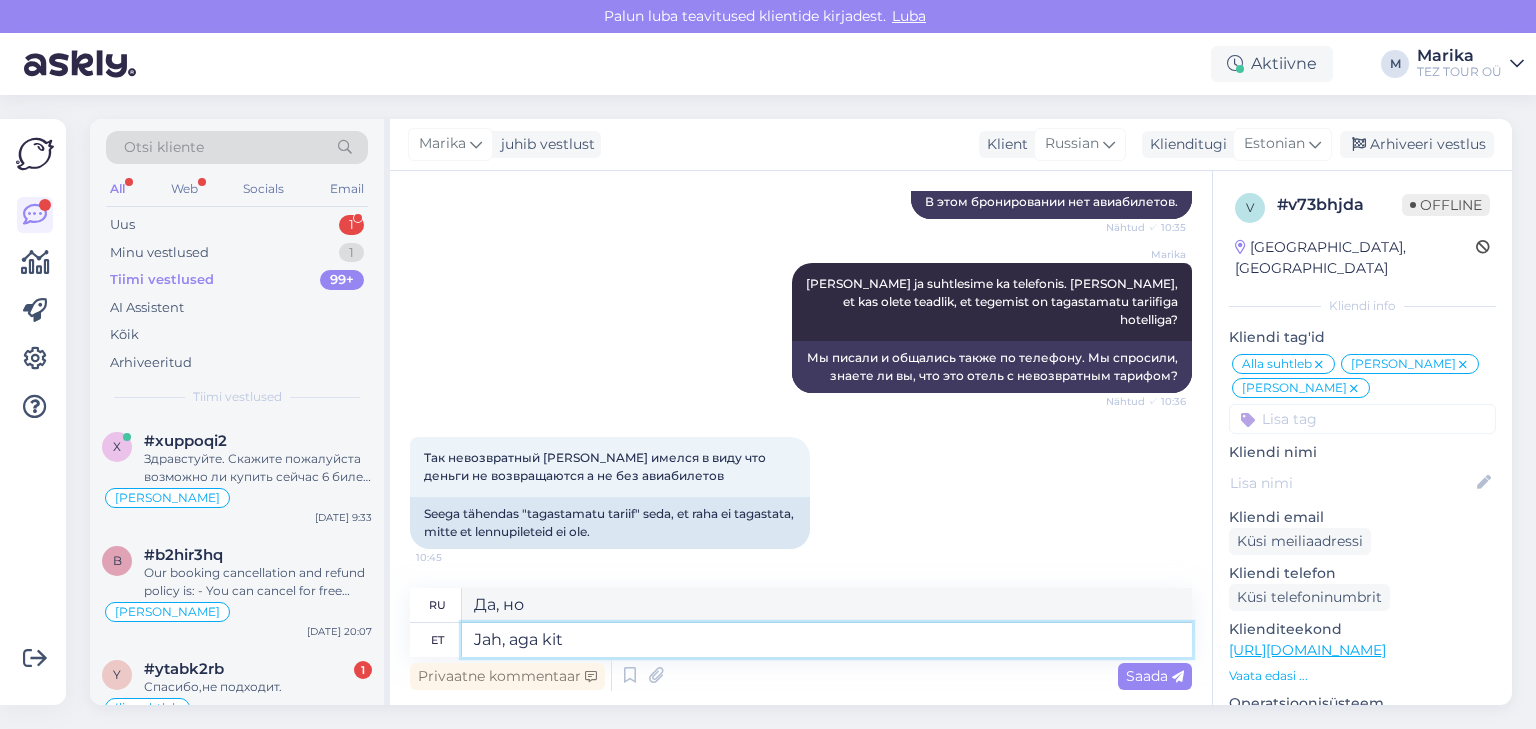 type on "Да, но гитара" 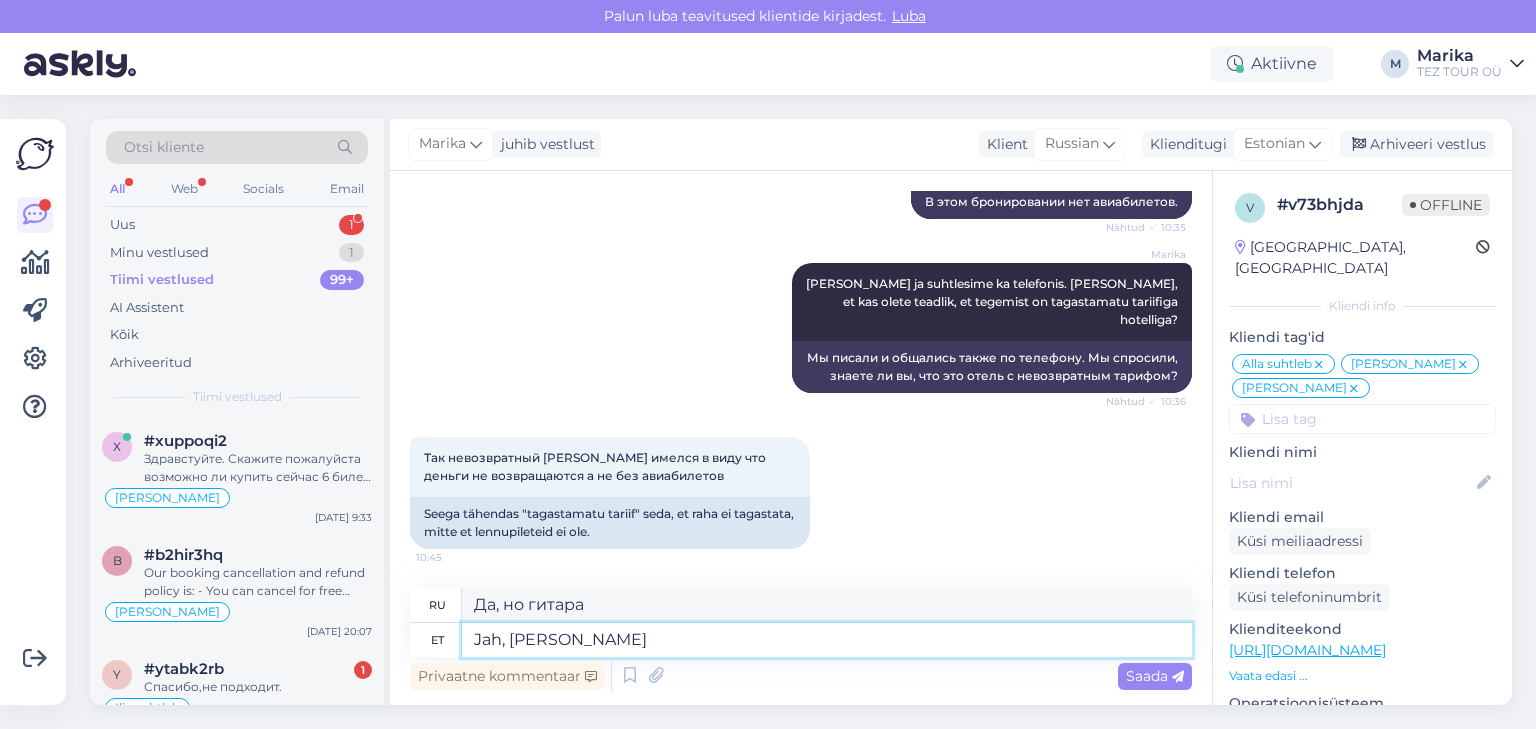 type on "Jah, [PERSON_NAME]" 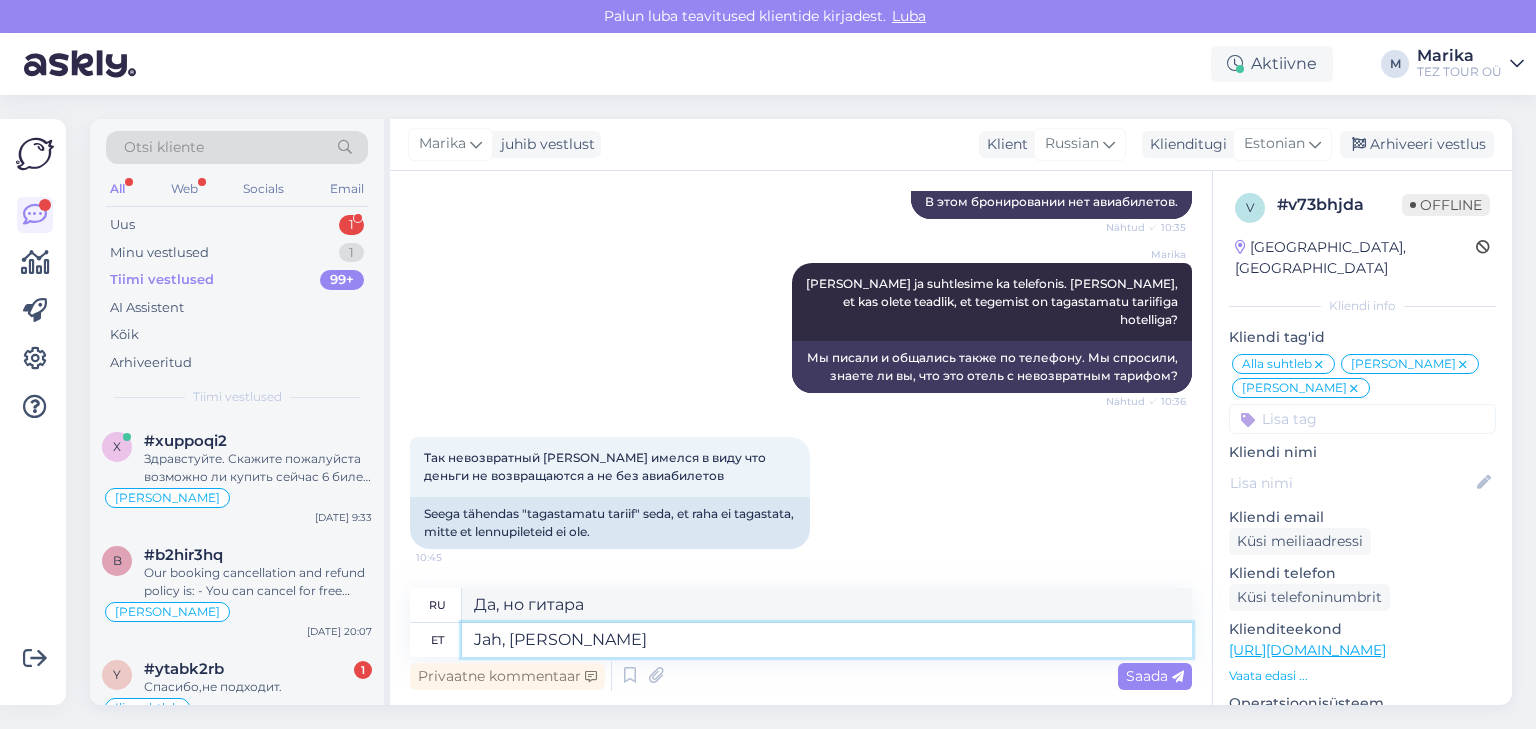 type on "Да, но я написал." 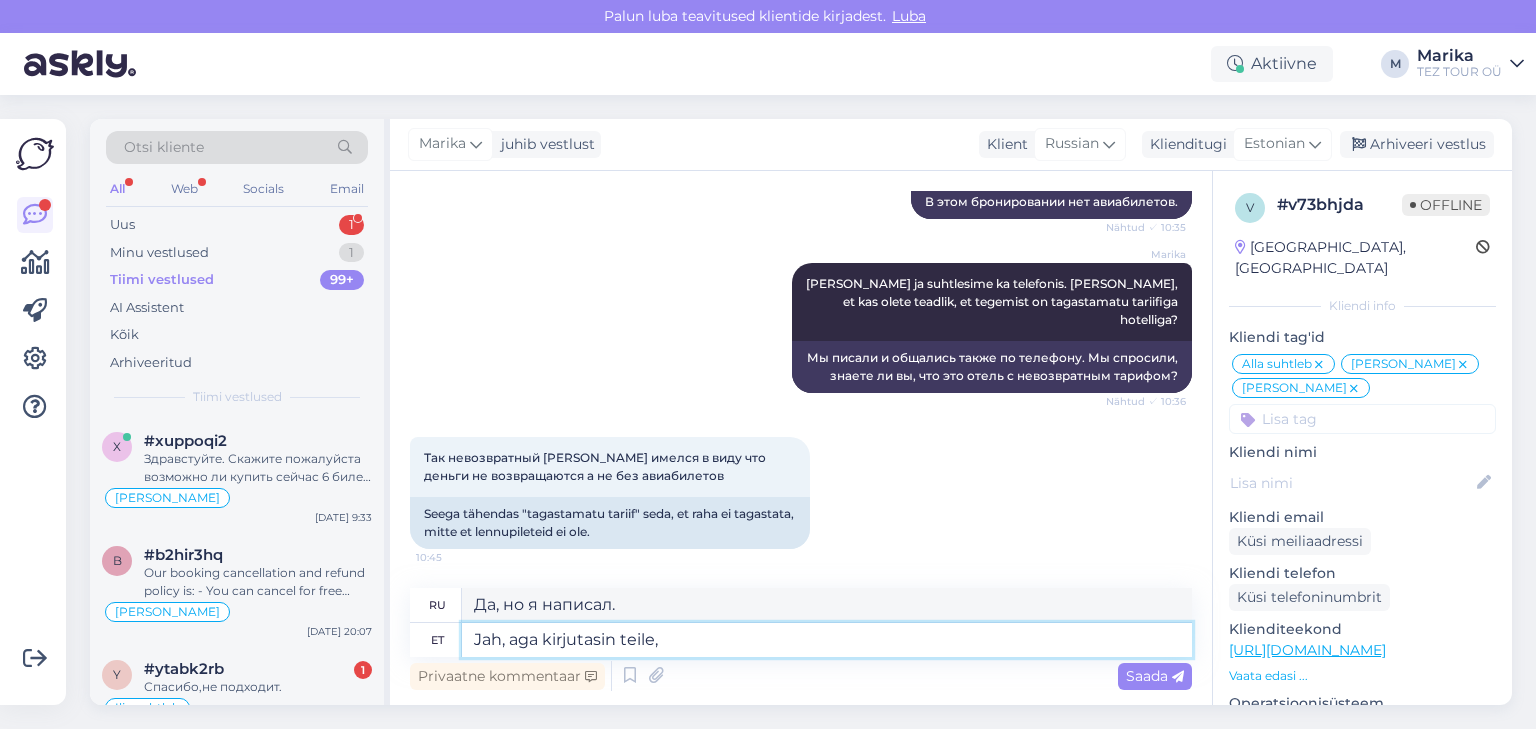 type on "Jah, aga kirjutasin teile," 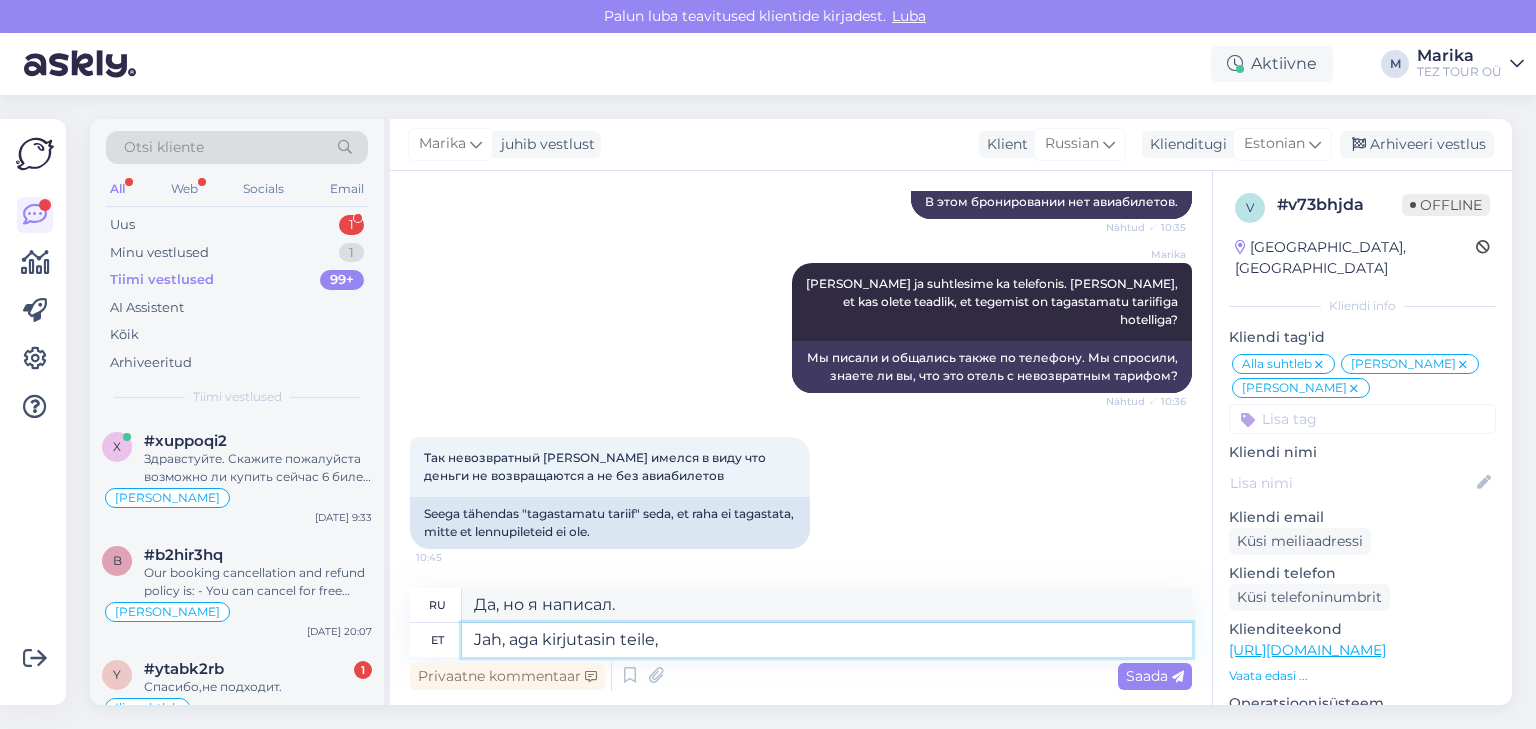 type on "Да, но я вам написал." 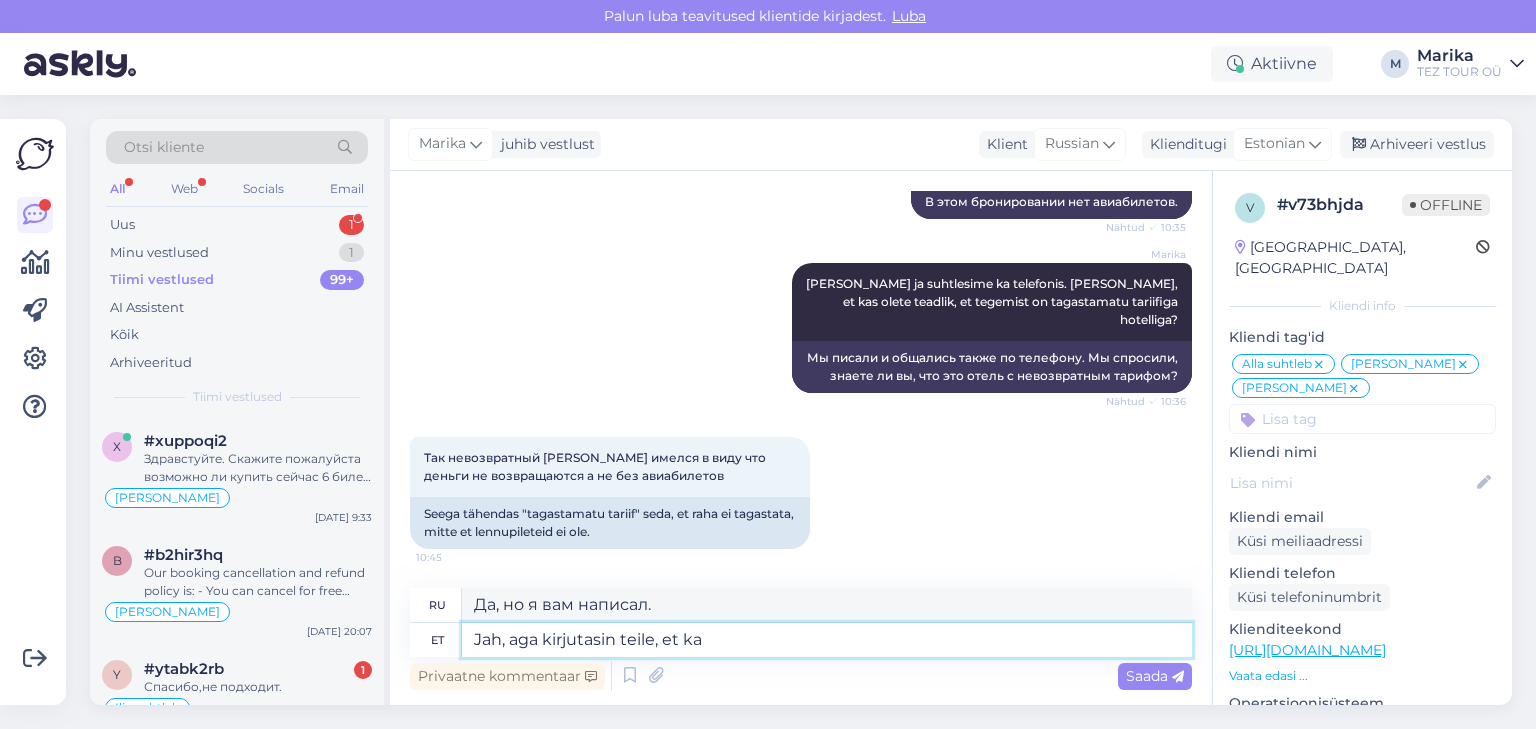 type on "Jah, aga kirjutasin teile, et kas" 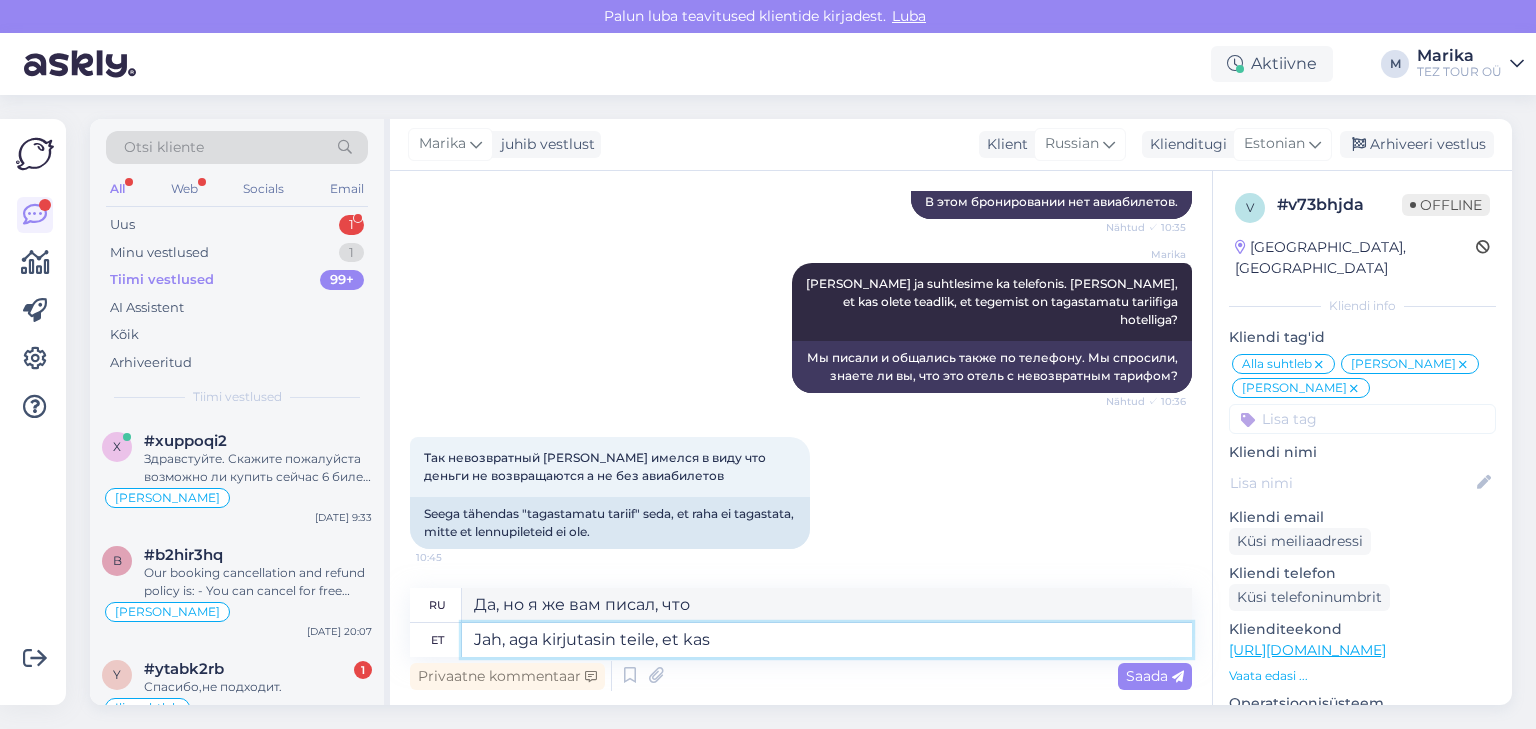 type on "Да, но я вам написал(а)," 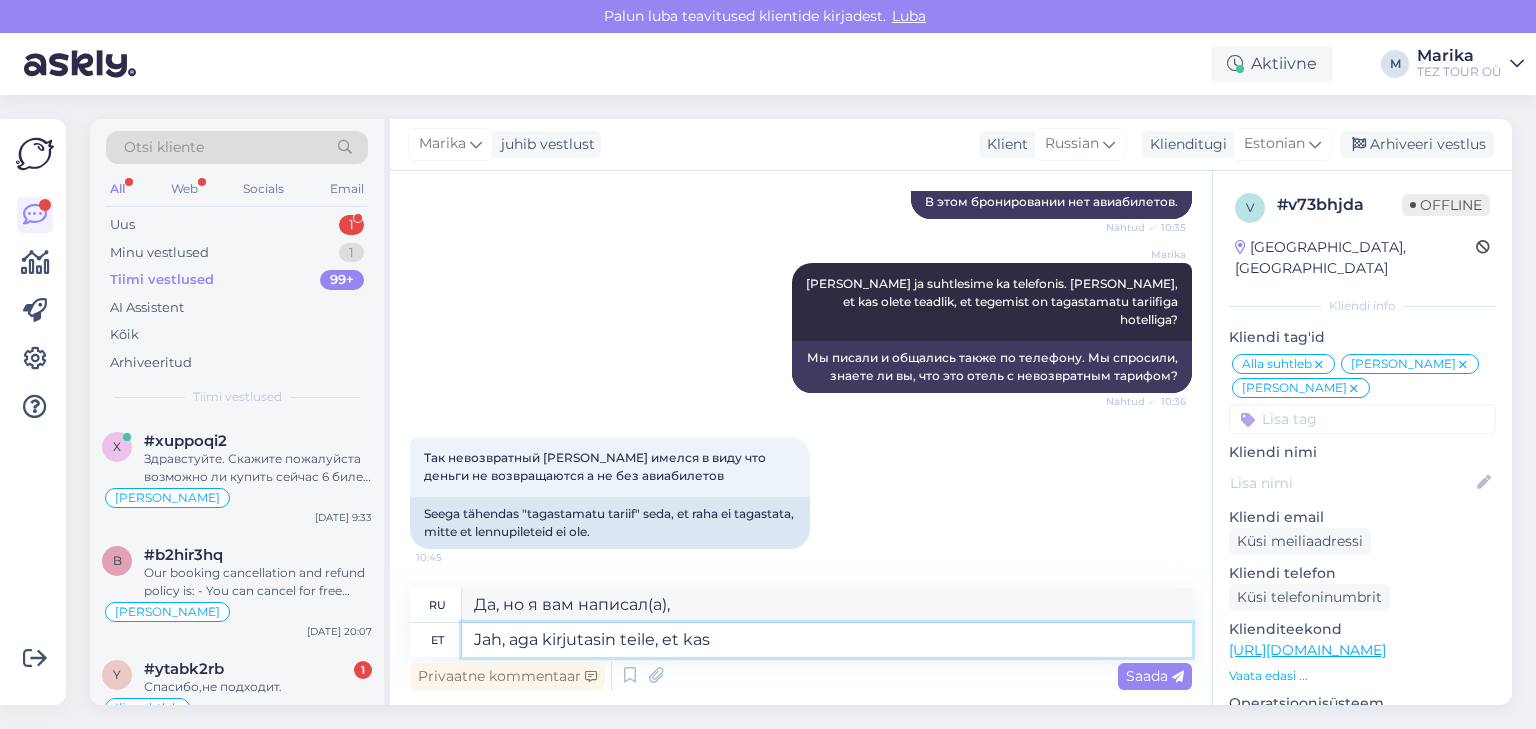 type on "Jah, aga kirjutasin teile, et kas" 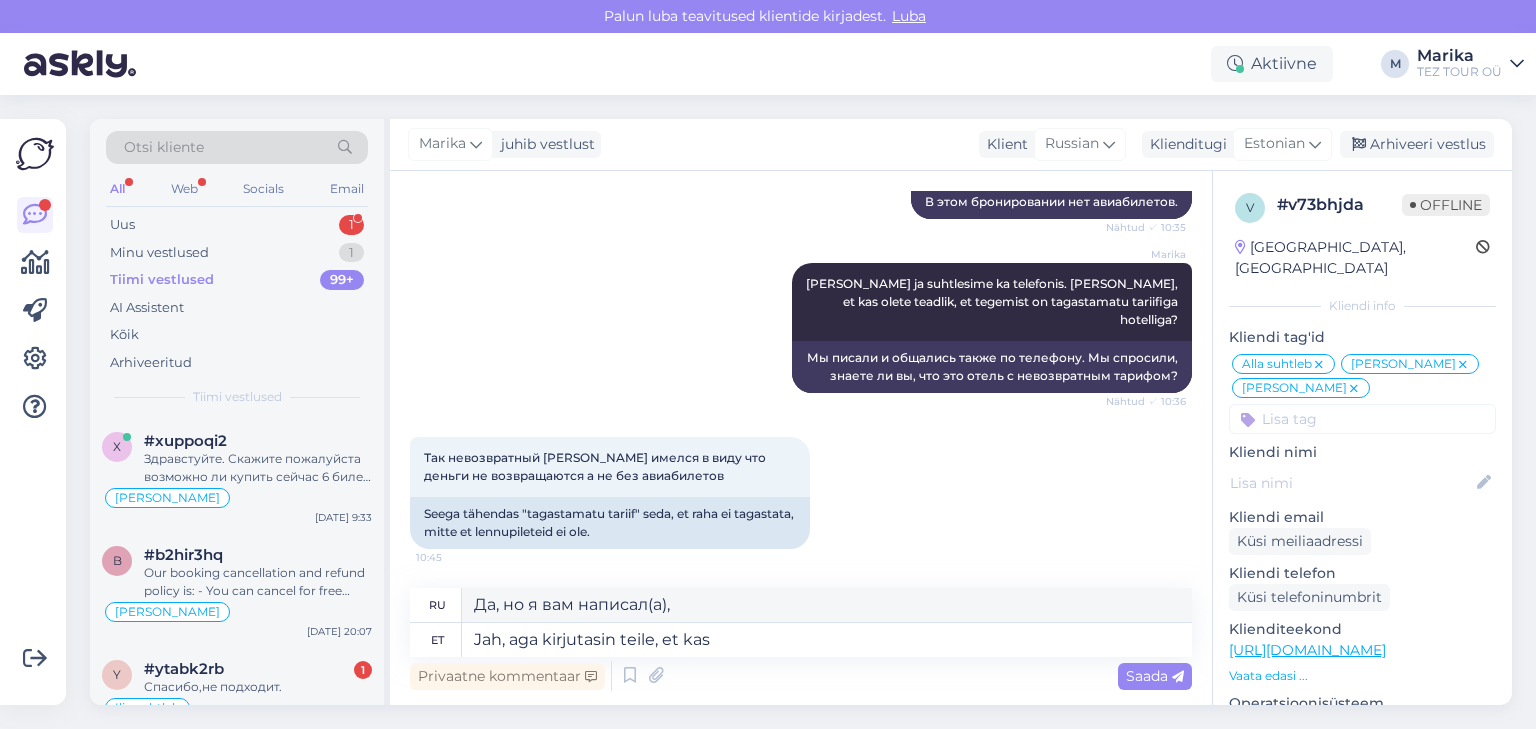 type on "Да, но я вам написал, чтобы узнать," 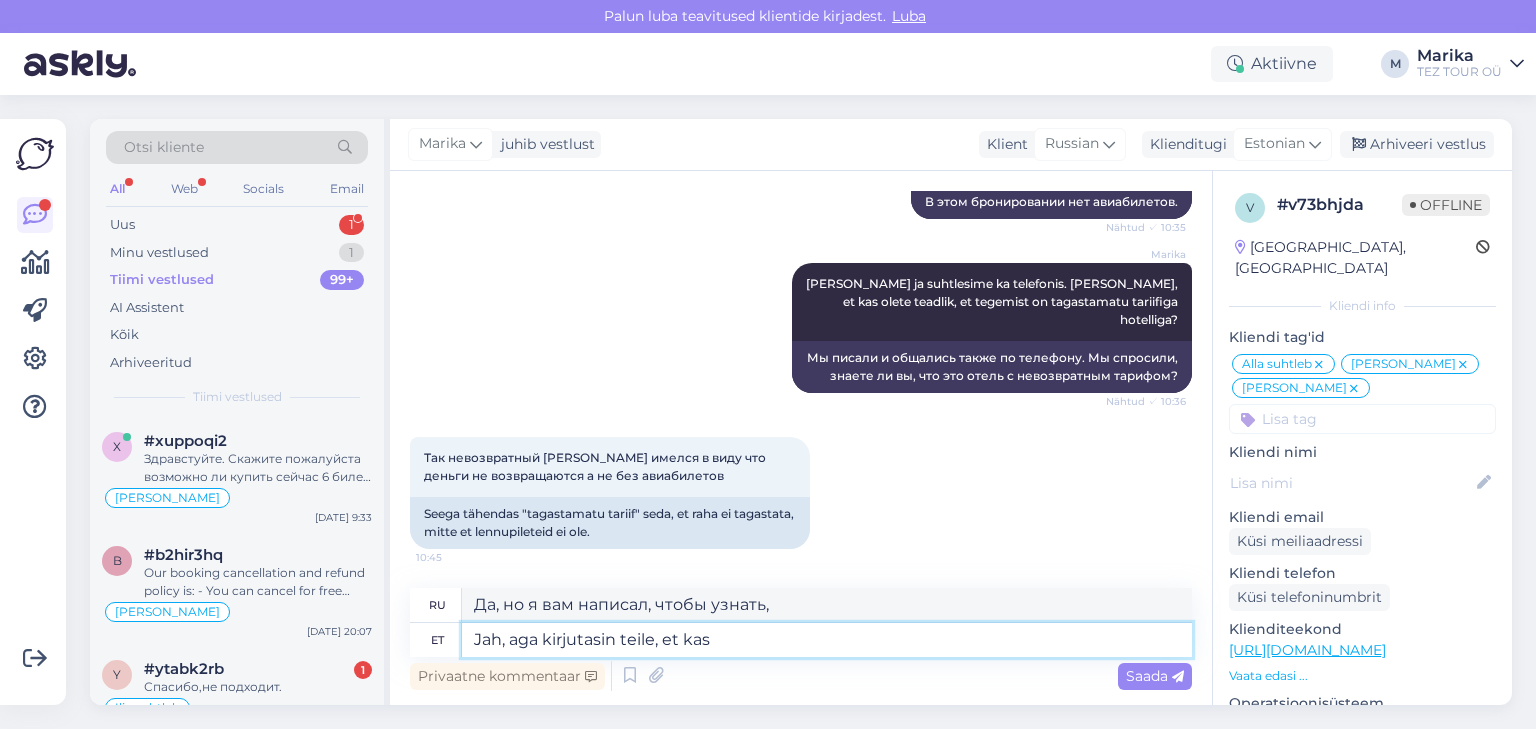 click on "Jah, aga kirjutasin teile, et kas" at bounding box center (827, 640) 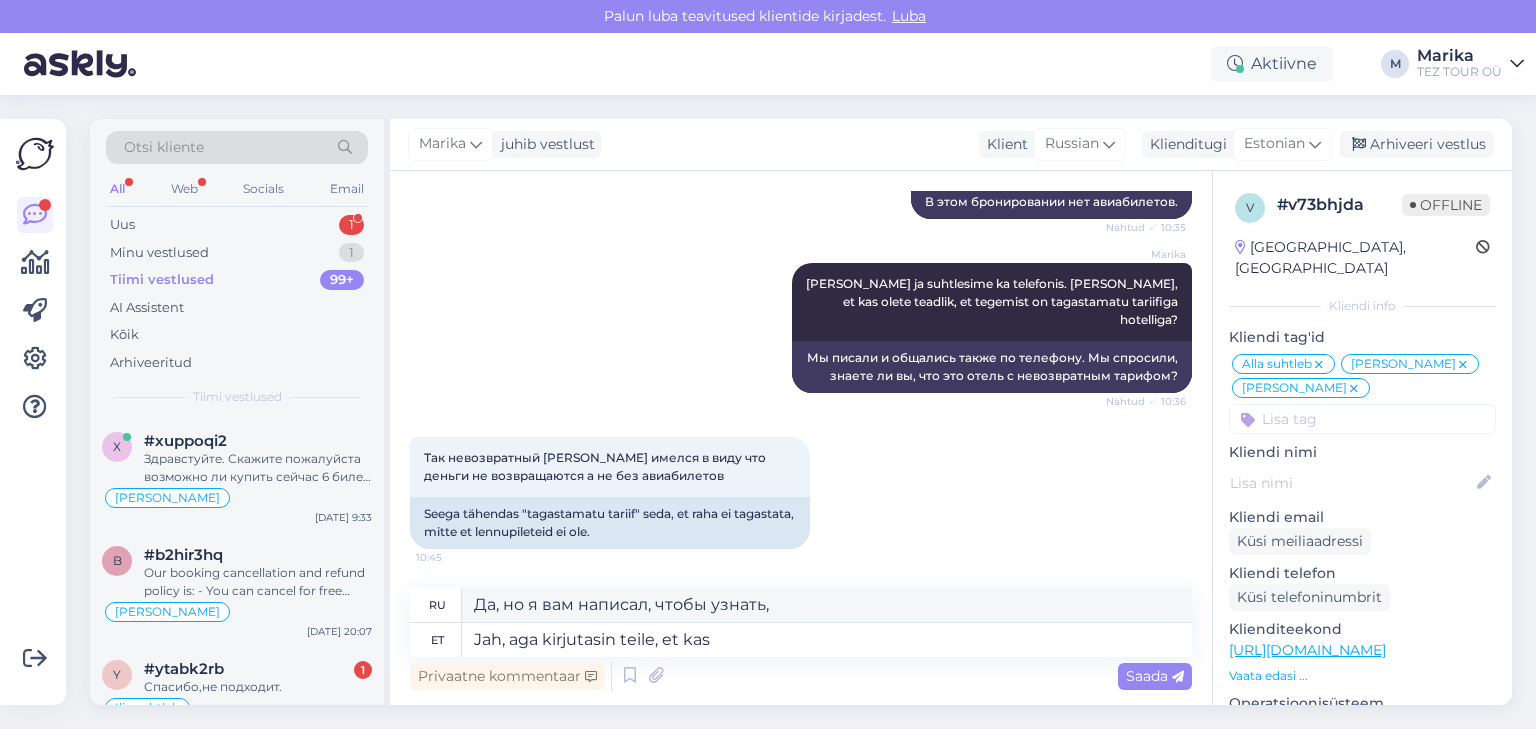 click on "Privaatne kommentaar Saada" at bounding box center [801, 676] 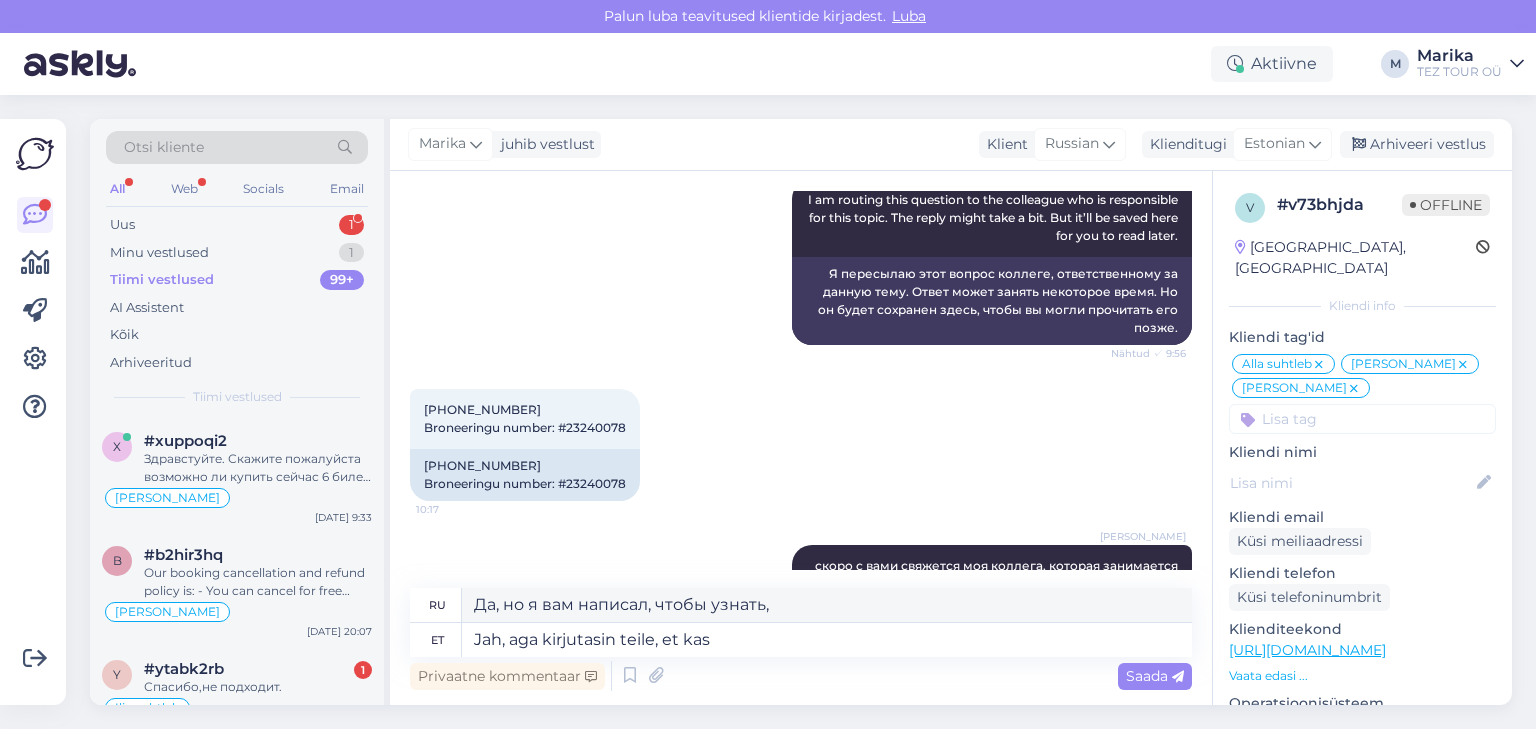 scroll, scrollTop: 882, scrollLeft: 0, axis: vertical 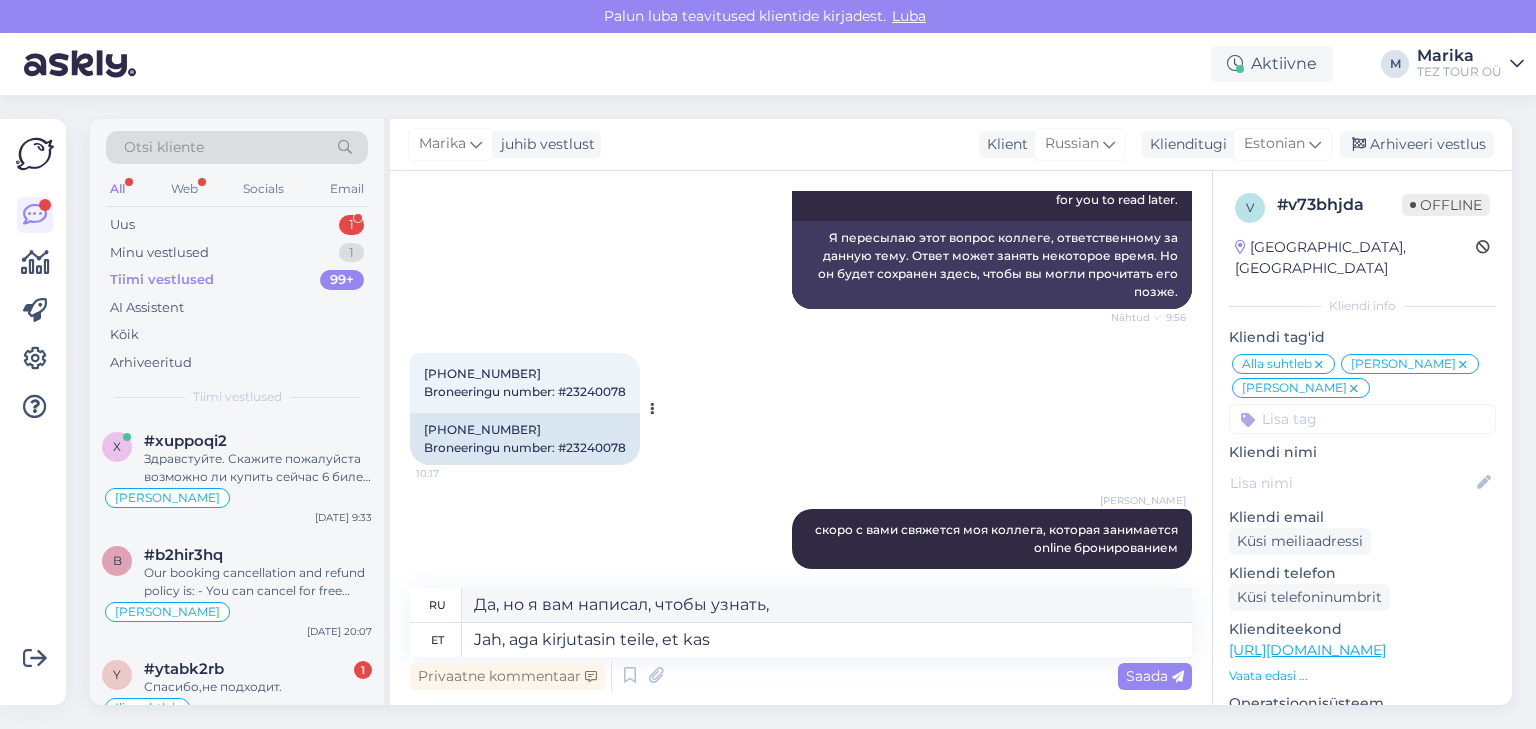 drag, startPoint x: 570, startPoint y: 408, endPoint x: 654, endPoint y: 400, distance: 84.38009 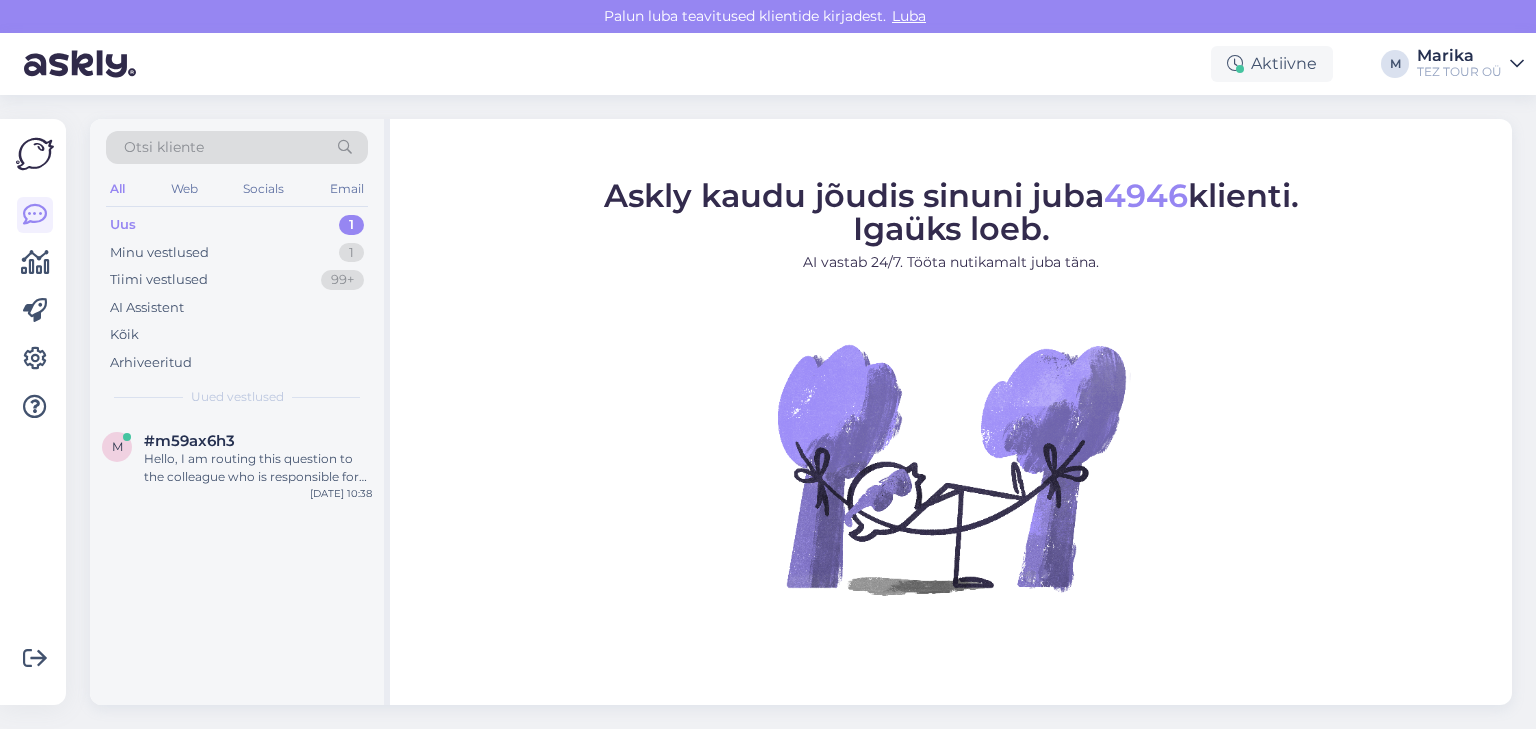 scroll, scrollTop: 0, scrollLeft: 0, axis: both 